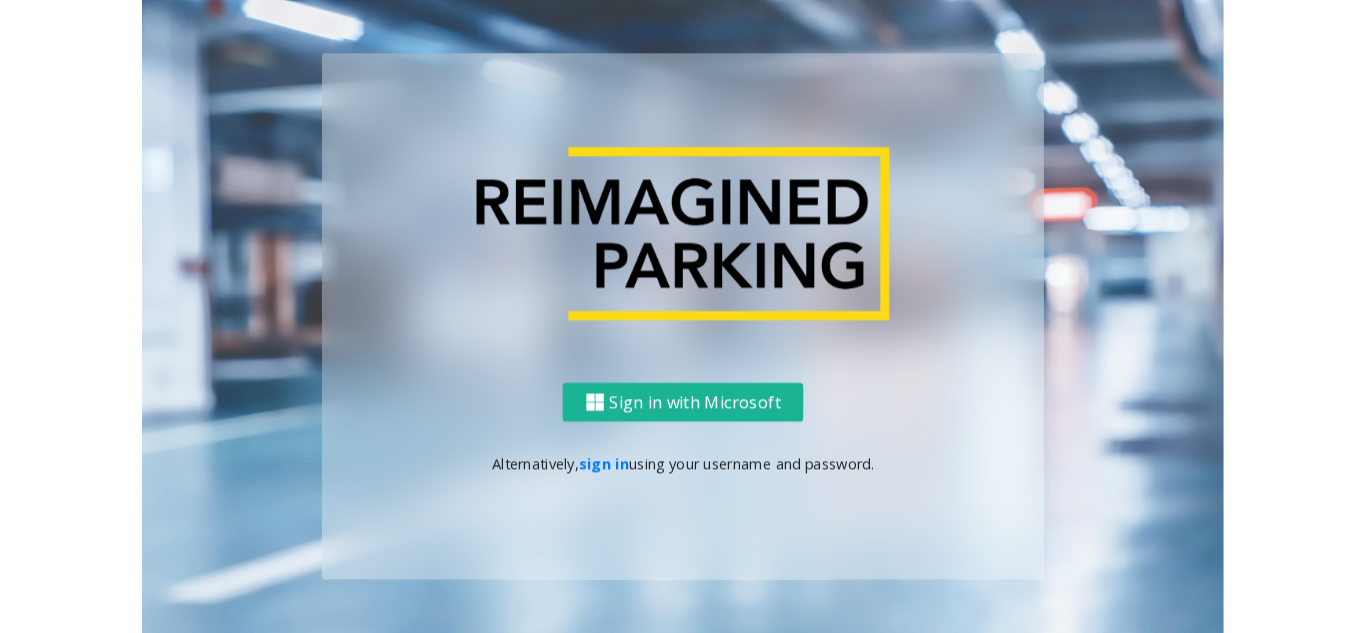 scroll, scrollTop: 0, scrollLeft: 0, axis: both 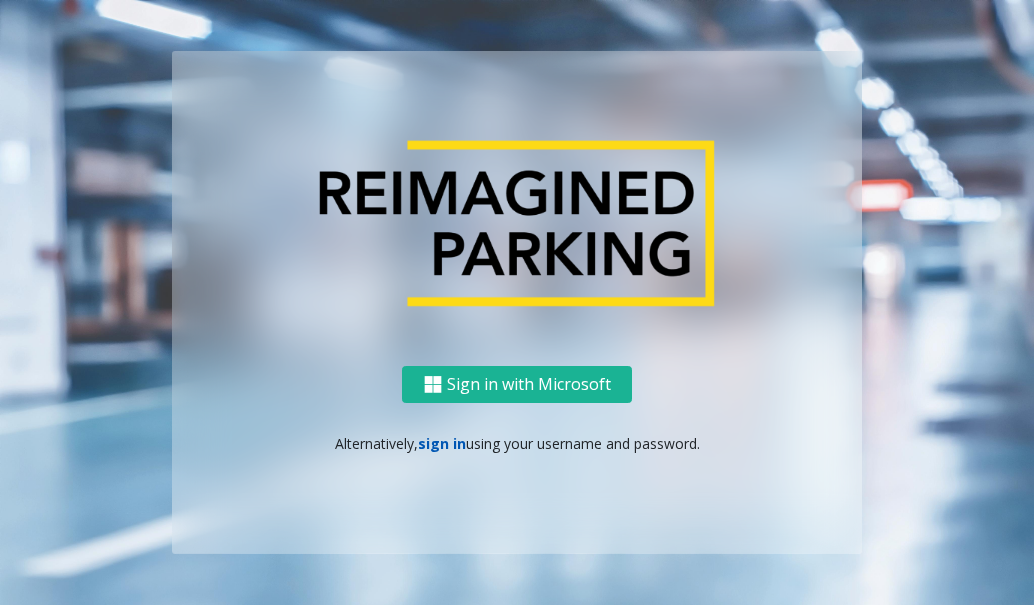 click on "sign in" 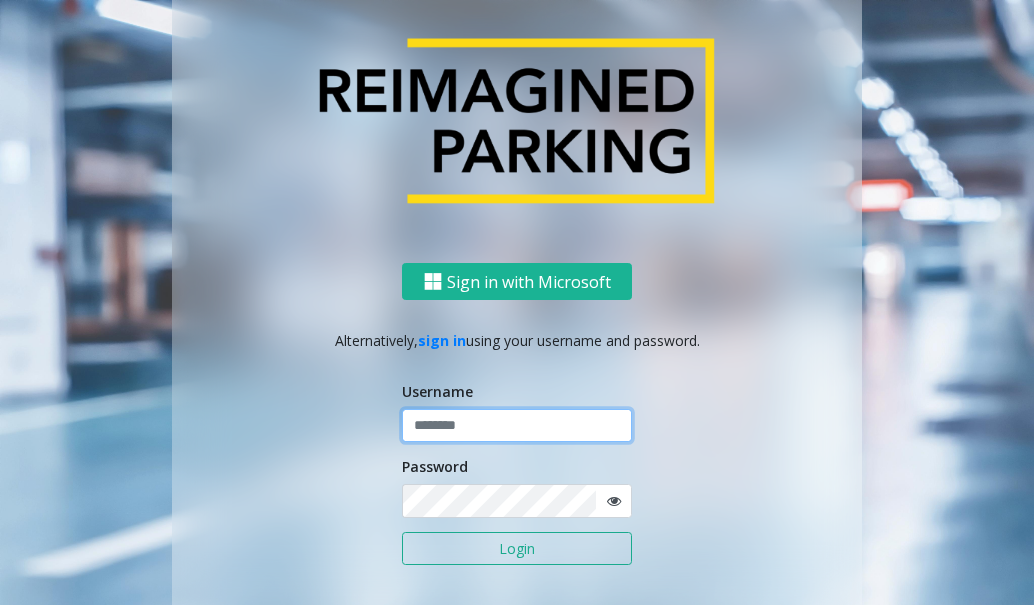 click 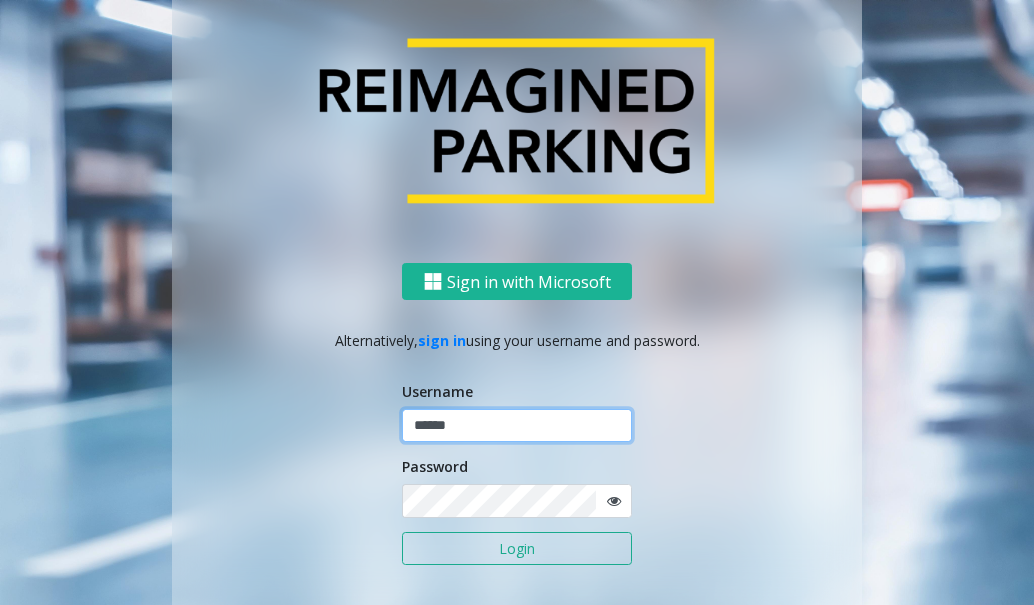 type on "******" 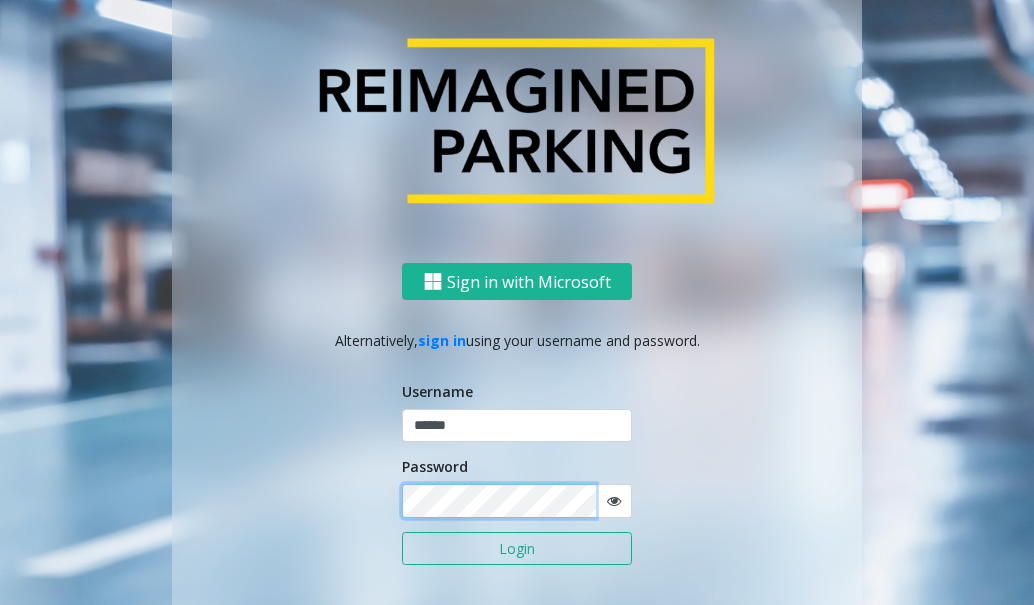 click on "Login" 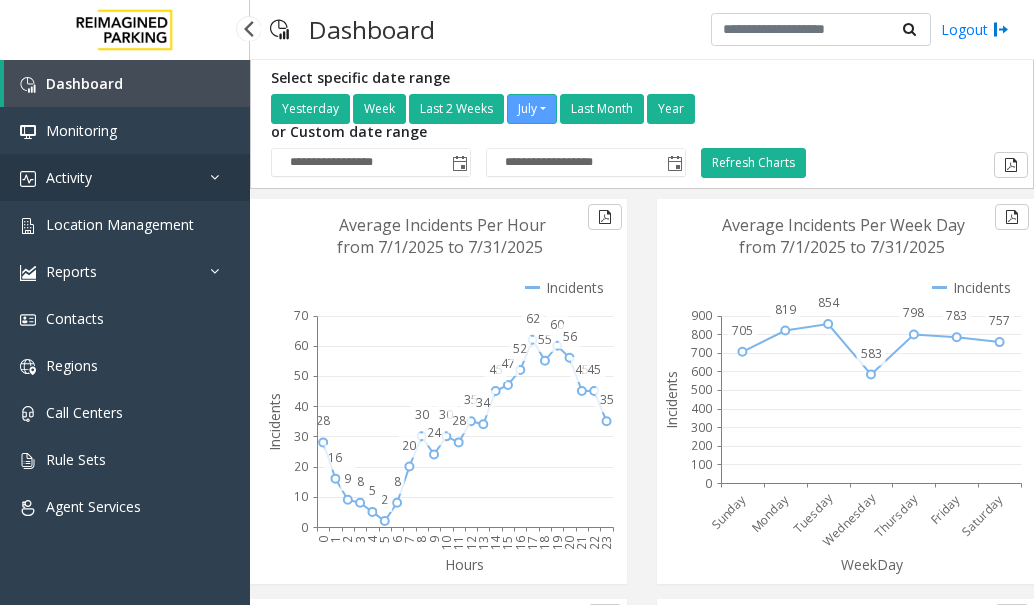 click at bounding box center (220, 177) 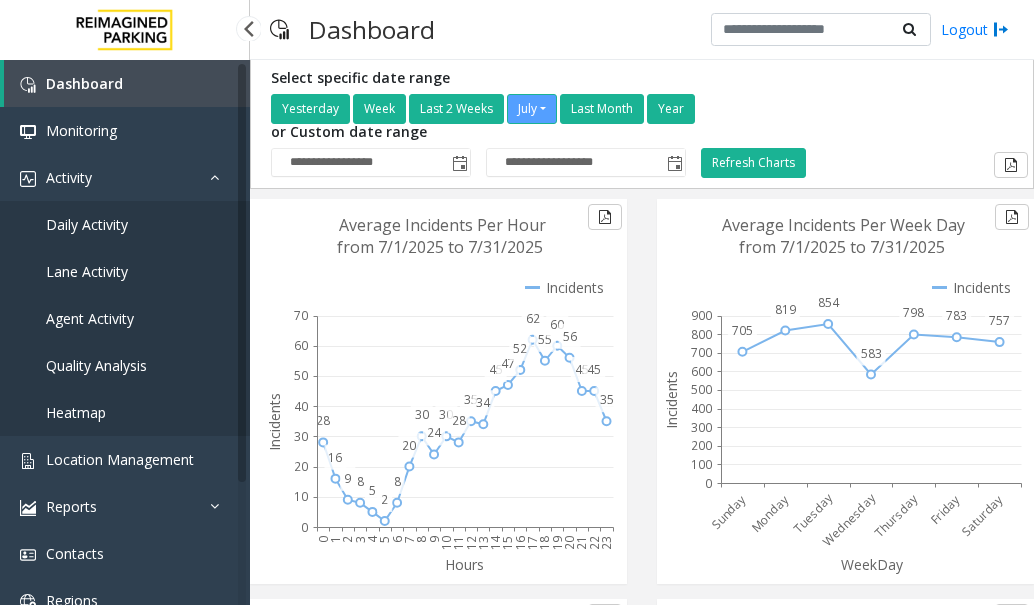 click on "Daily Activity" at bounding box center (125, 224) 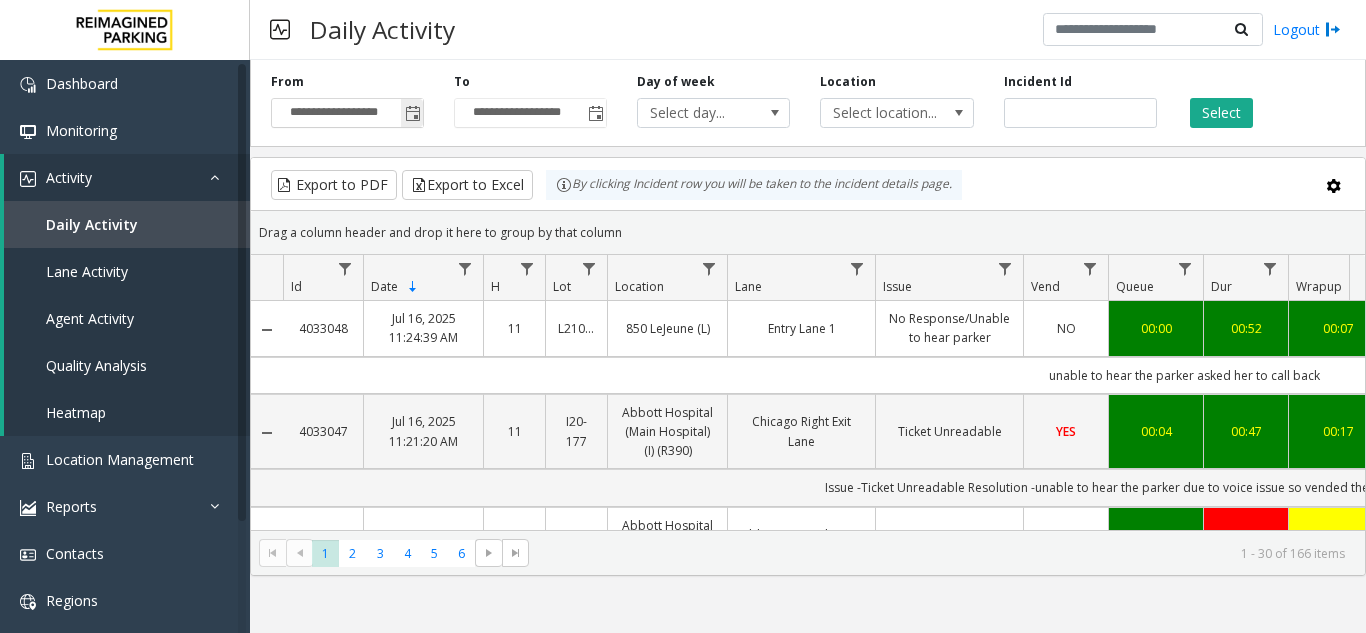 click 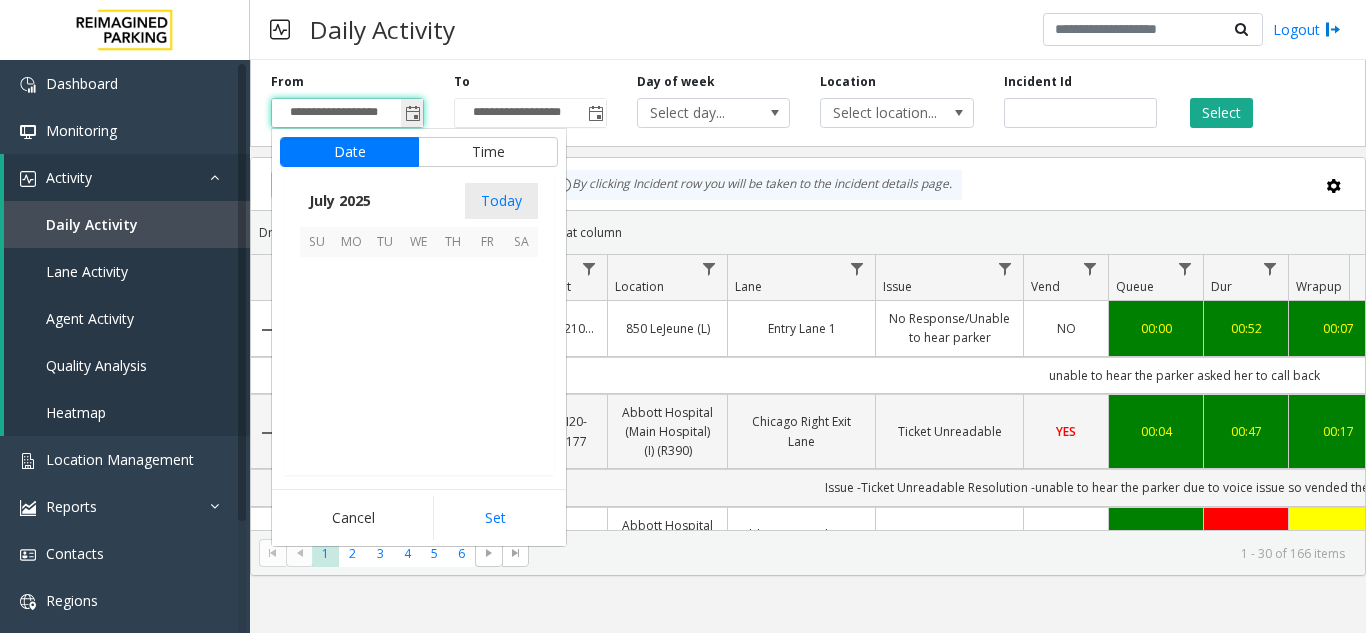 scroll, scrollTop: 358428, scrollLeft: 0, axis: vertical 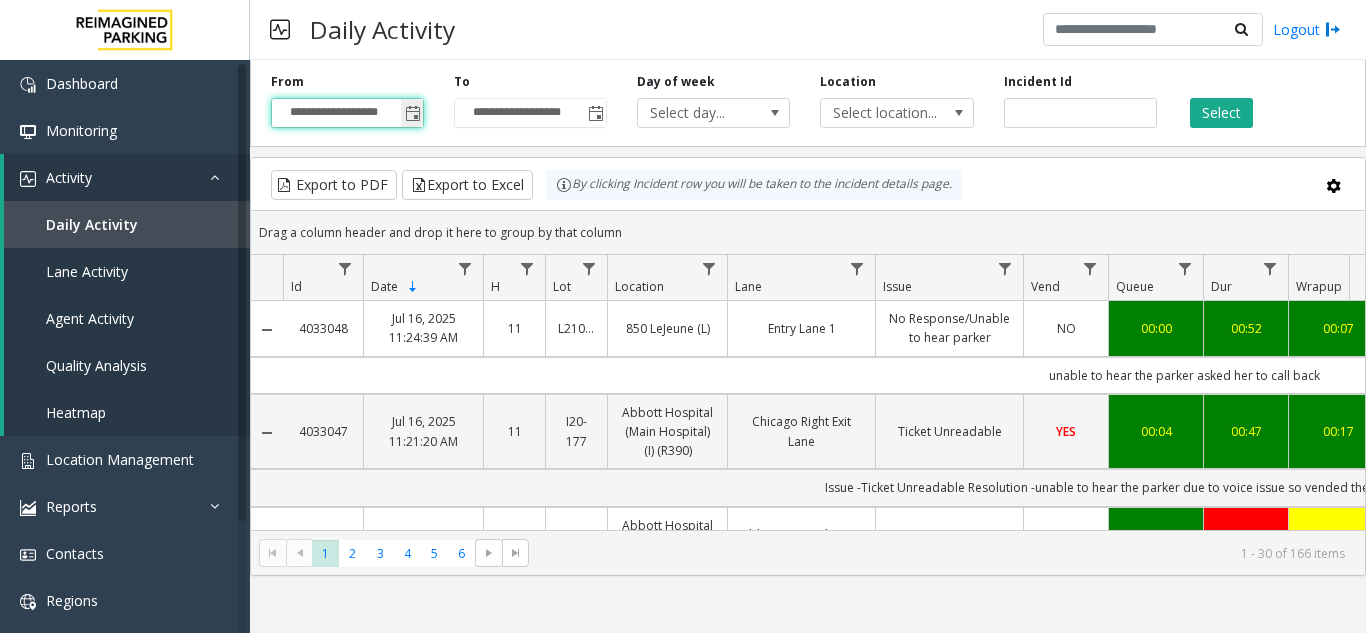 click 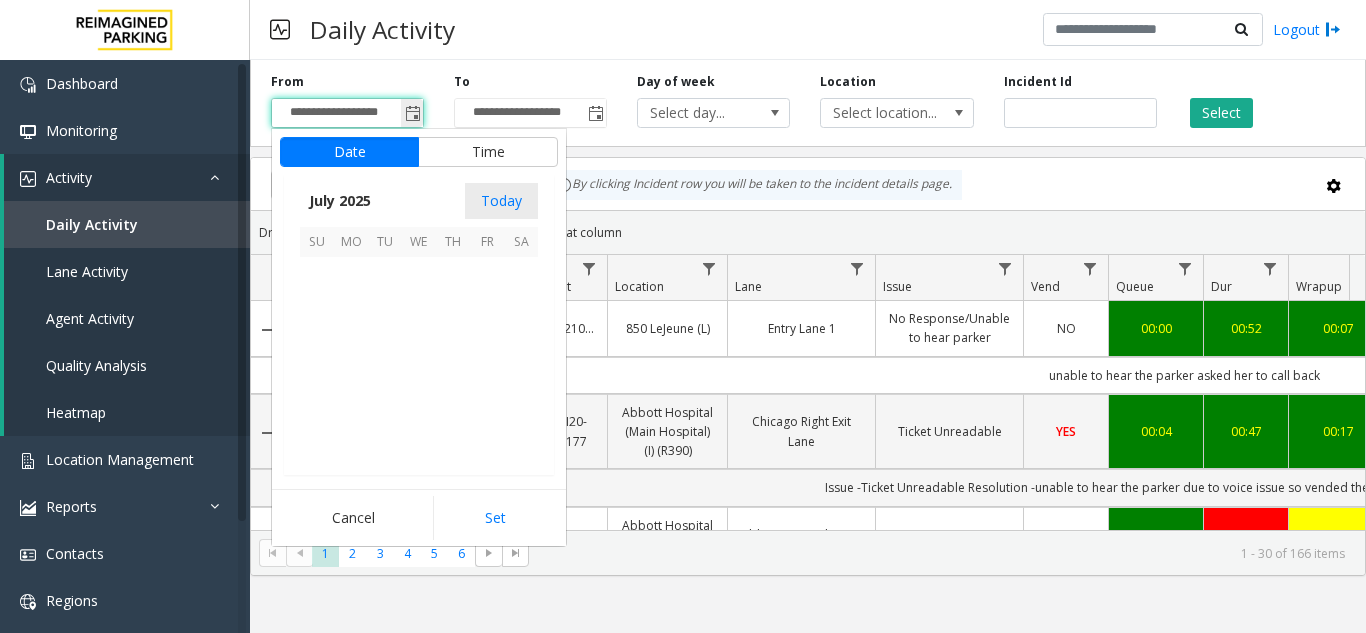 scroll, scrollTop: 358428, scrollLeft: 0, axis: vertical 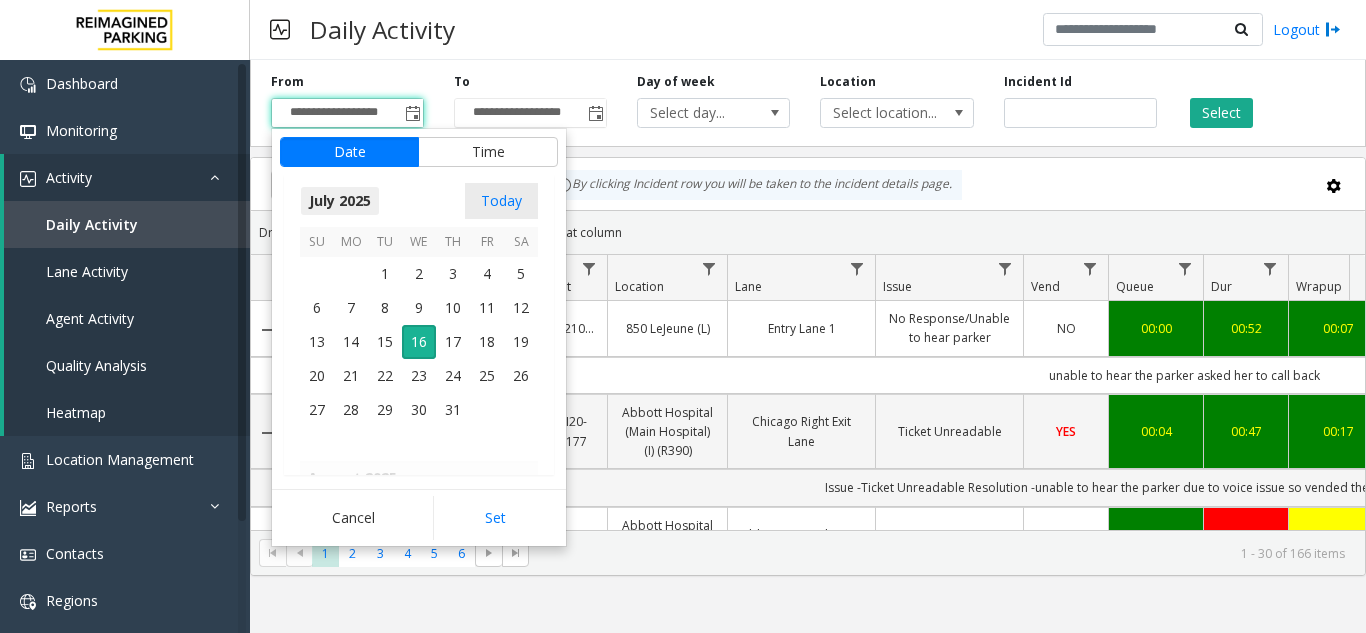 click on "July 2025" at bounding box center (340, 201) 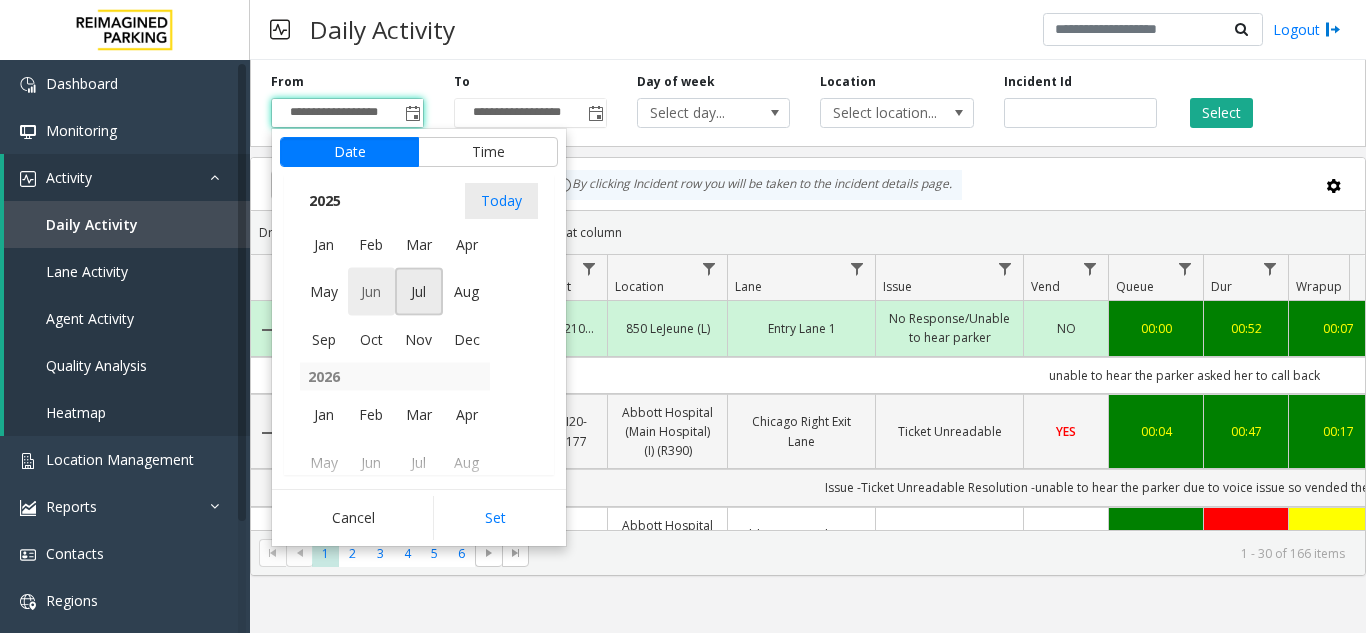 click on "Jun" at bounding box center [372, 292] 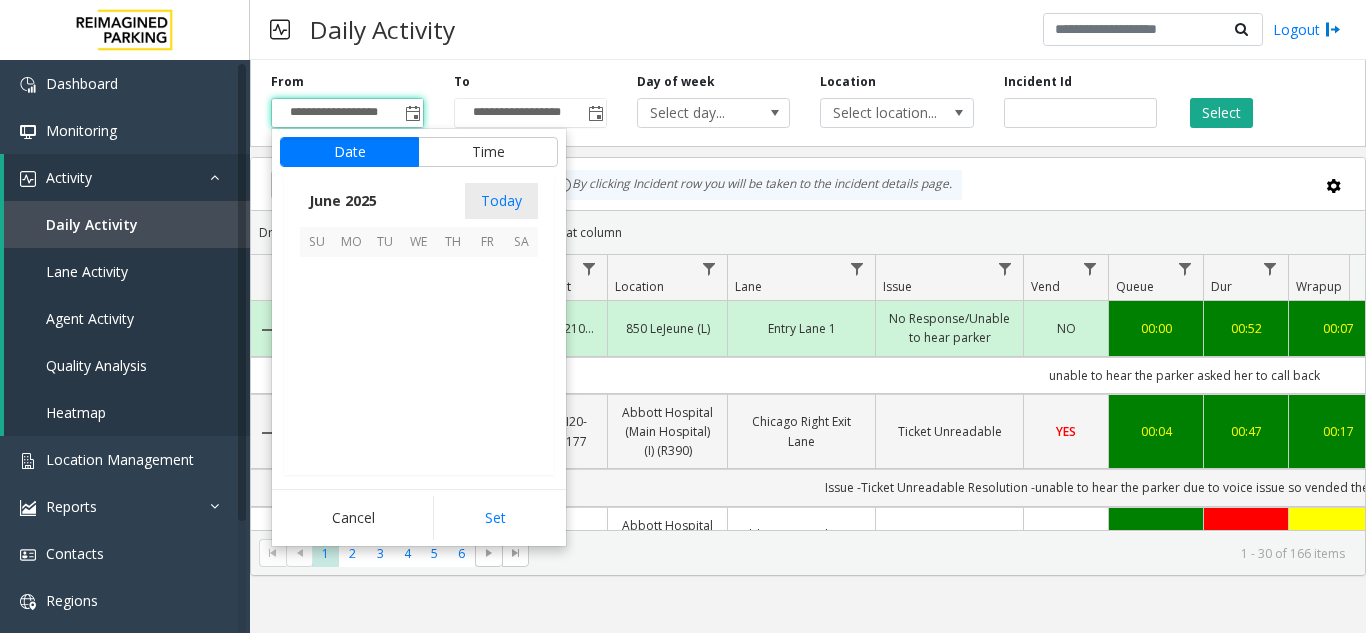 scroll, scrollTop: 358190, scrollLeft: 0, axis: vertical 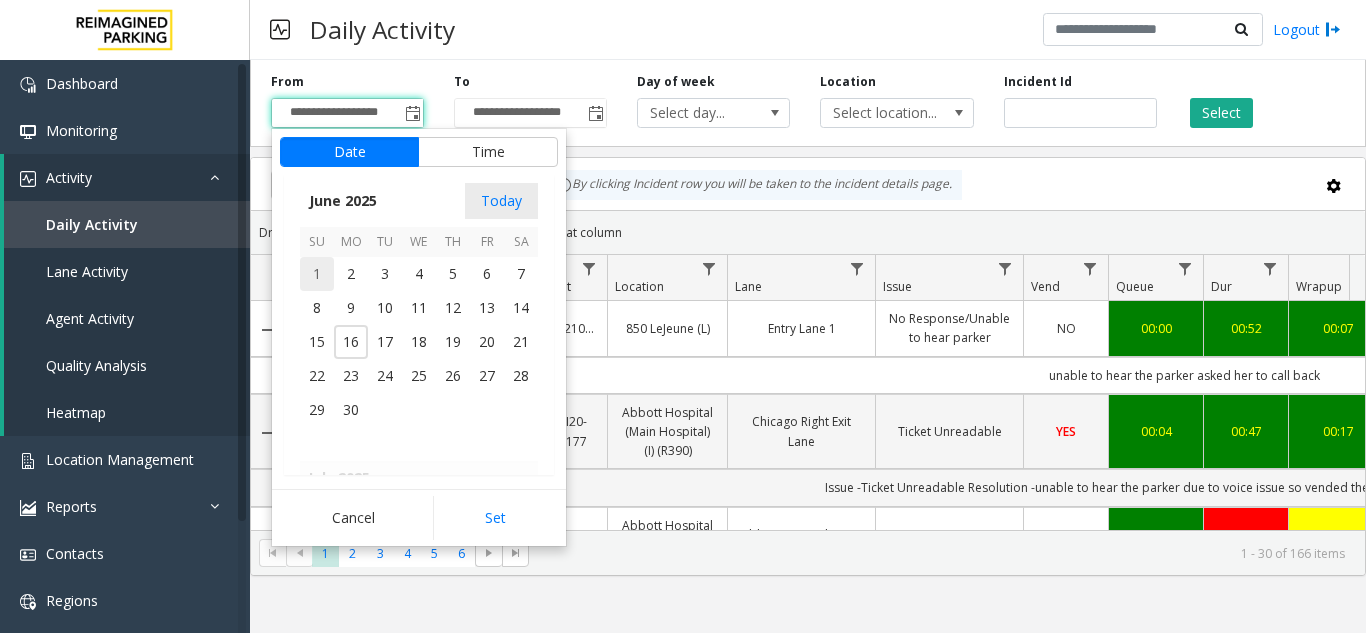 click on "1" at bounding box center [317, 274] 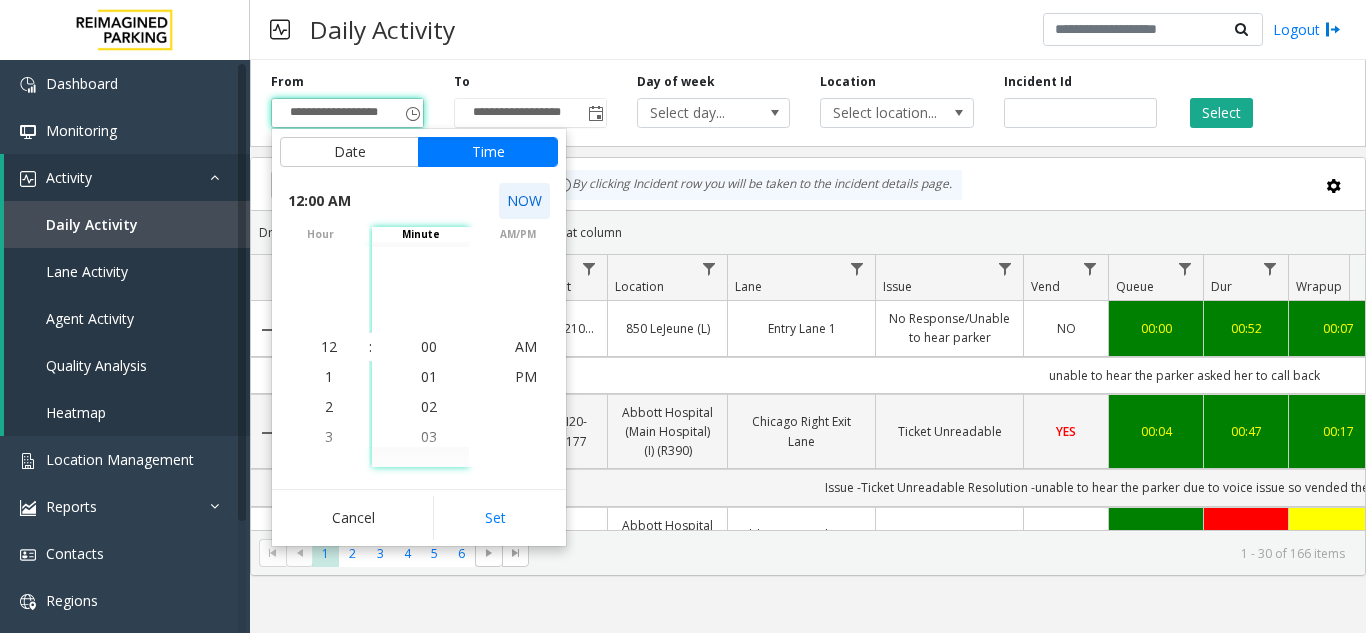 click on "NOW" 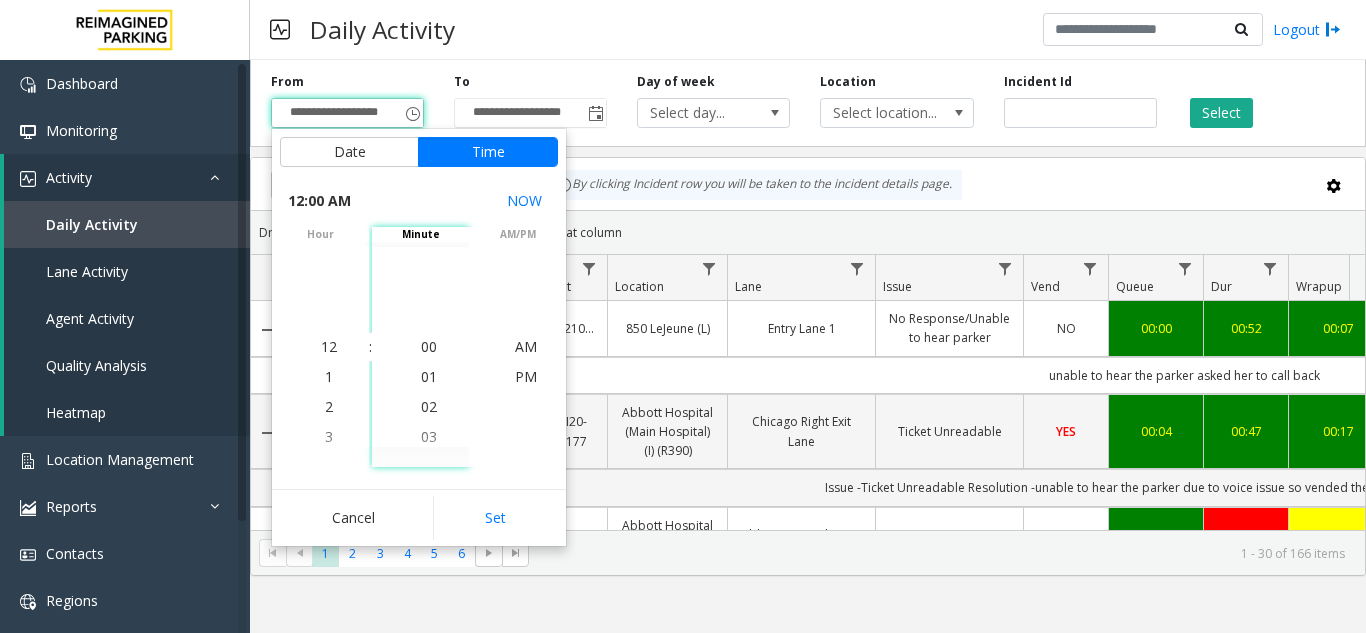 scroll, scrollTop: 600, scrollLeft: 0, axis: vertical 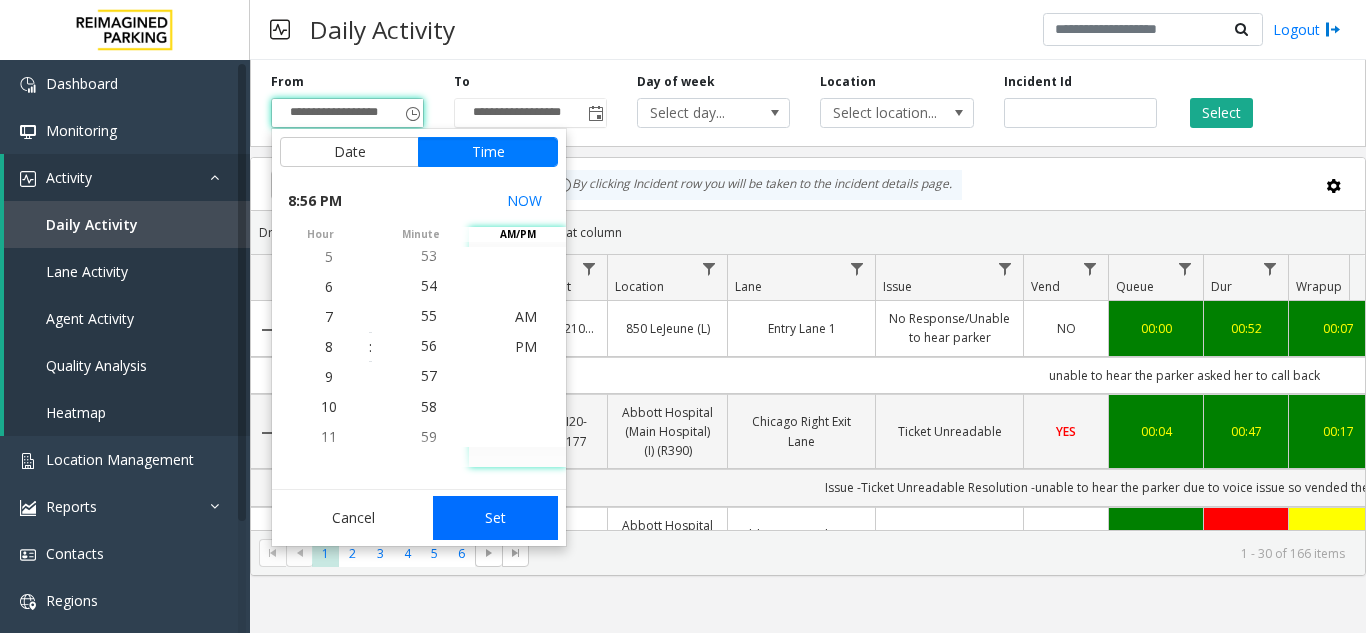 click on "Set" 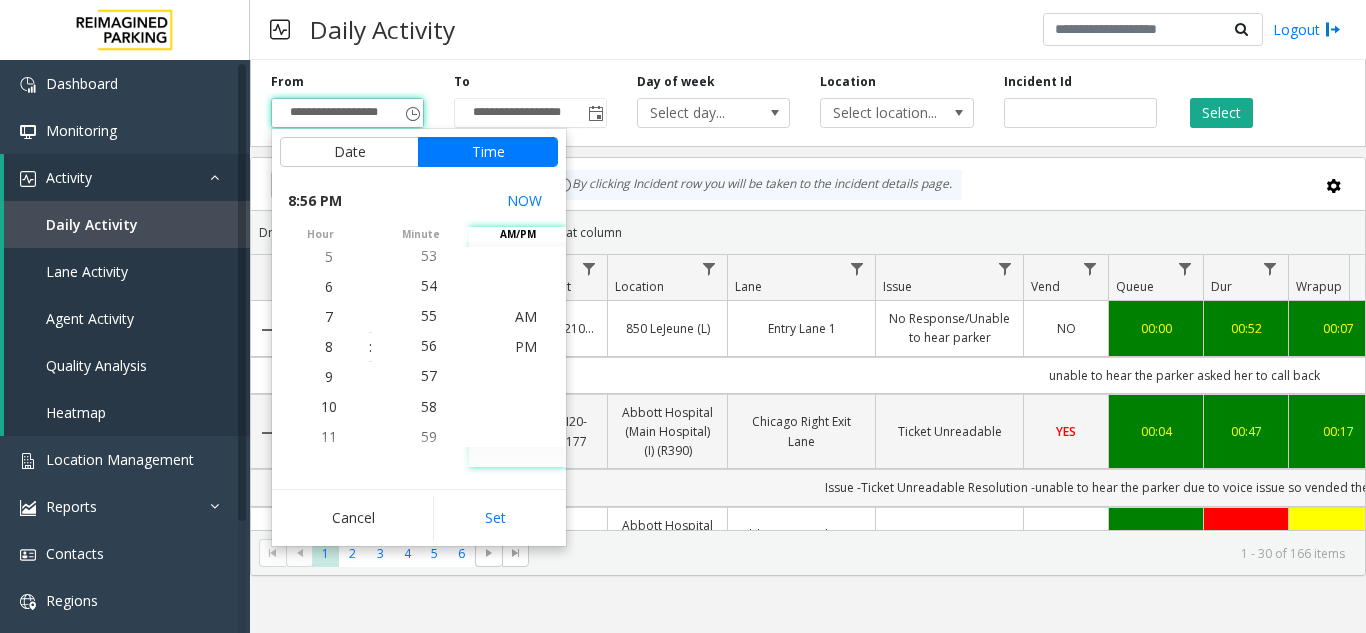 type on "**********" 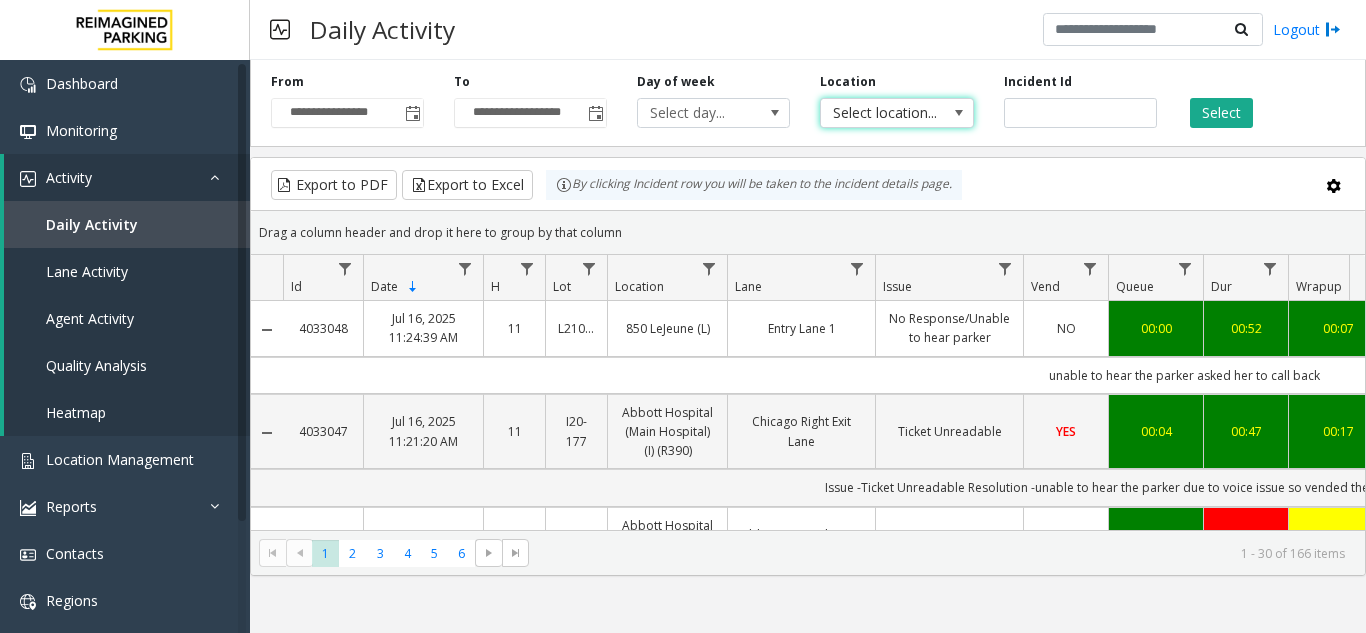 click at bounding box center (959, 113) 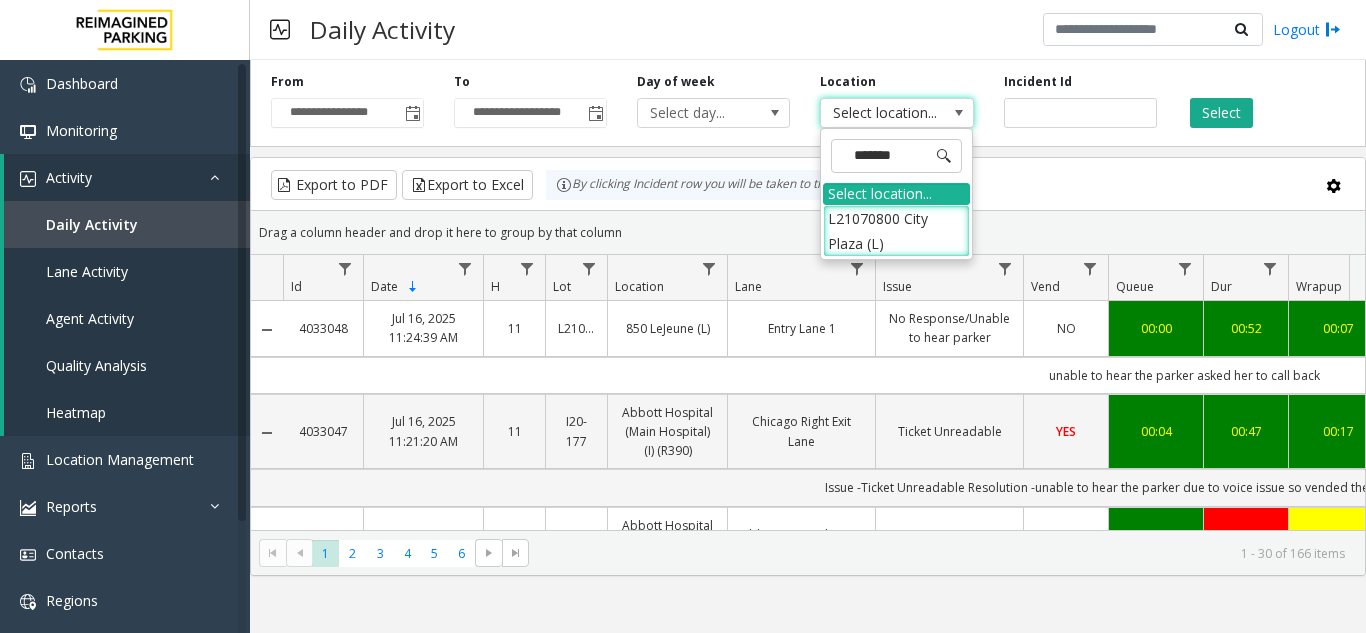 type on "********" 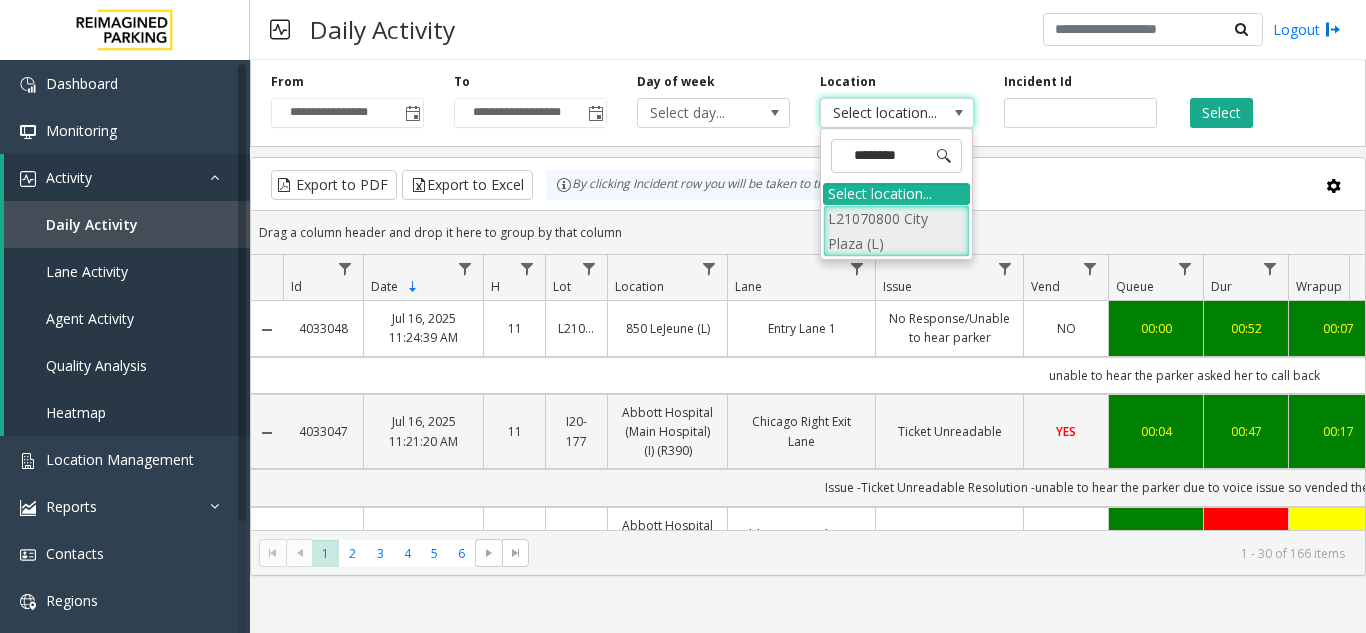 click on "L21070800 City Plaza (L)" at bounding box center [896, 231] 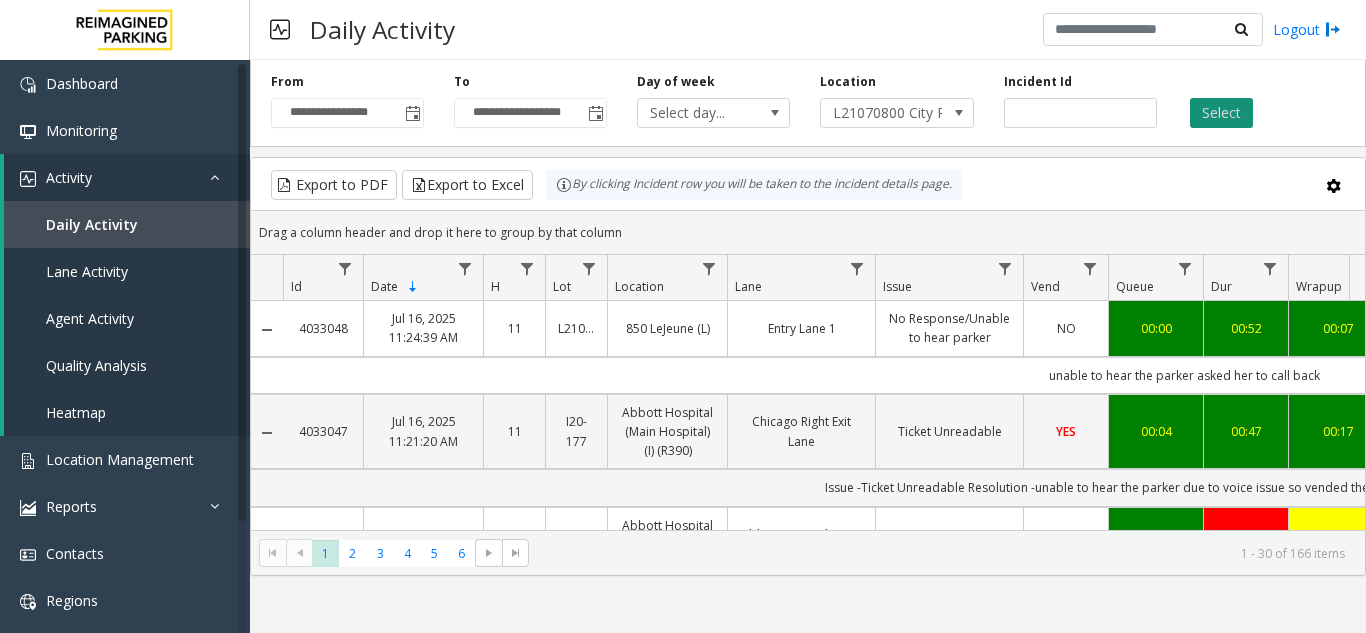 click on "Select" 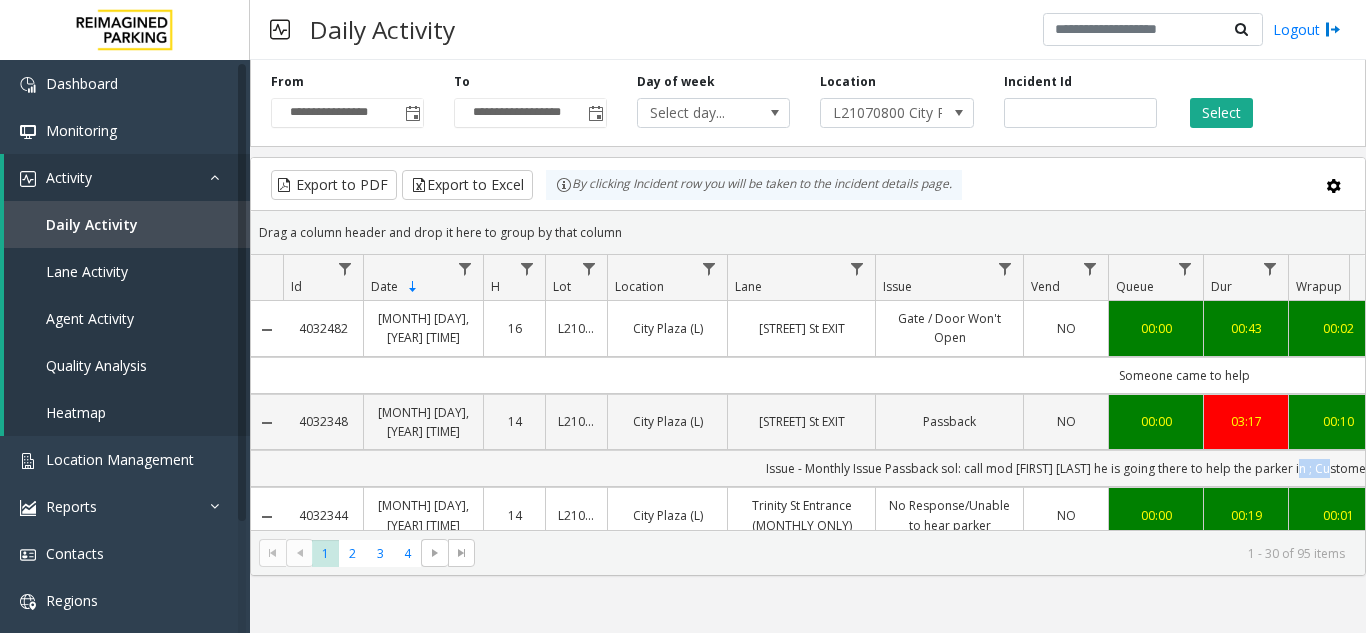 scroll, scrollTop: 0, scrollLeft: 17, axis: horizontal 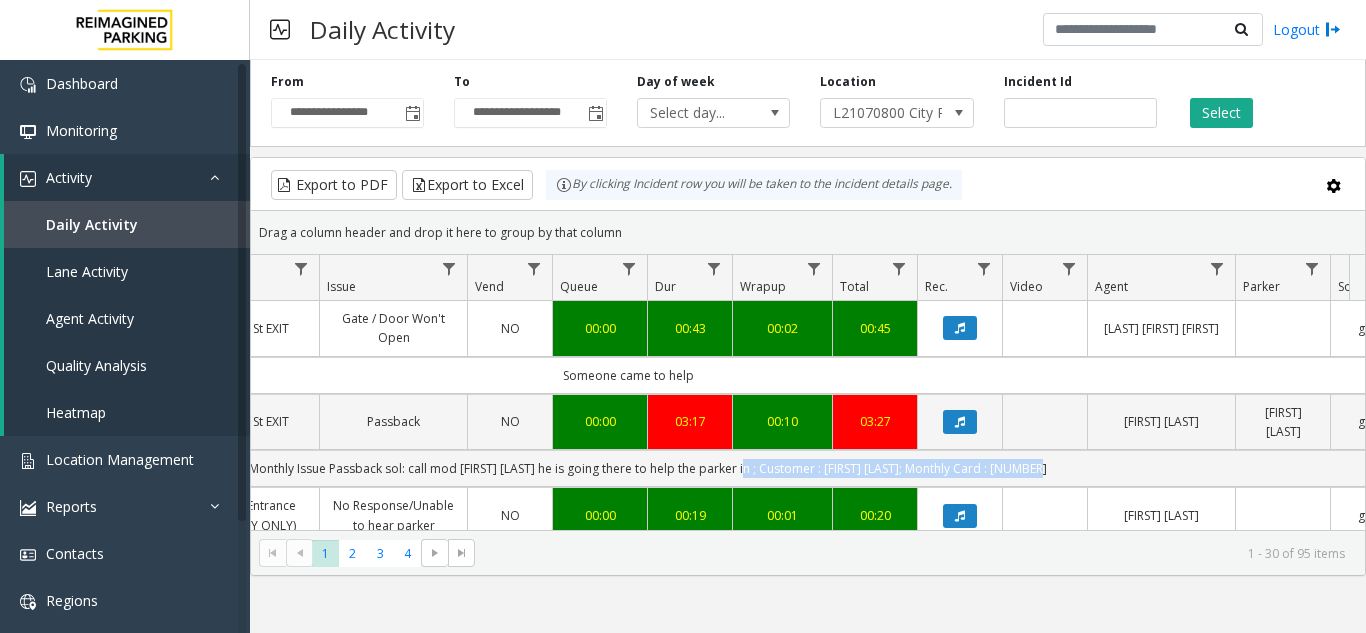 drag, startPoint x: 1300, startPoint y: 471, endPoint x: 1343, endPoint y: 459, distance: 44.64303 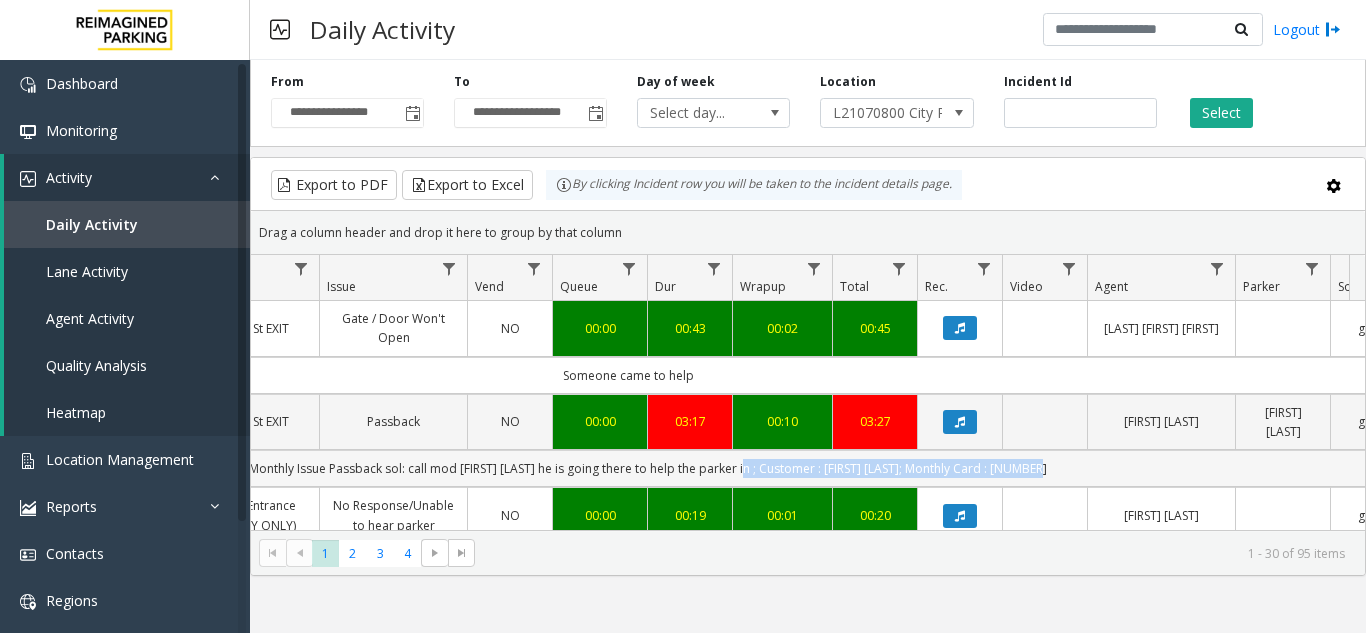 click on "4032482   Jul 15, 2025 04:30:01 PM
16    L21070800   City Plaza (L)   Mitchell St EXIT   Gate / Door Won't Open   NO   00:00   00:43   00:02   00:45   Singh Sakhshi Rakesh      genesys   NO   Someone came to help   4032348   Jul 15, 2025 02:16:50 PM
14    L21070800   City Plaza (L)   Mitchell St EXIT   Passback   NO   00:00   03:17   00:10   03:27   Dinesh Prasad   Carlos Santiago   genesys   NO   Issue - Monthly Issue
Passback
sol: call mod Aldo Gaither he is going there to help the parker in ; Customer : Carlos Santiago; Monthly Card : 5200556   4032344   Jul 15, 2025 02:15:54 PM
14    L21070800   City Plaza (L)   Trinity St Entrance (MONTHLY ONLY)   No Response/Unable to hear parker   NO   00:00   00:19   00:01   00:20   Bimla Thapa      genesys   NO   No Response/Unable to hear parker
4032343   Jul 15, 2025 02:15:22 PM
14    L21070800   City Plaza (L)   Trinity St Entrance (MONTHLY ONLY)   No Response/Unable to hear parker   NO   00:10   00:28   00:00   00:38    Prabhat Vajpayee      genesys" 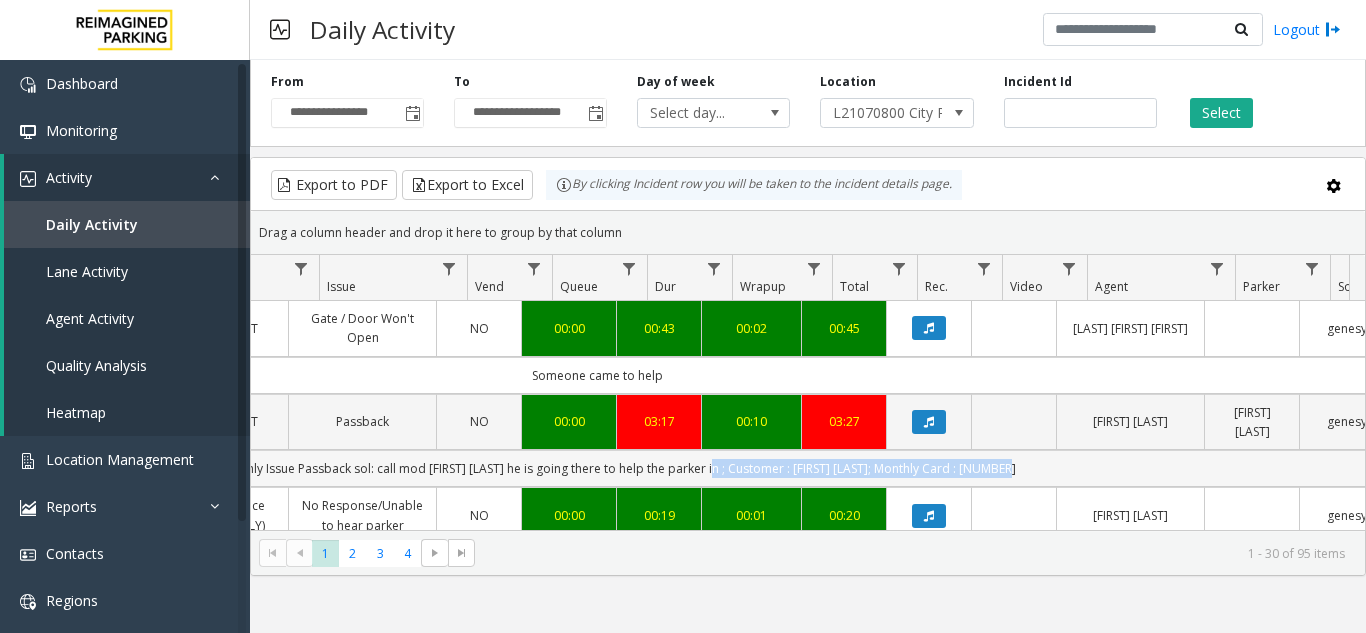 scroll, scrollTop: 0, scrollLeft: 587, axis: horizontal 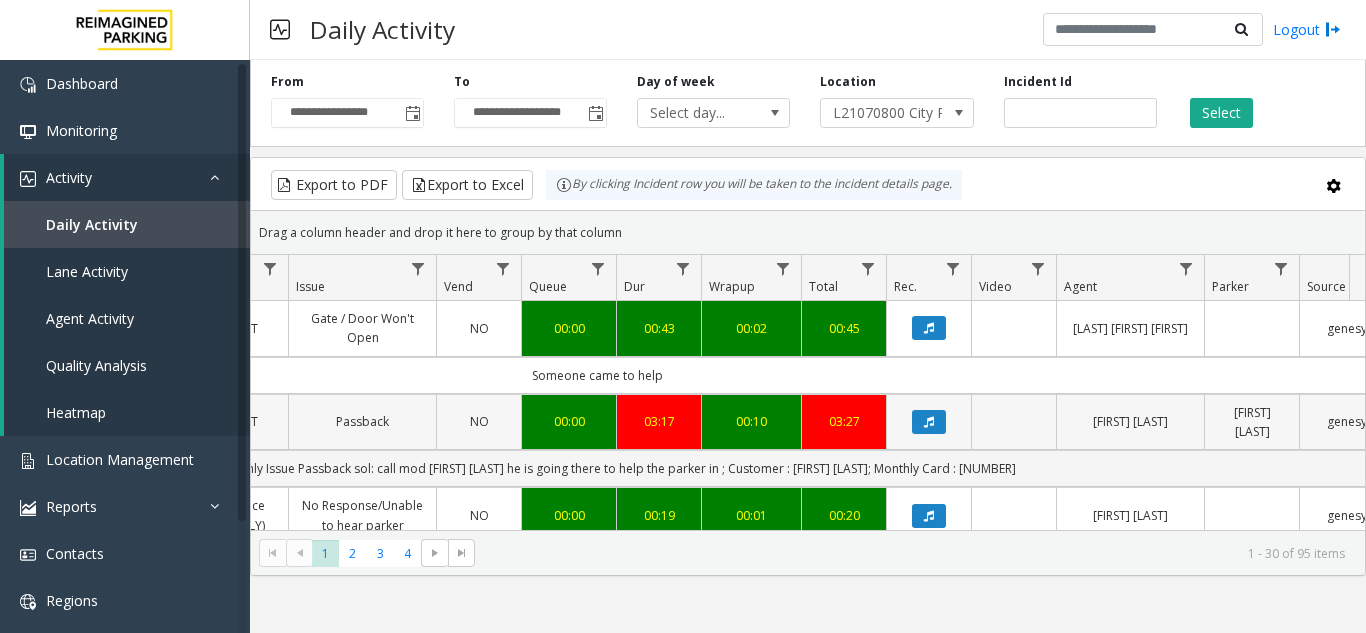 click on "[FIRST] [LAST]" 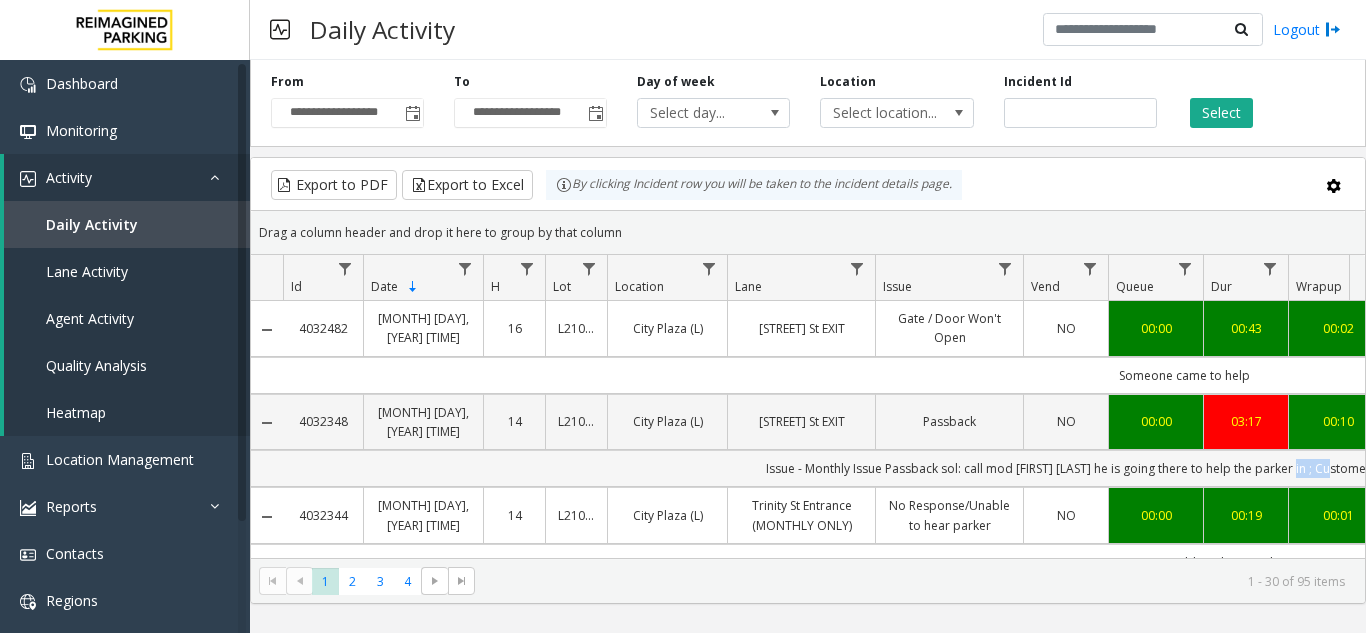scroll, scrollTop: 0, scrollLeft: 17, axis: horizontal 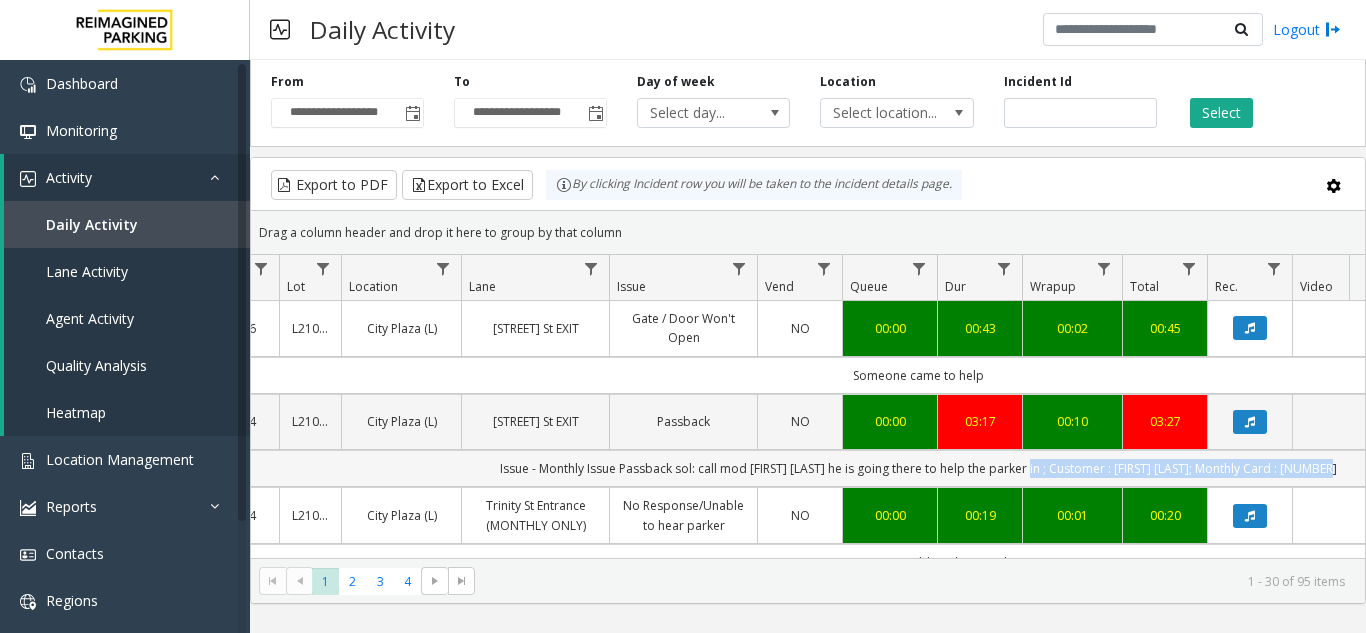 drag, startPoint x: 1292, startPoint y: 469, endPoint x: 1335, endPoint y: 467, distance: 43.046486 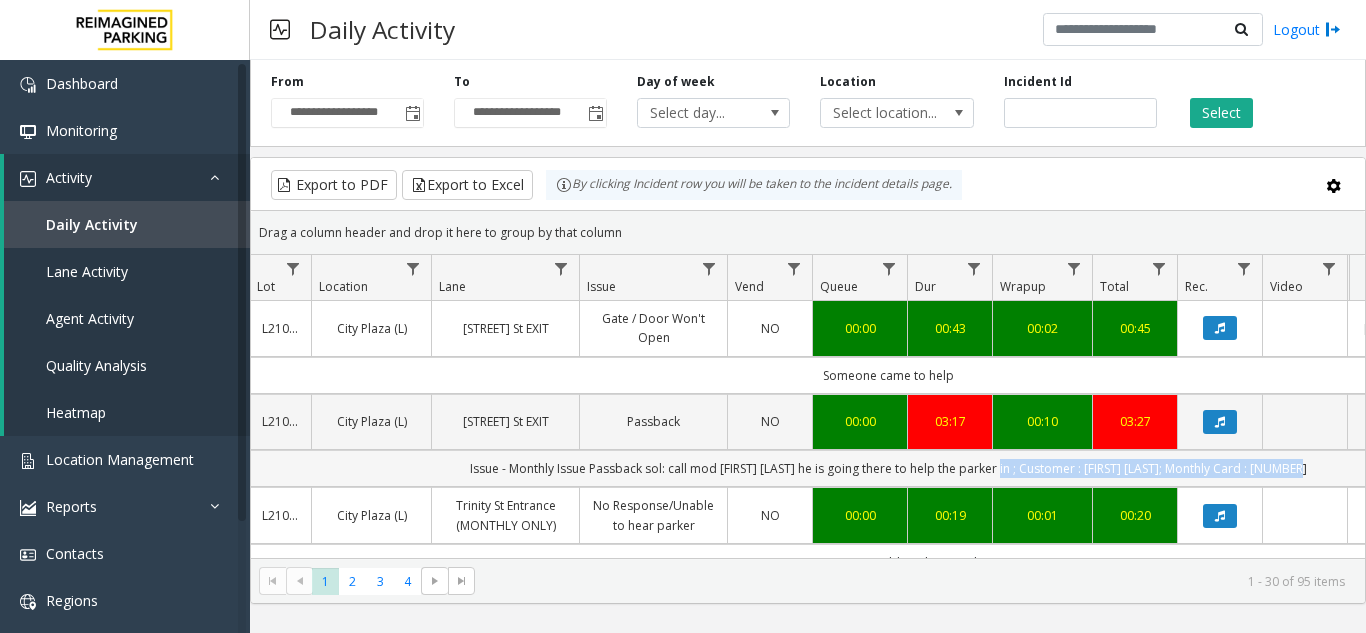 click on "Issue - Monthly Issue
Passback
sol: call mod Aldo Gaither he is going there to help the parker in ; Customer : Carlos Santiago; Monthly Card : 5200556" 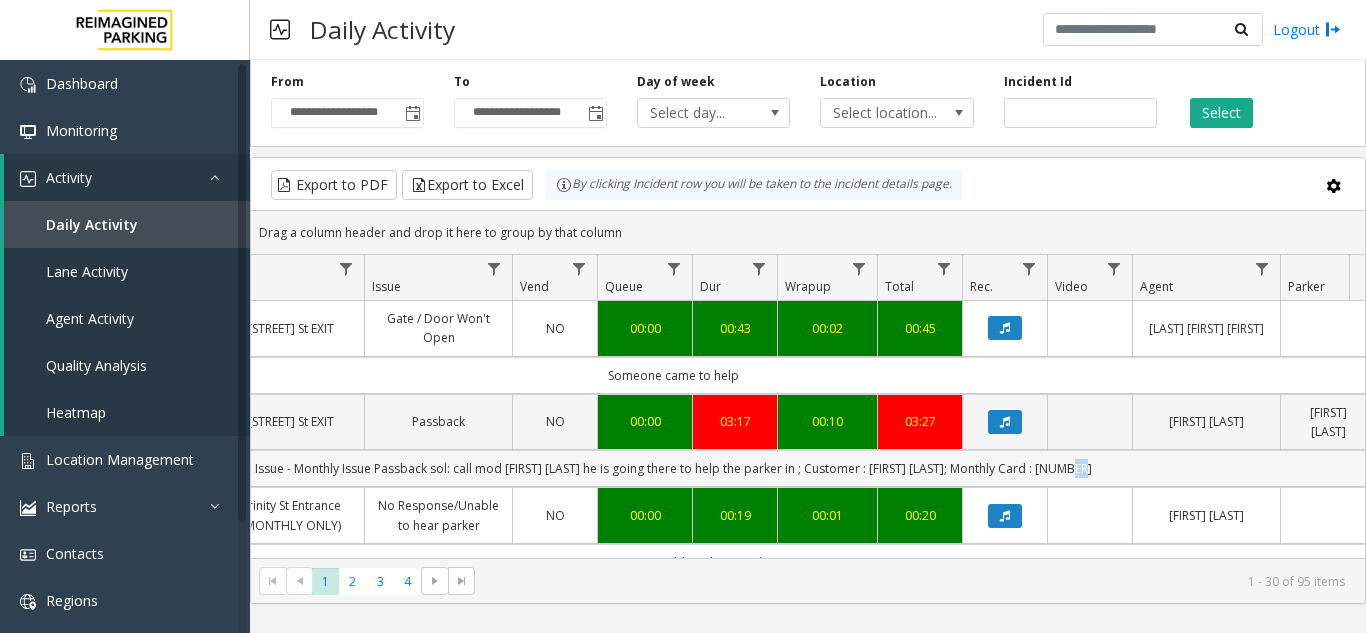 drag, startPoint x: 1289, startPoint y: 471, endPoint x: 1306, endPoint y: 461, distance: 19.723083 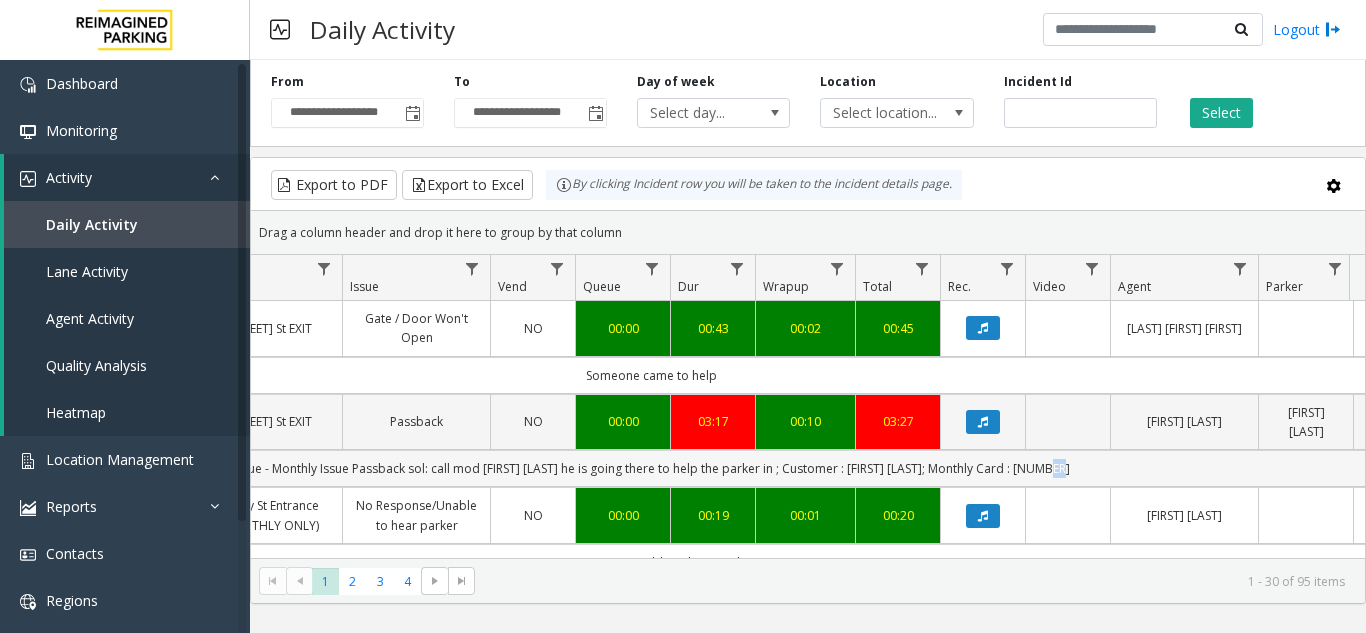 click on "Issue - Monthly Issue
Passback
sol: call mod Aldo Gaither he is going there to help the parker in ; Customer : Carlos Santiago; Monthly Card : 5200556" 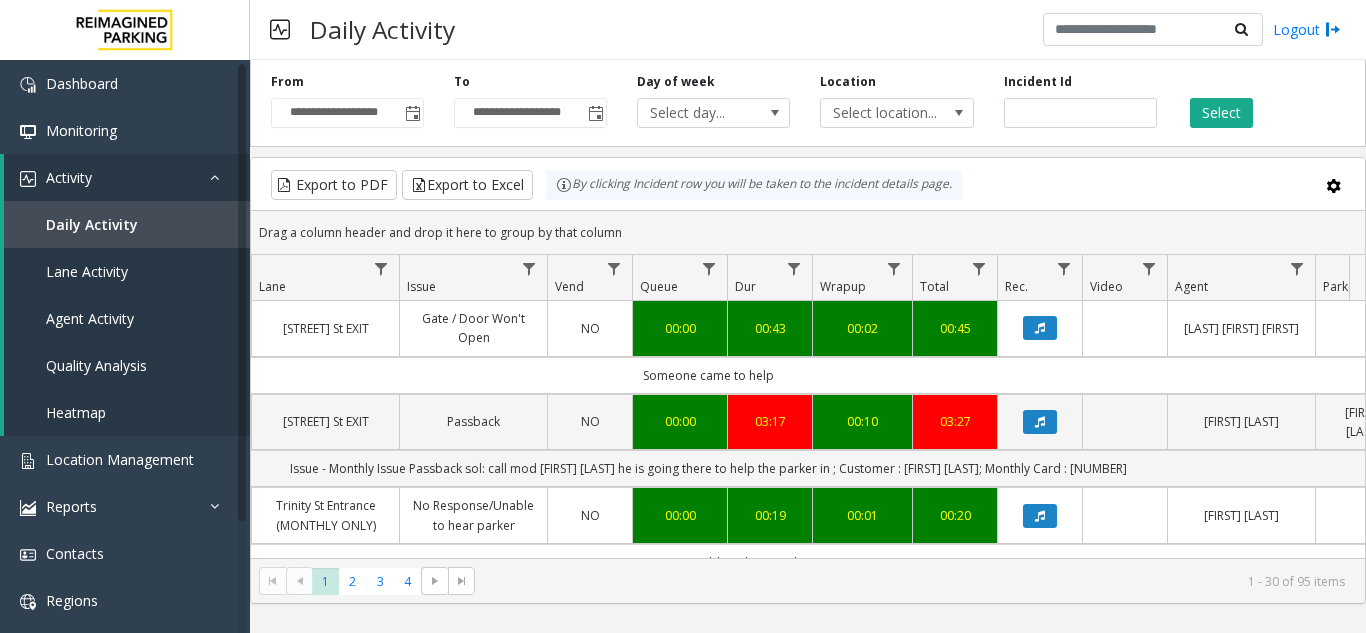 scroll, scrollTop: 100, scrollLeft: 476, axis: both 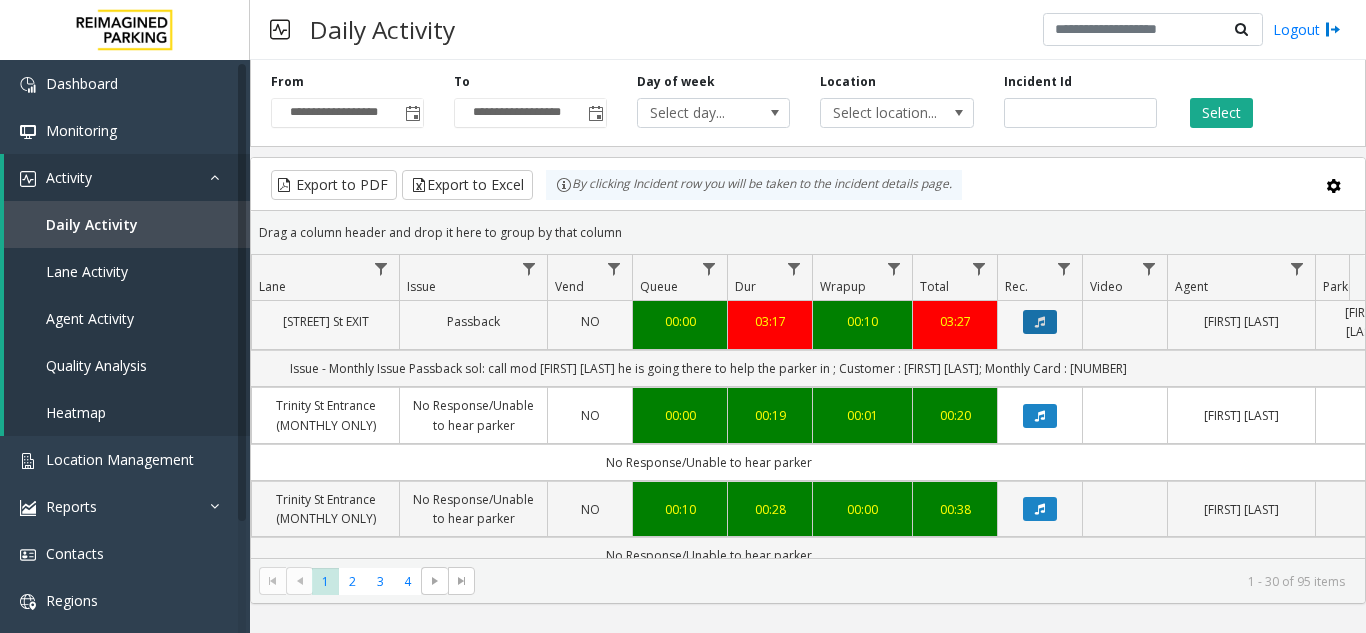 click 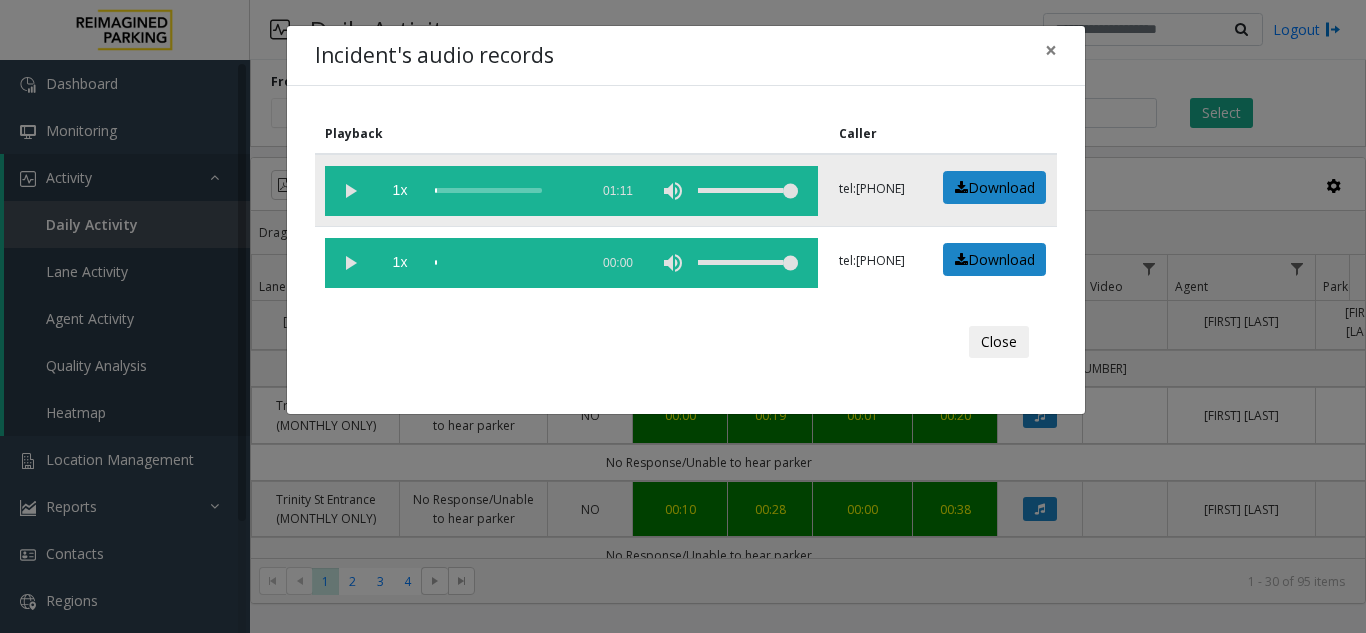 click 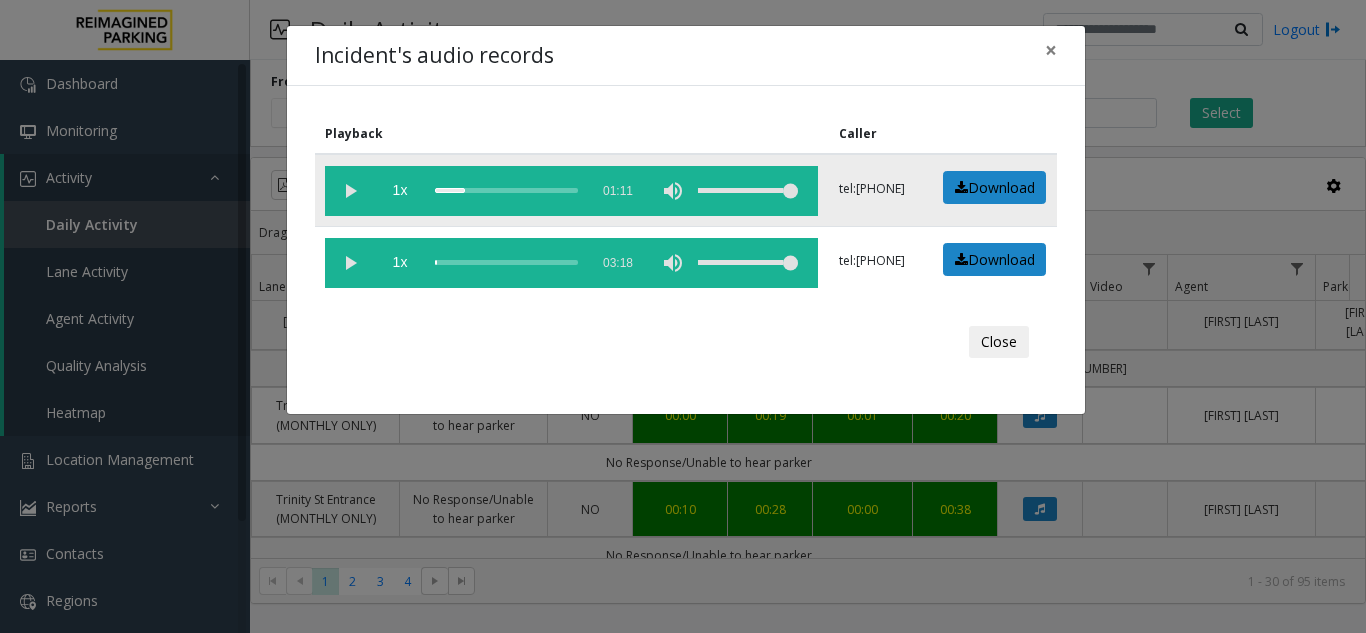 drag, startPoint x: 448, startPoint y: 191, endPoint x: 366, endPoint y: 188, distance: 82.05486 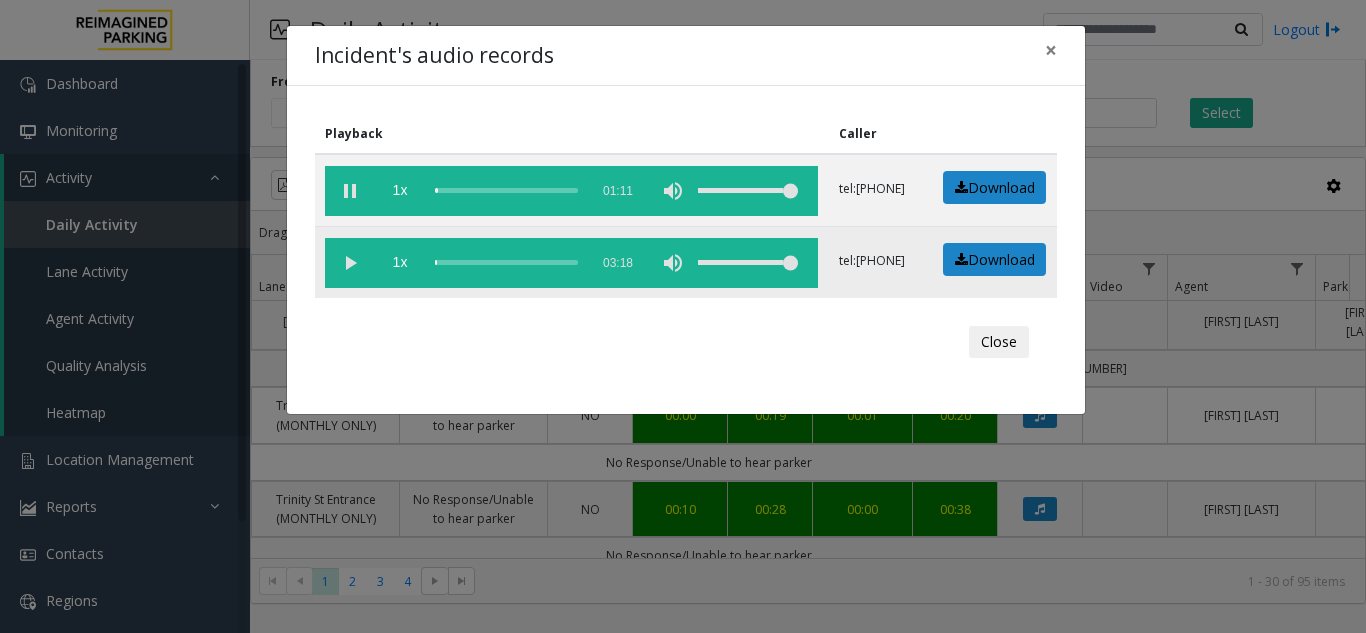 click 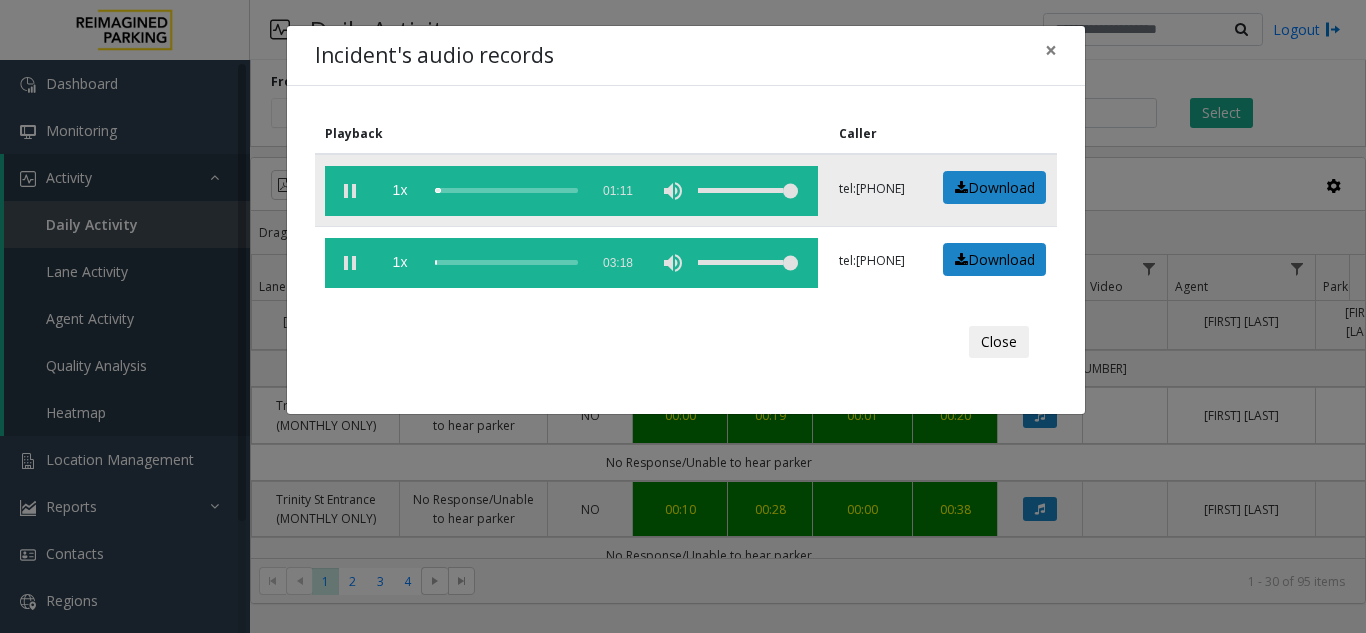 click 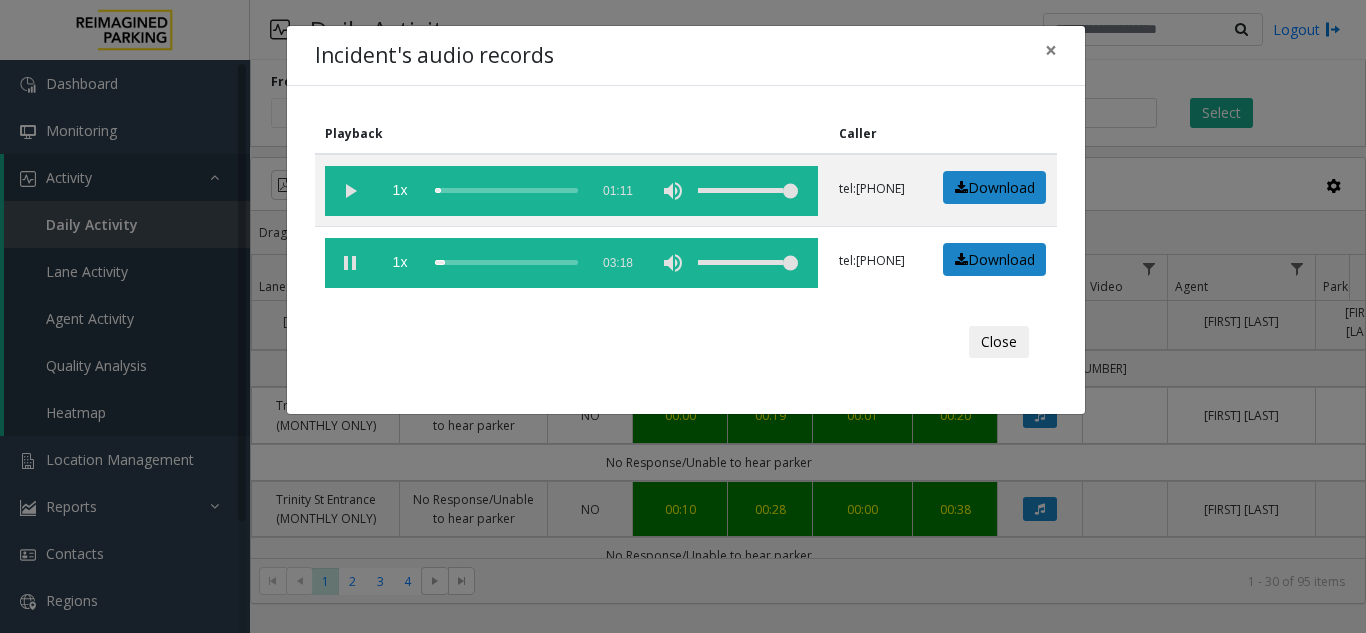 click on "Close" 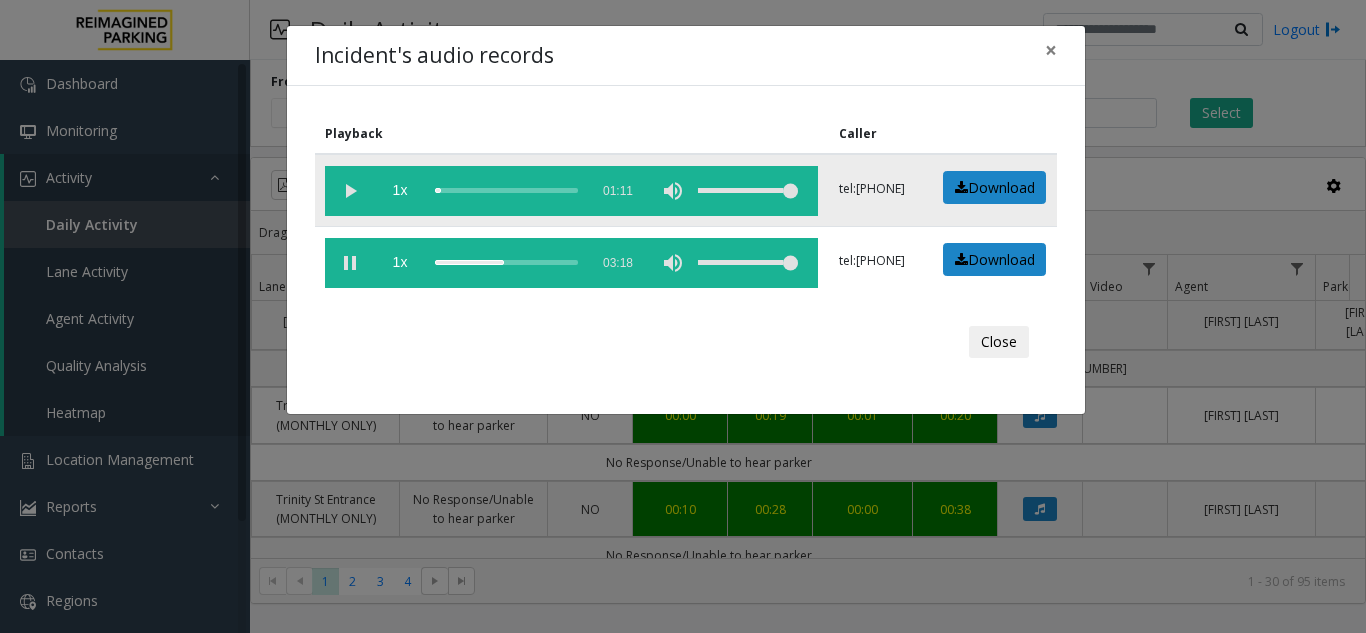 click 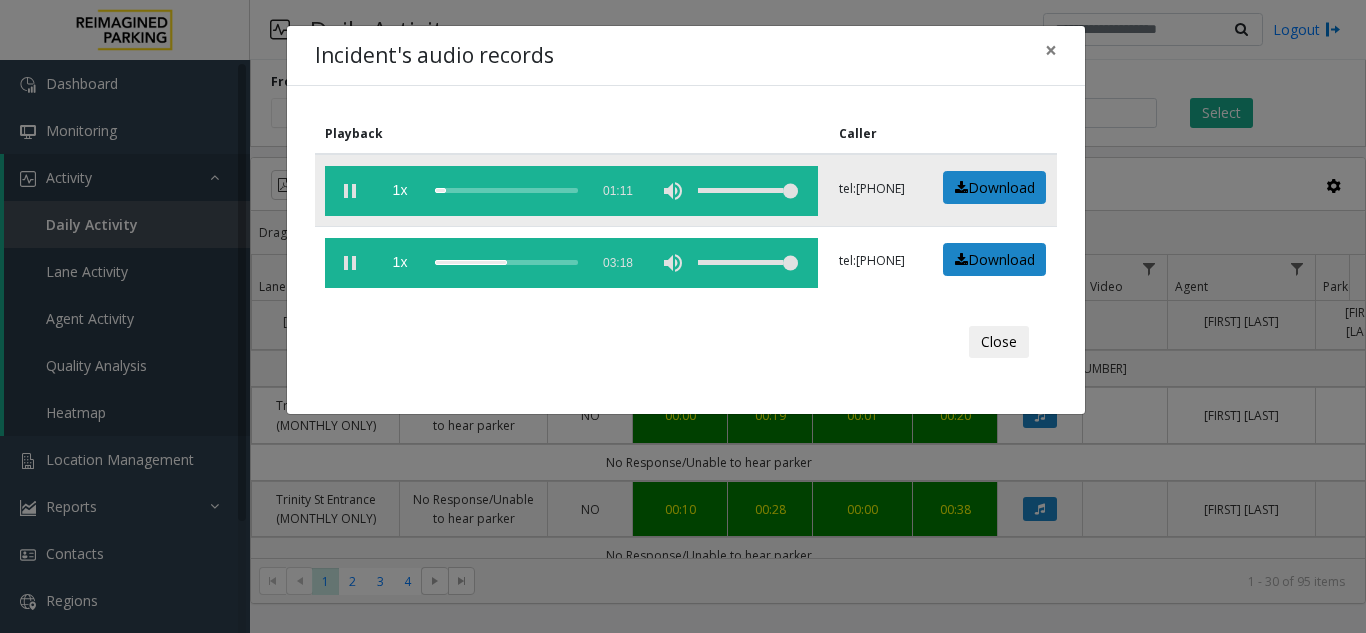 click 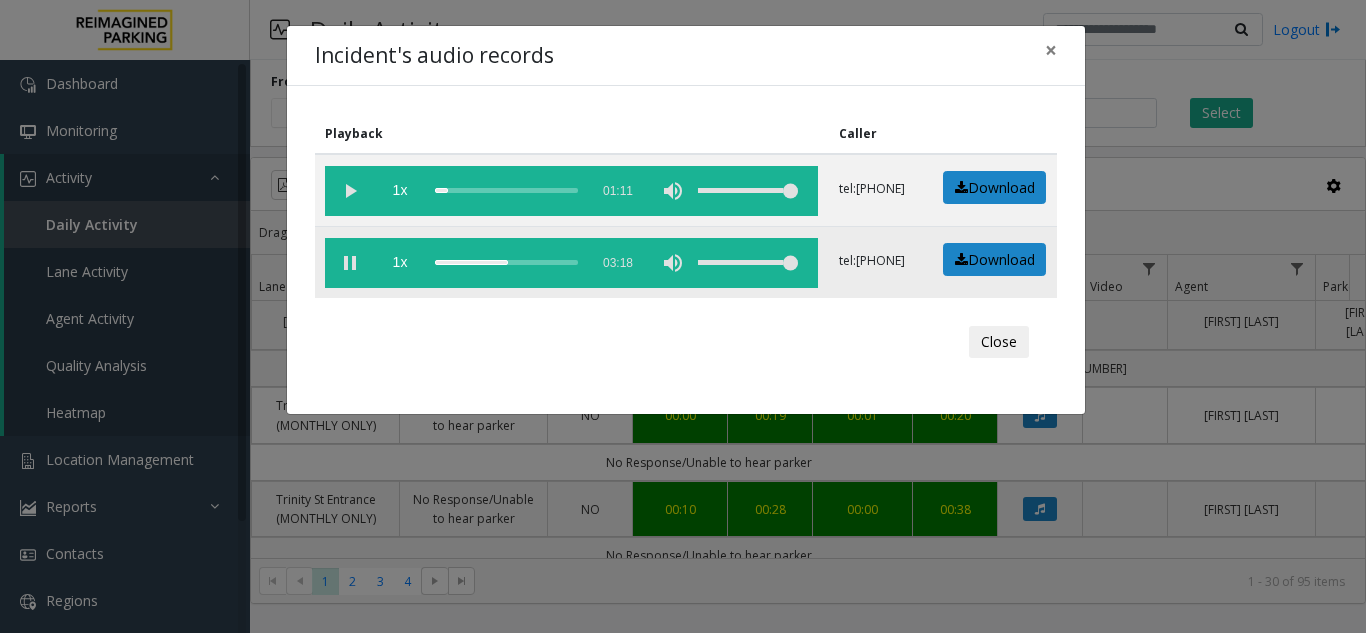 click 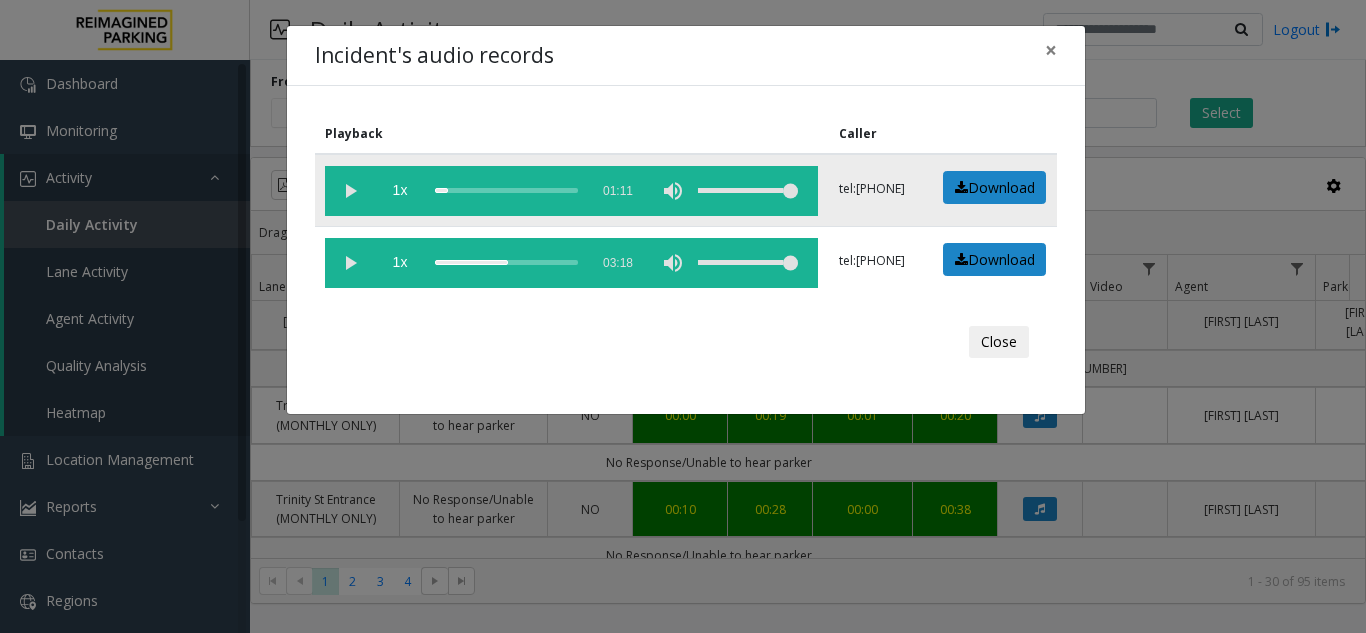 click 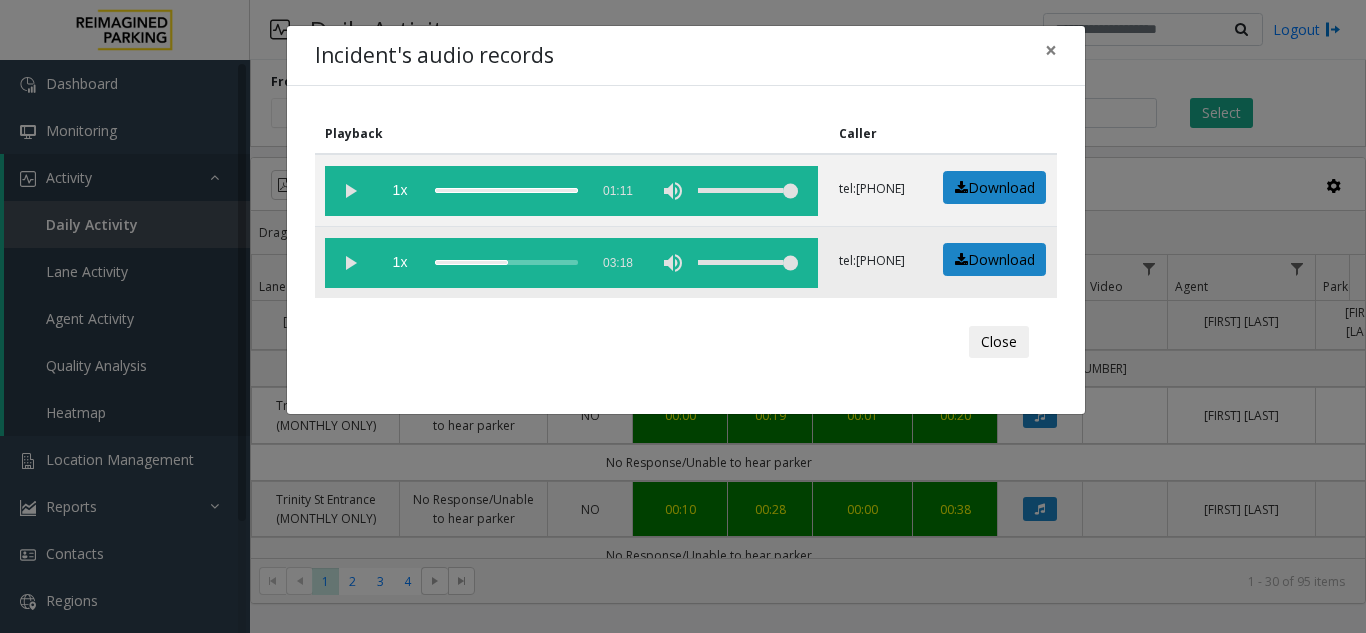 click 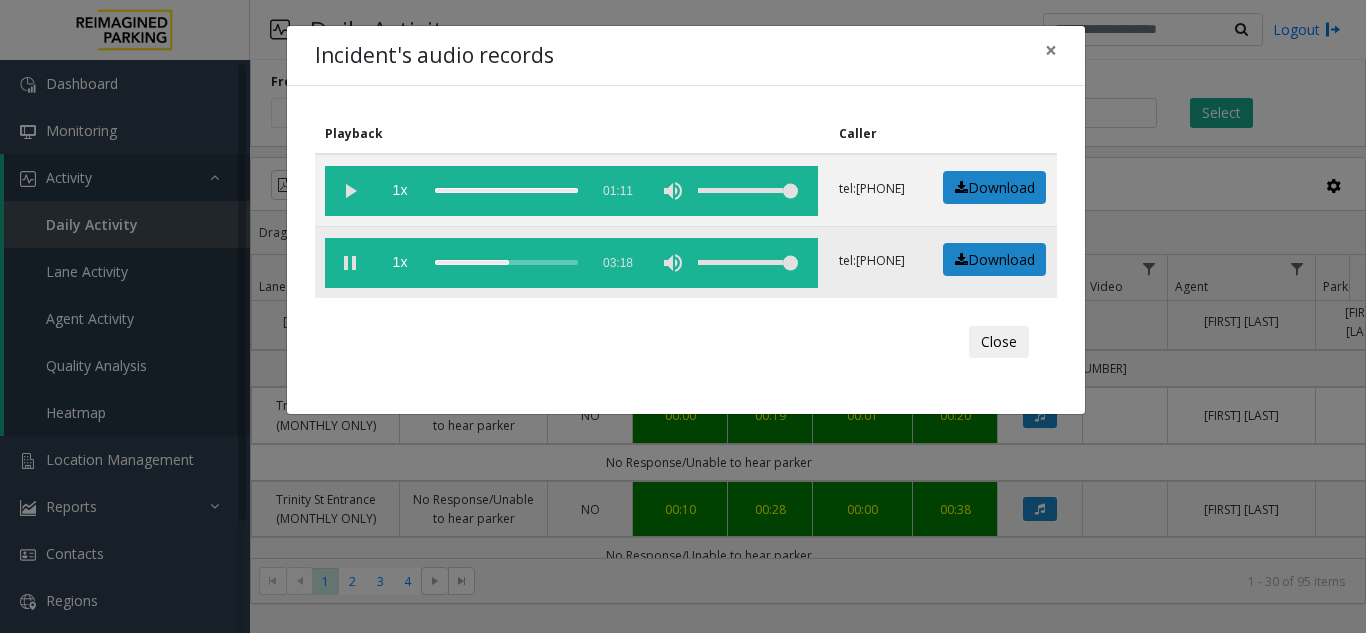 click 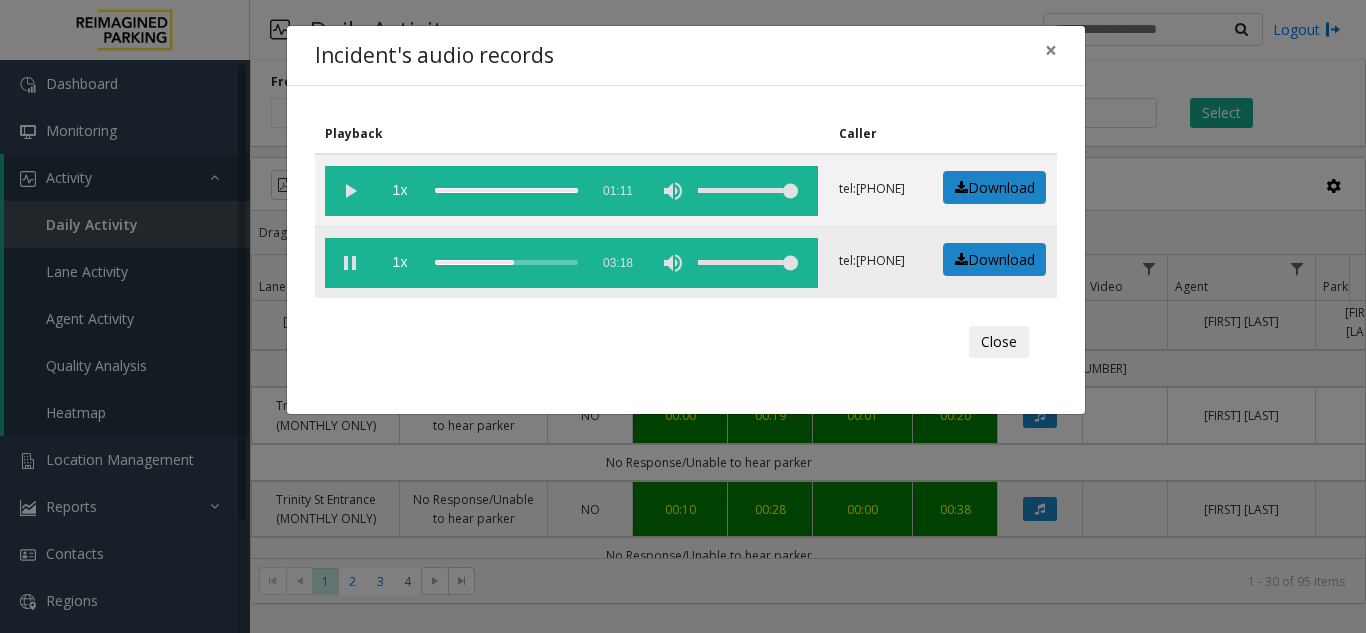 click 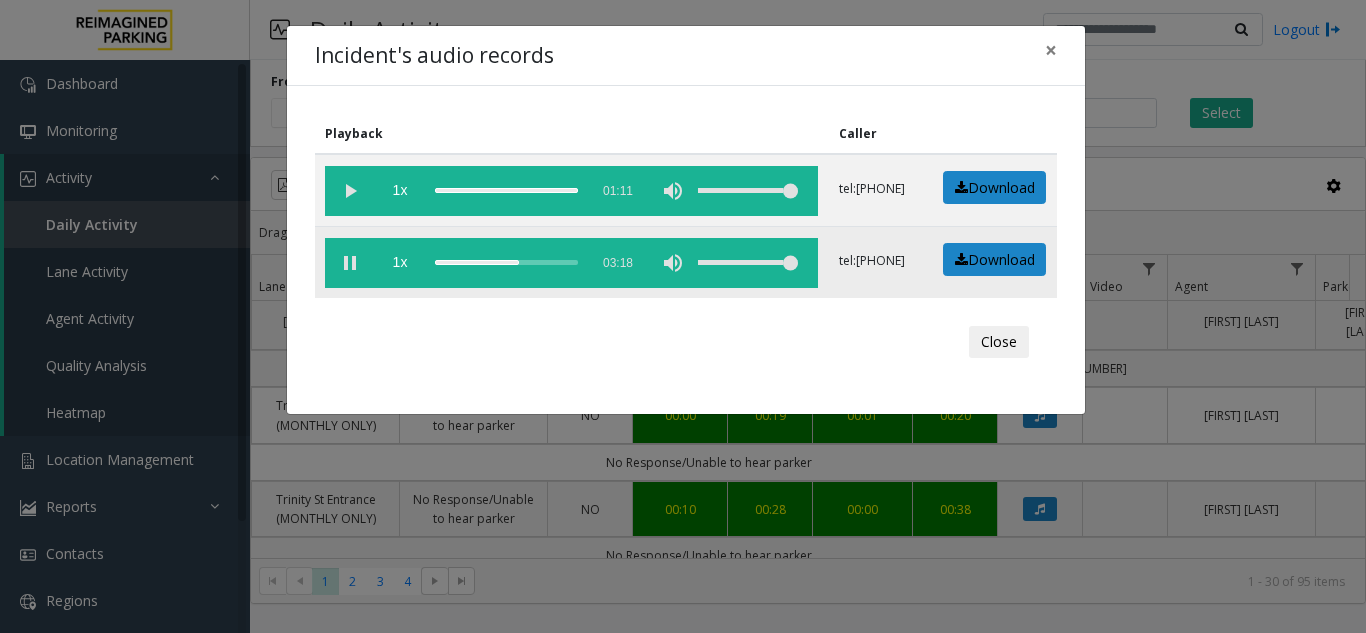click 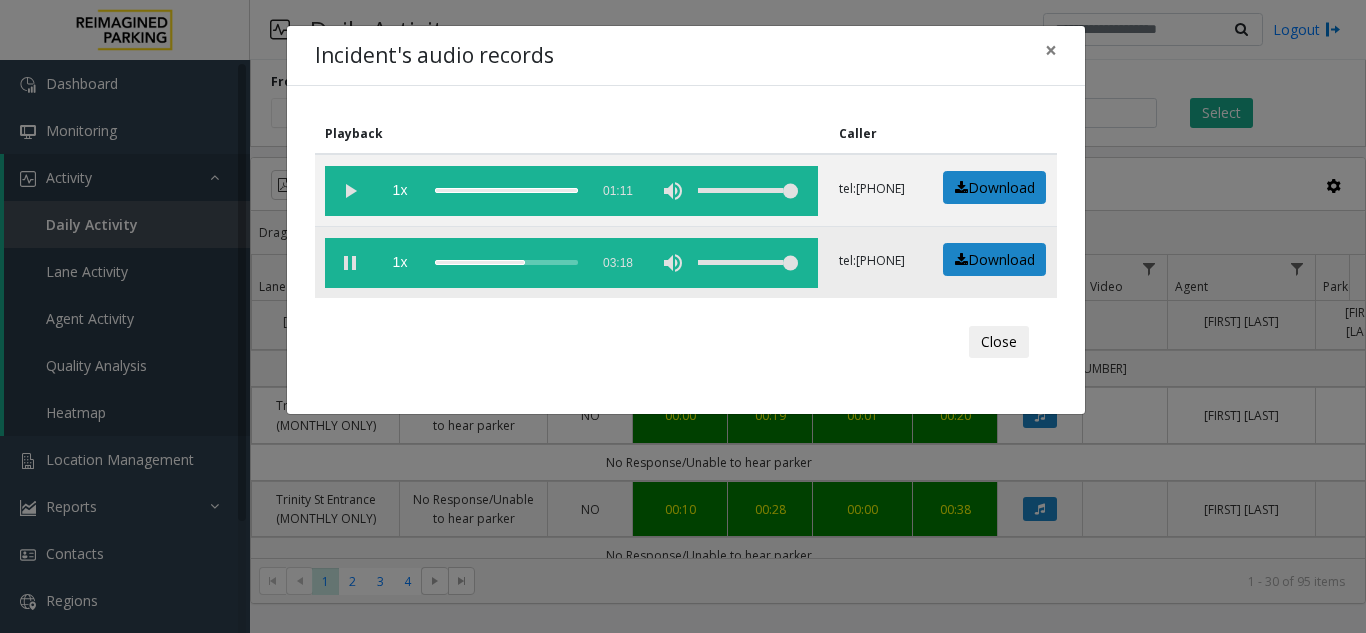 click 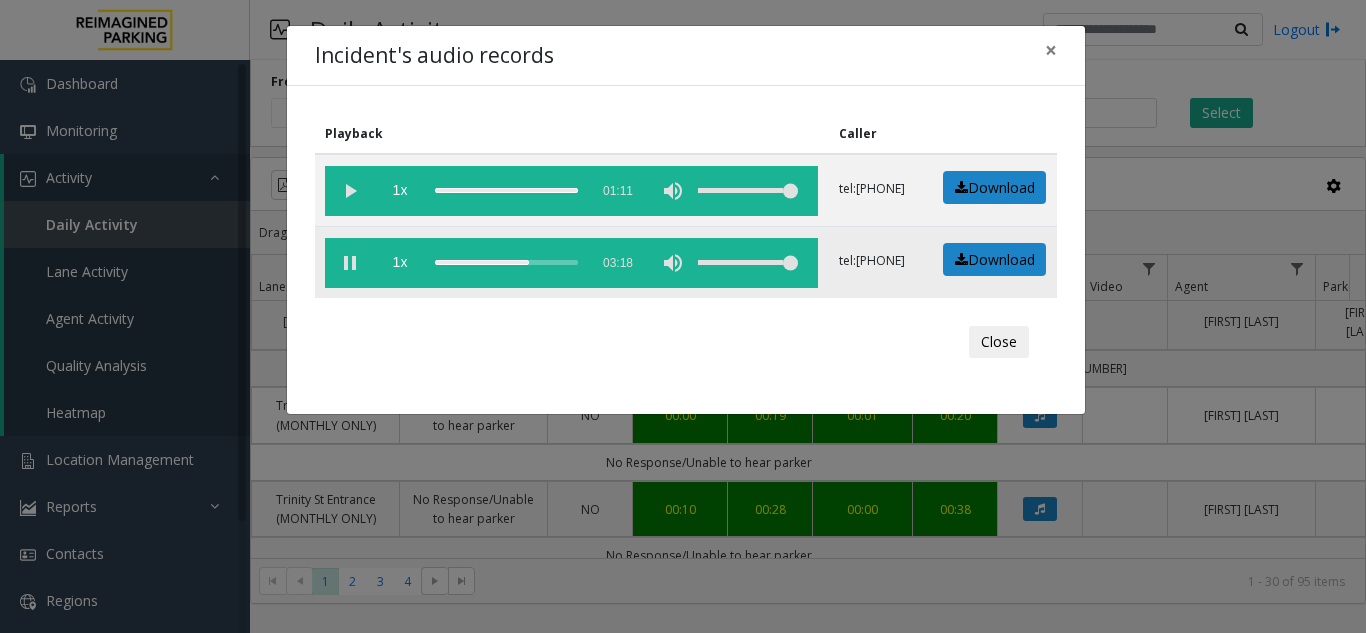 click 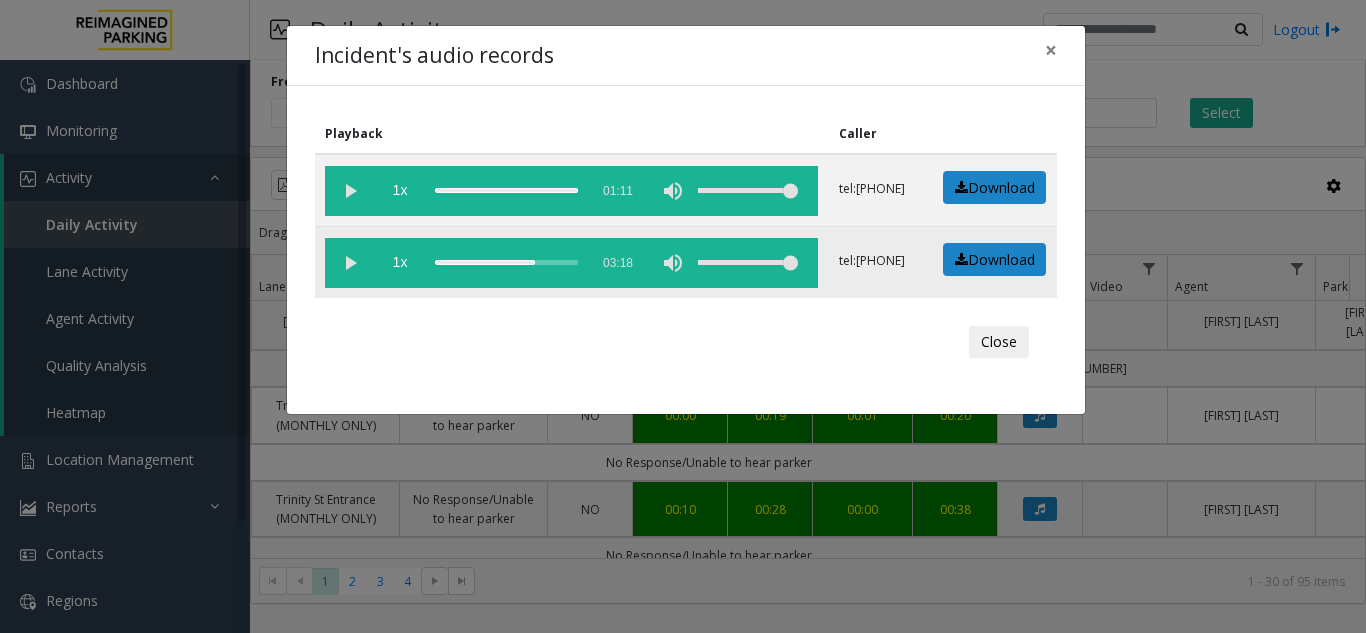 click 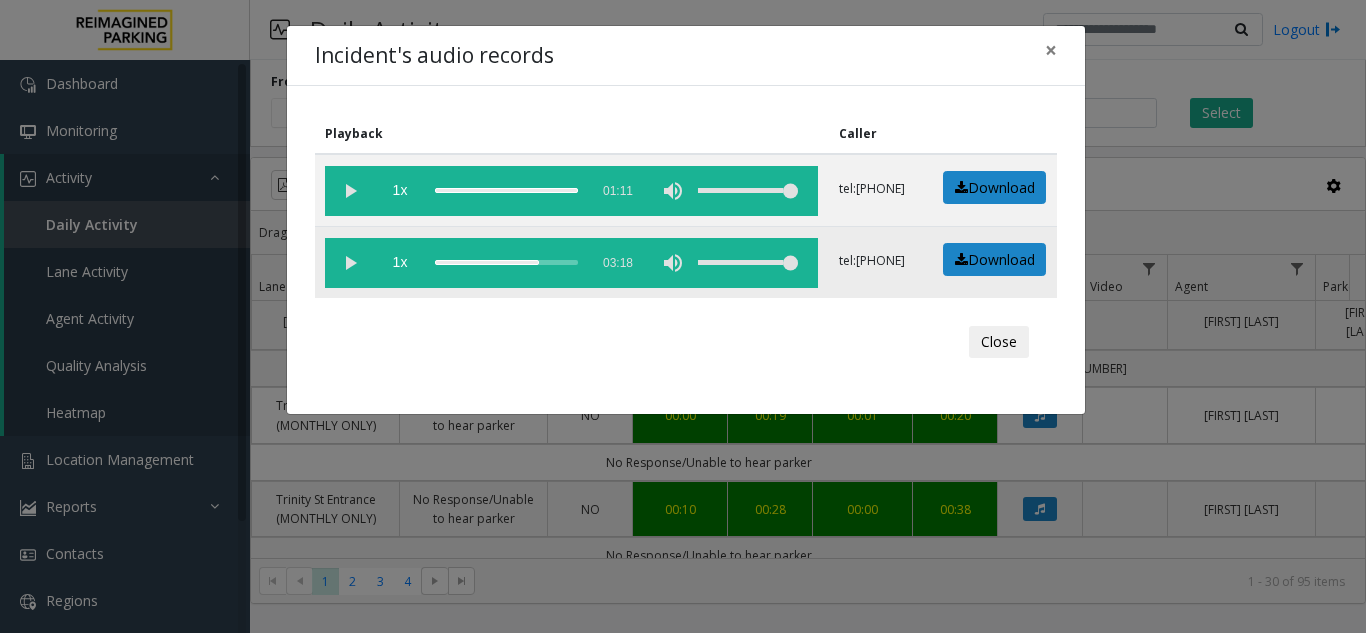 click 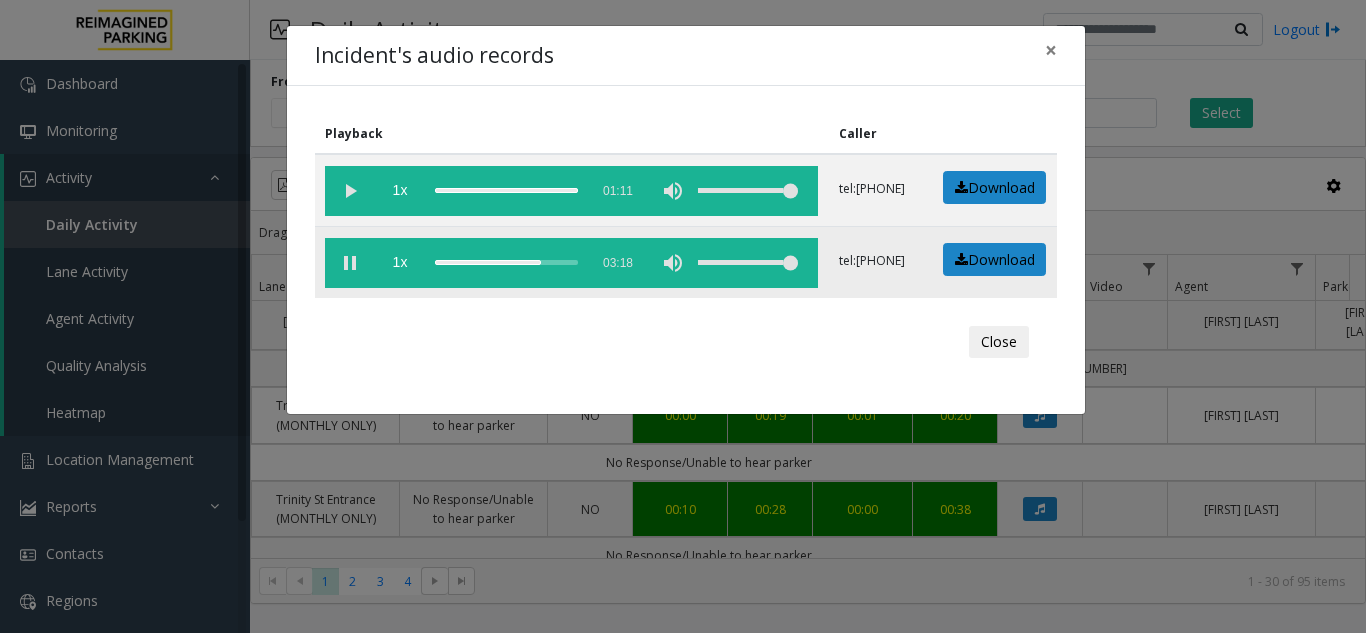 click 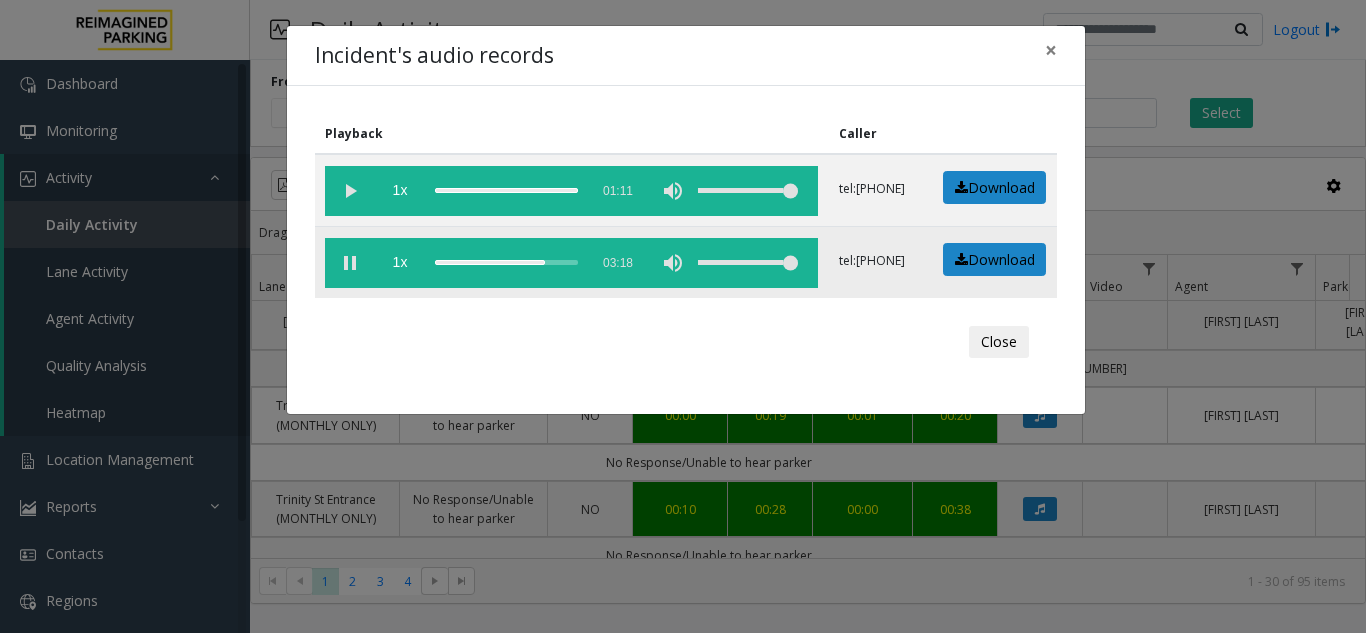 click 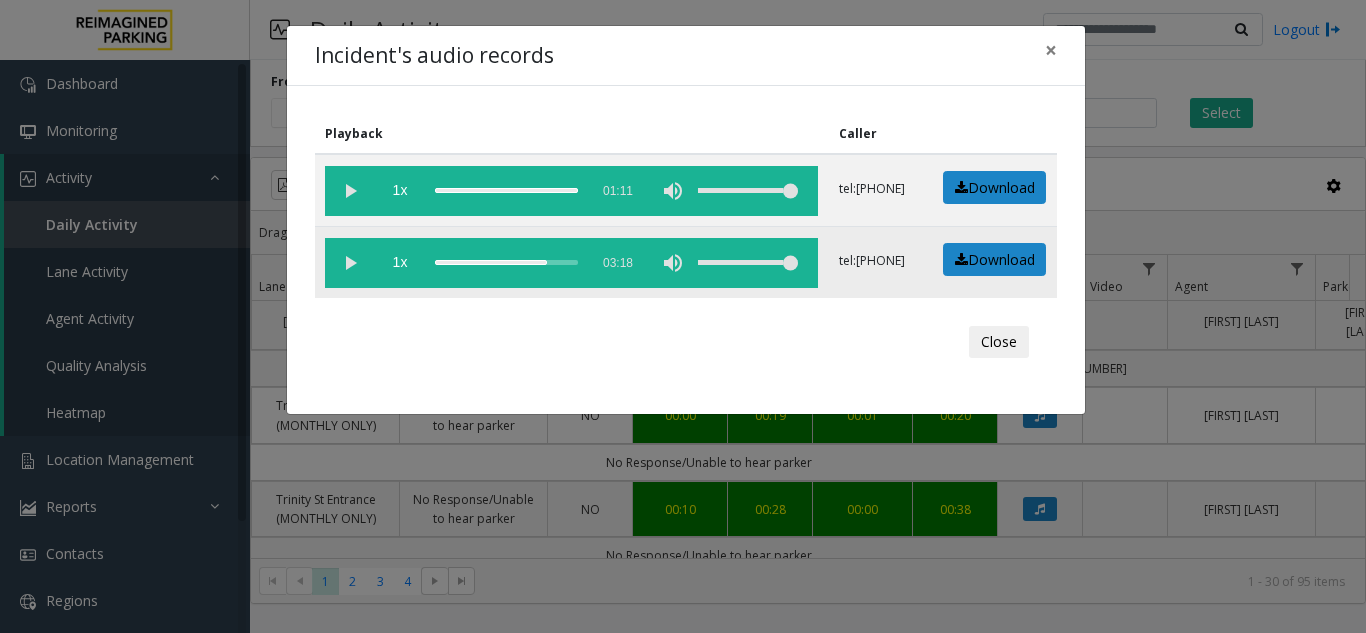 click 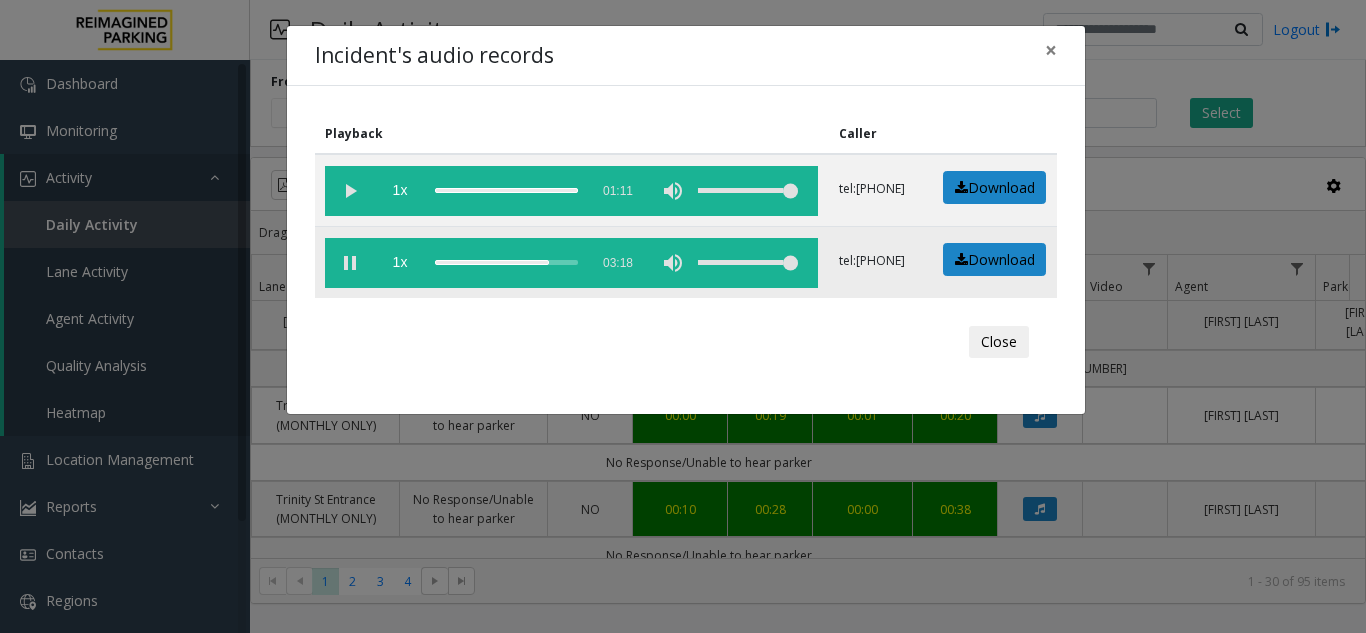click 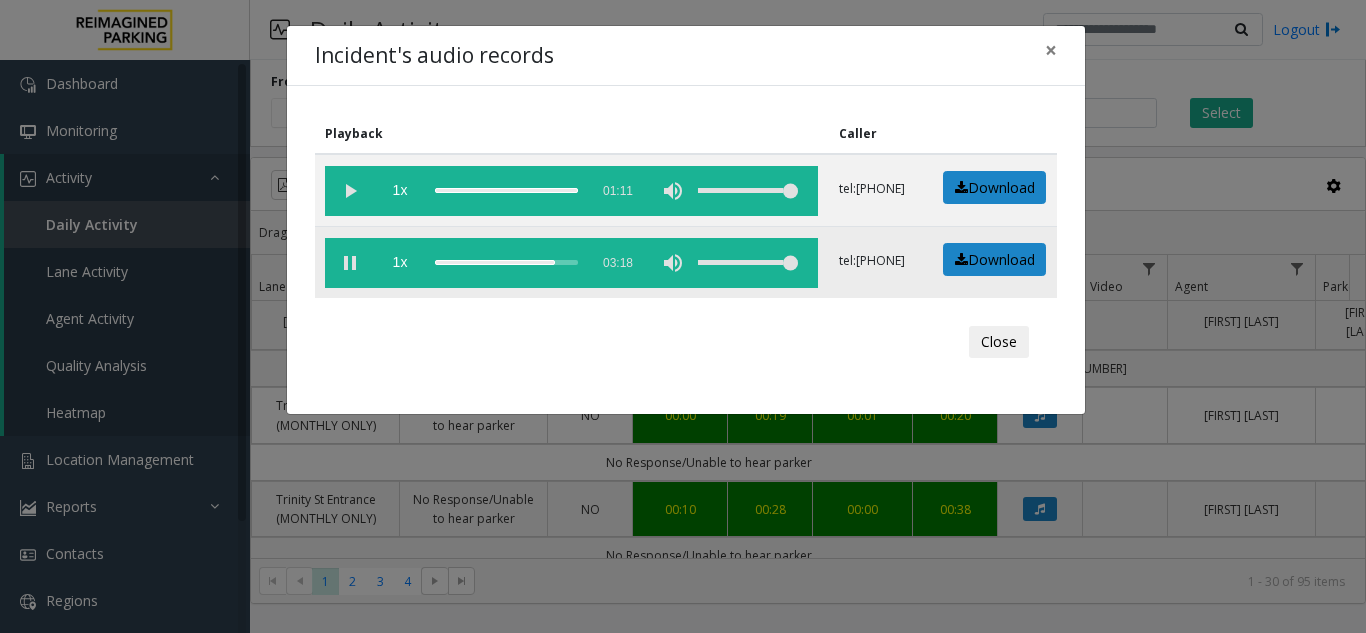 click 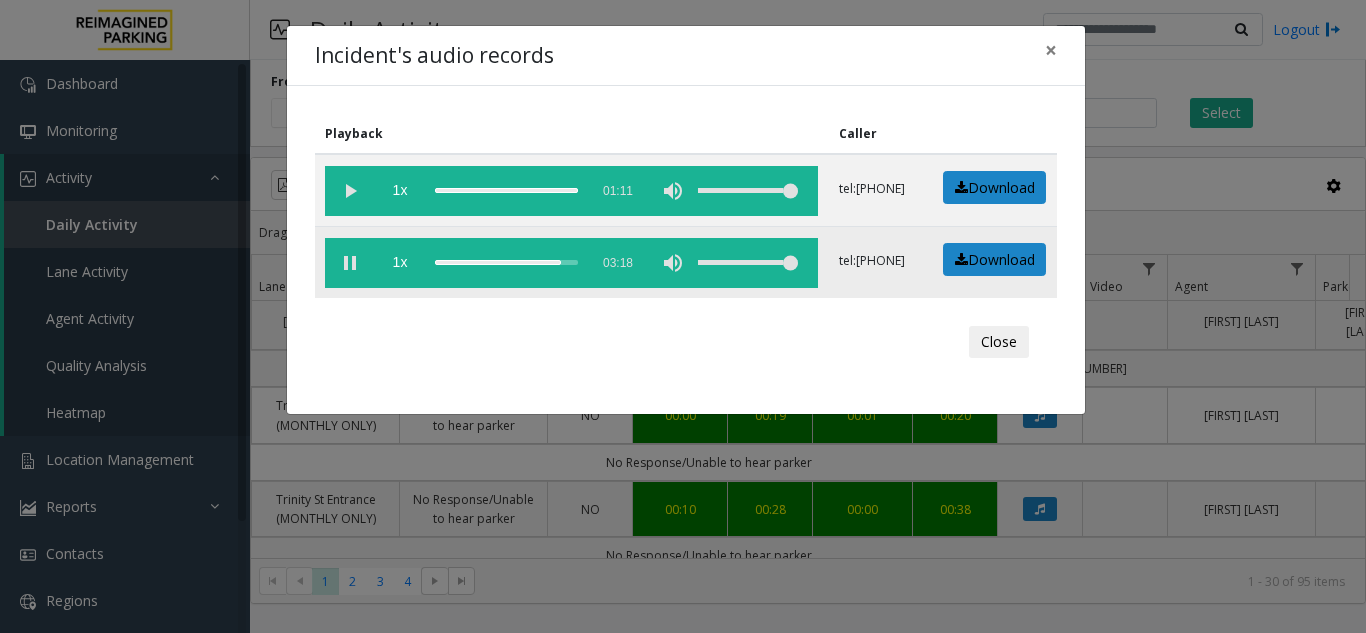 click 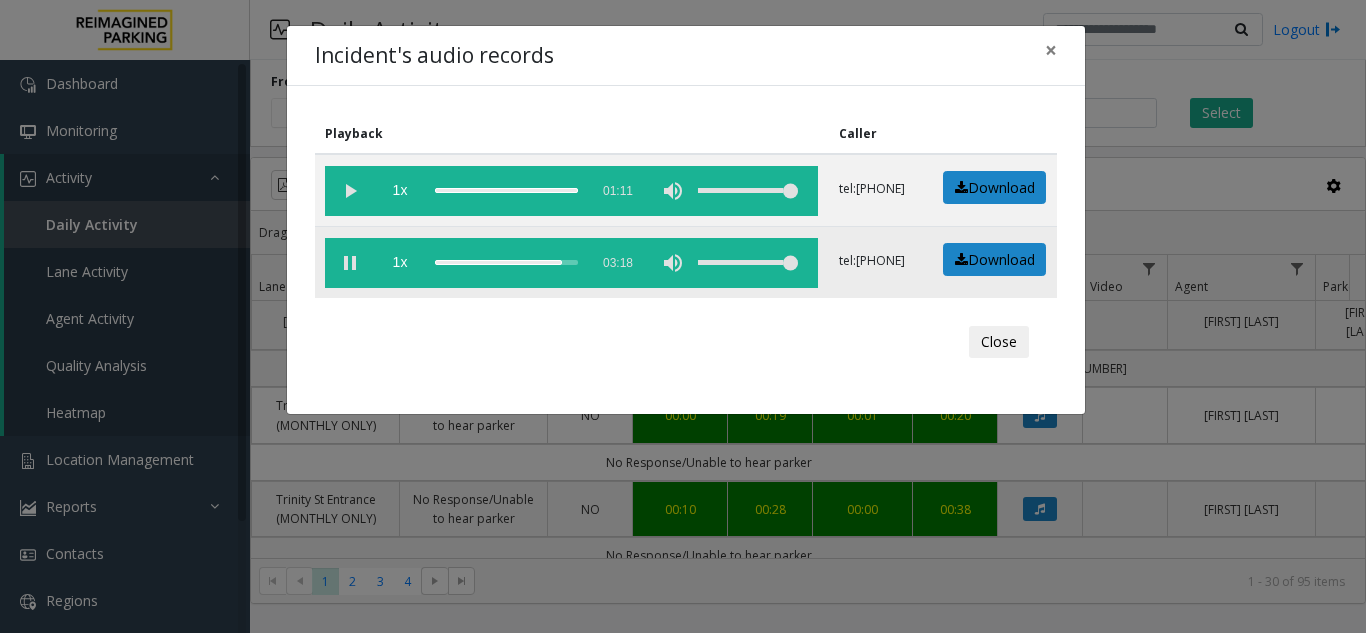 click 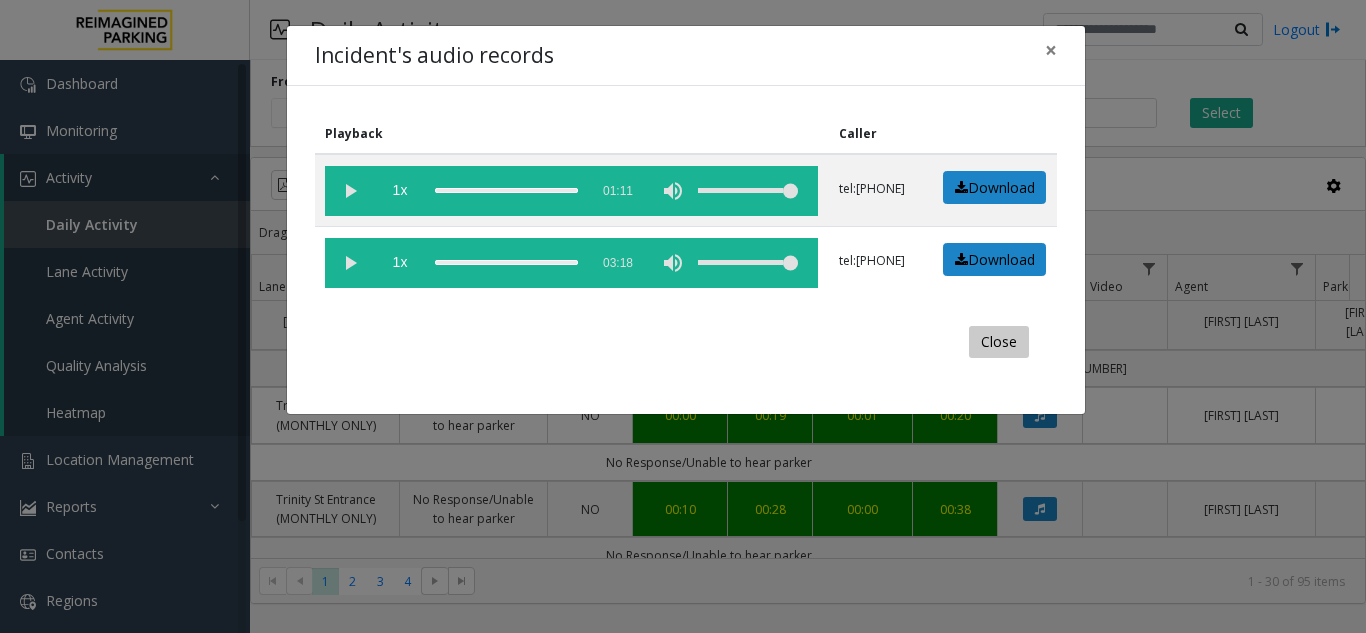 click on "Close" 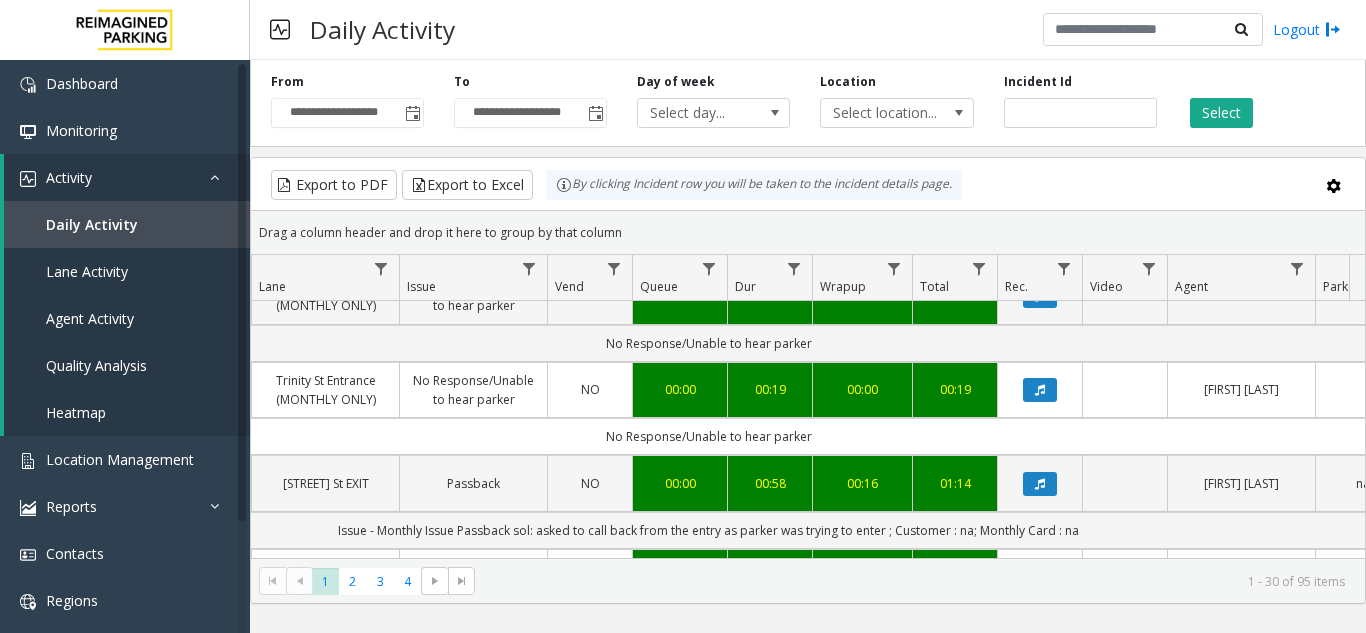 scroll, scrollTop: 600, scrollLeft: 476, axis: both 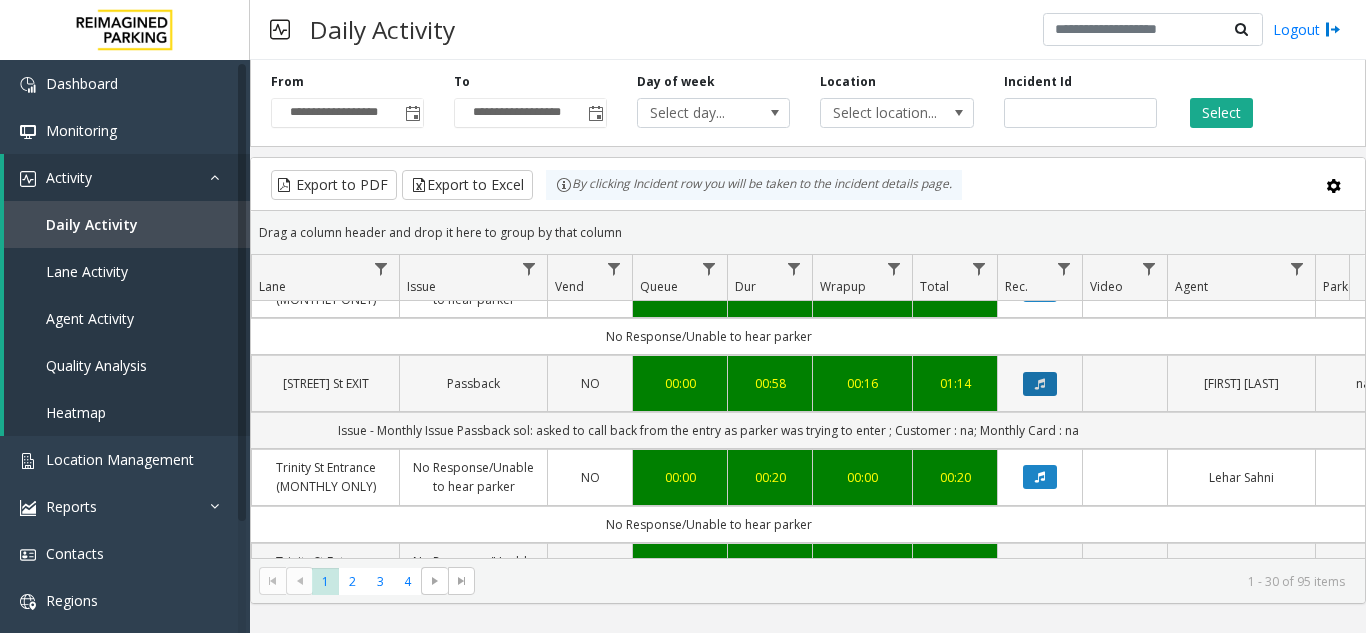 click 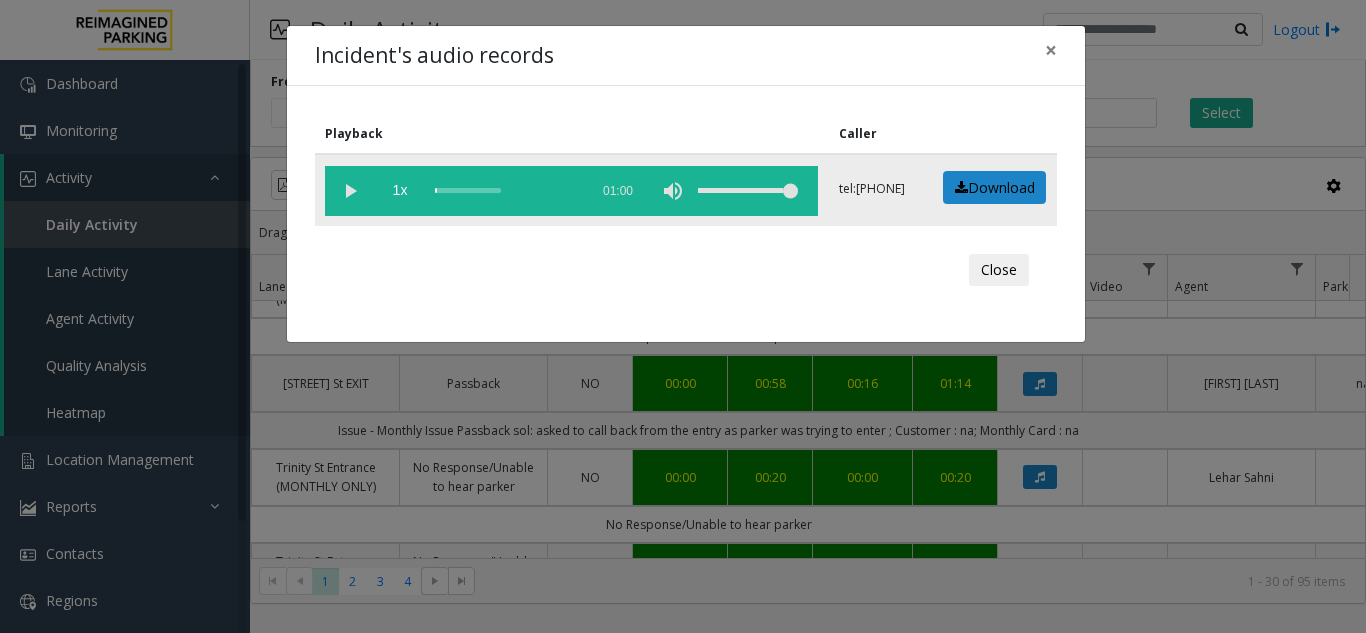 click 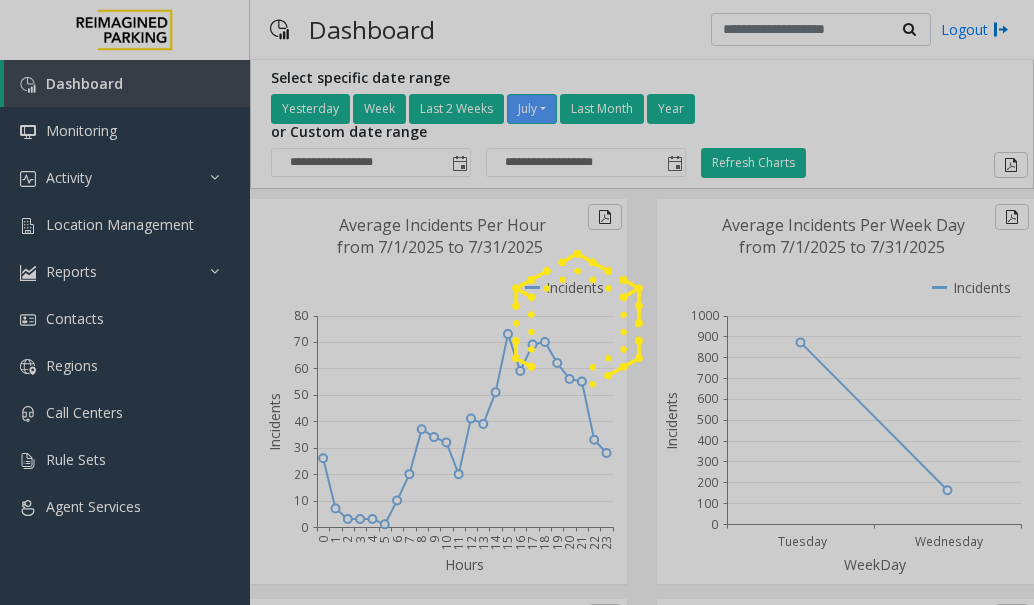 scroll, scrollTop: 0, scrollLeft: 0, axis: both 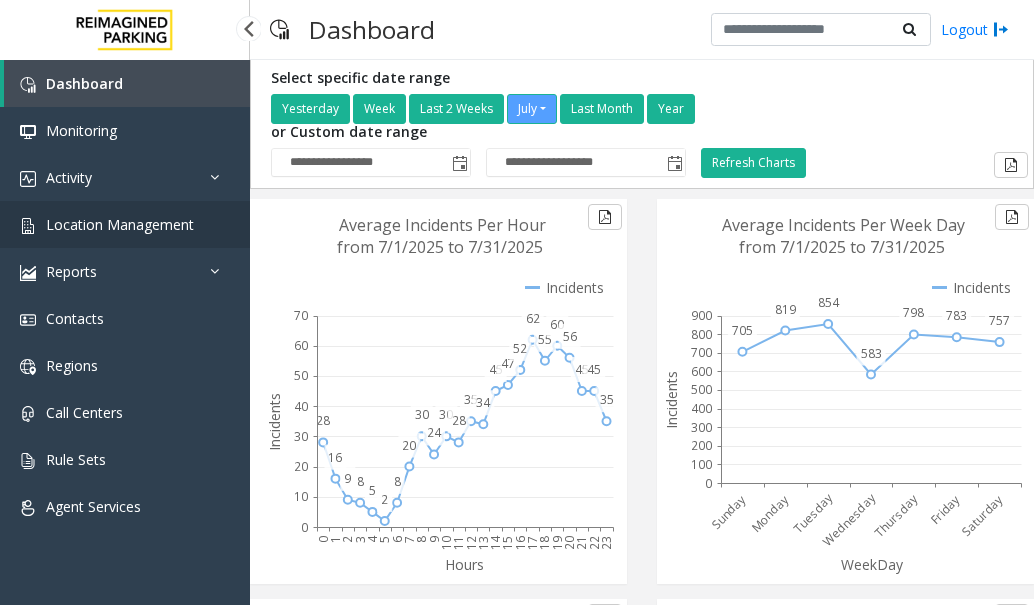 click on "Location Management" at bounding box center [120, 224] 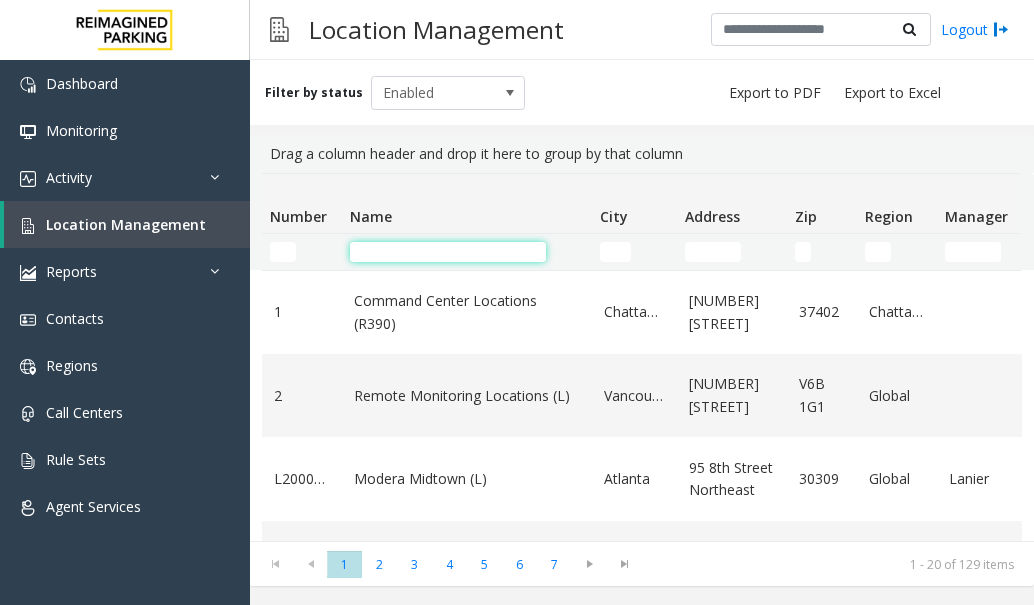click 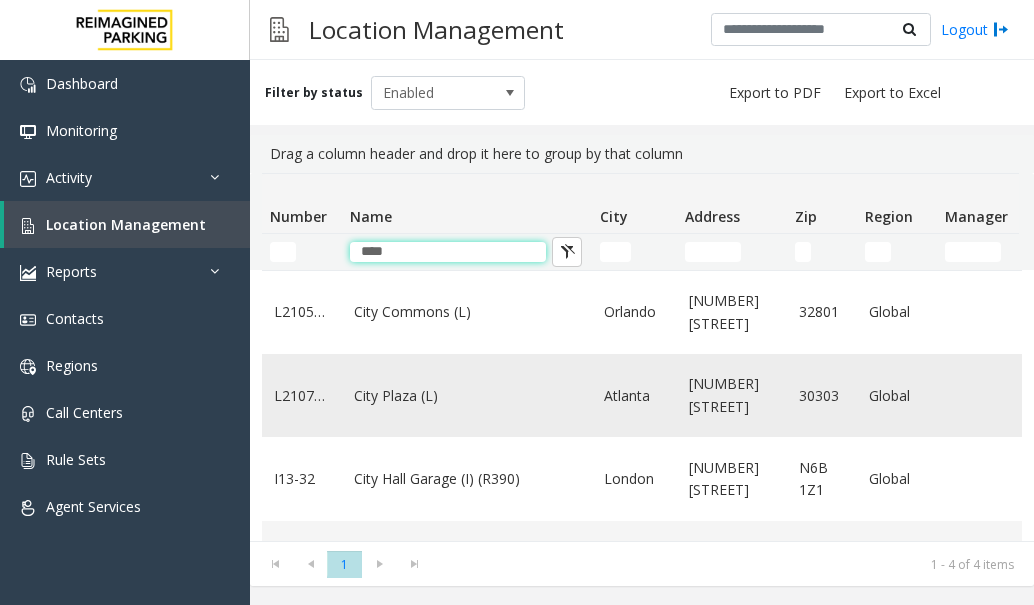 type on "****" 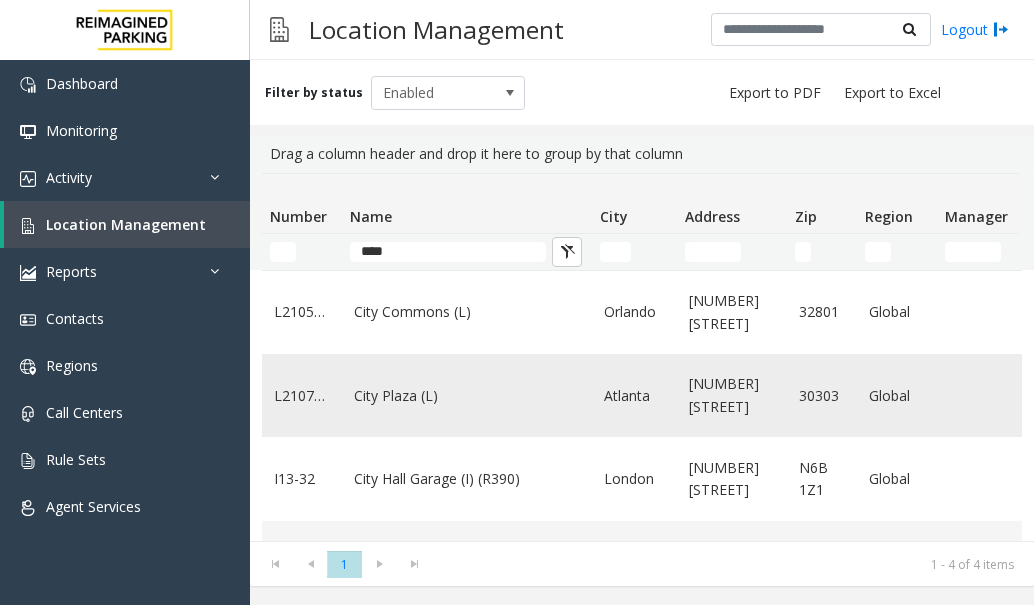 click on "City Plaza (L)" 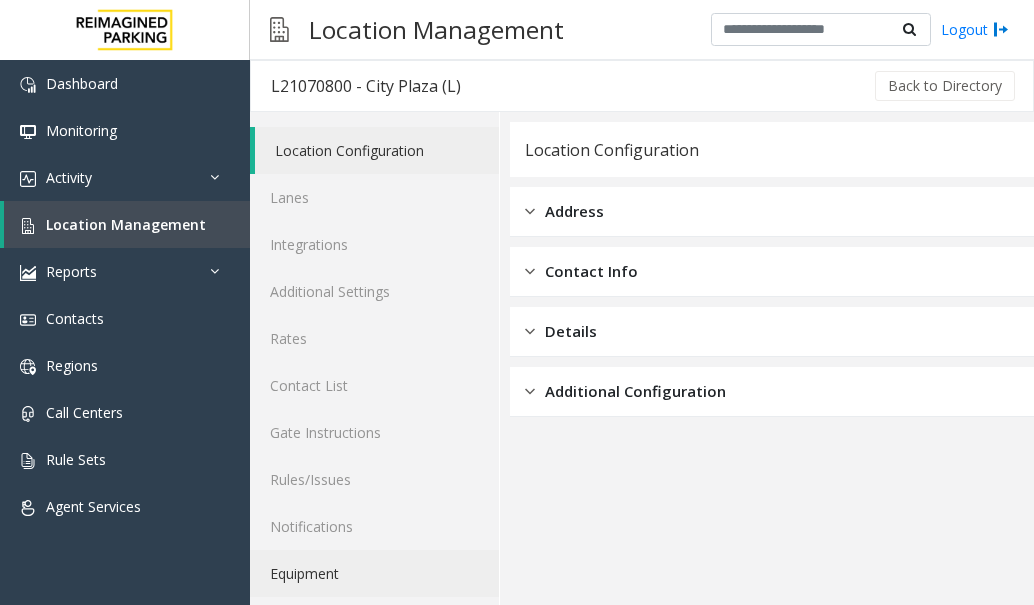 scroll, scrollTop: 54, scrollLeft: 0, axis: vertical 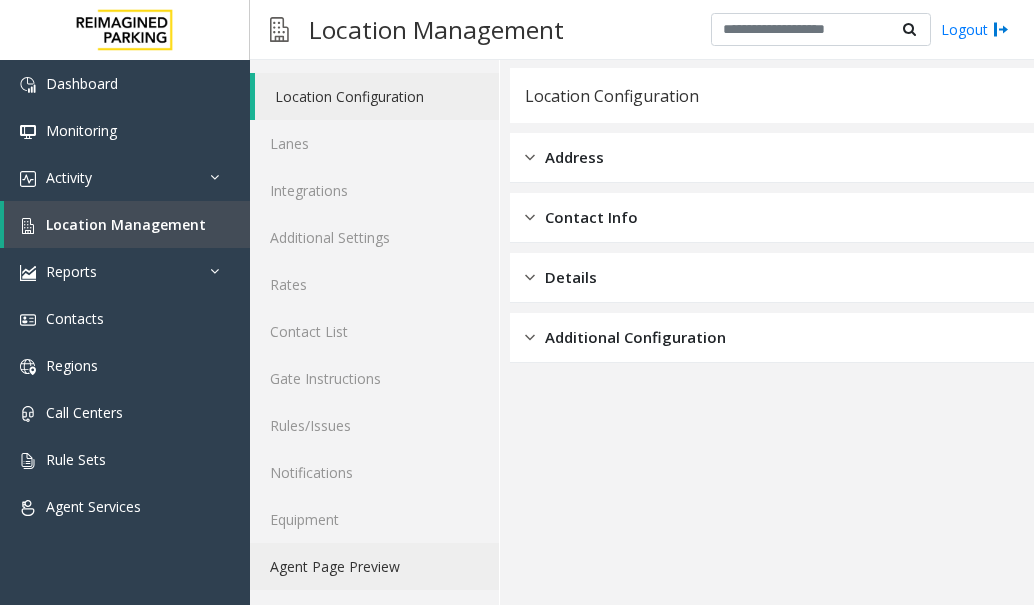 click on "Agent Page Preview" 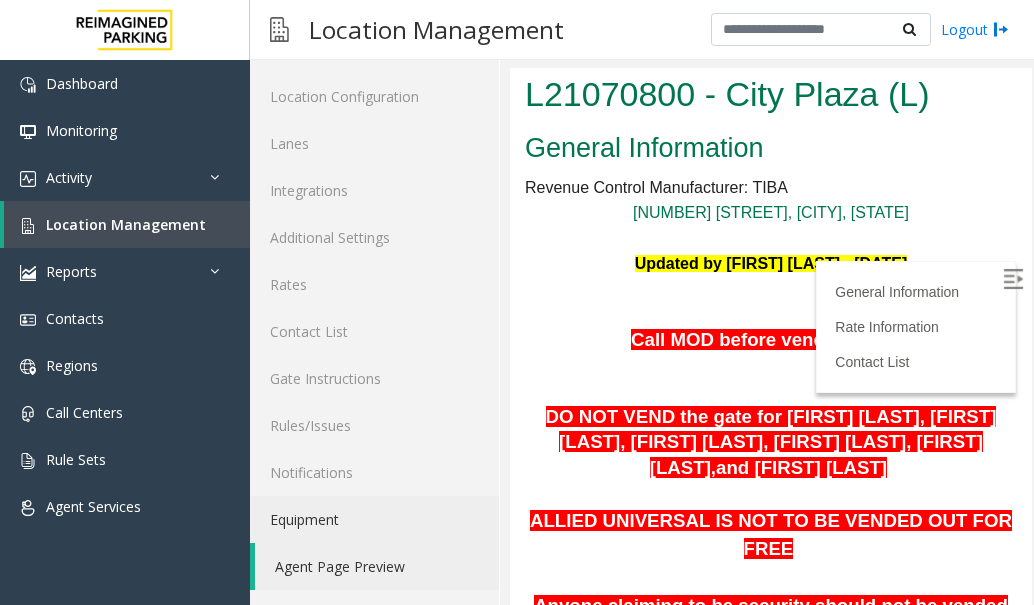 scroll, scrollTop: 0, scrollLeft: 0, axis: both 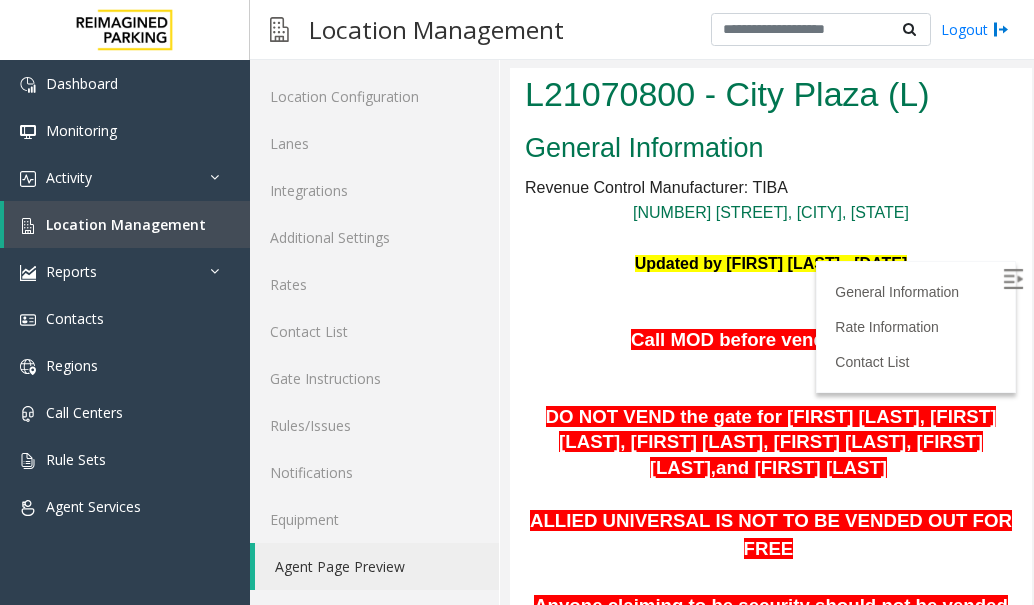 click at bounding box center [1013, 279] 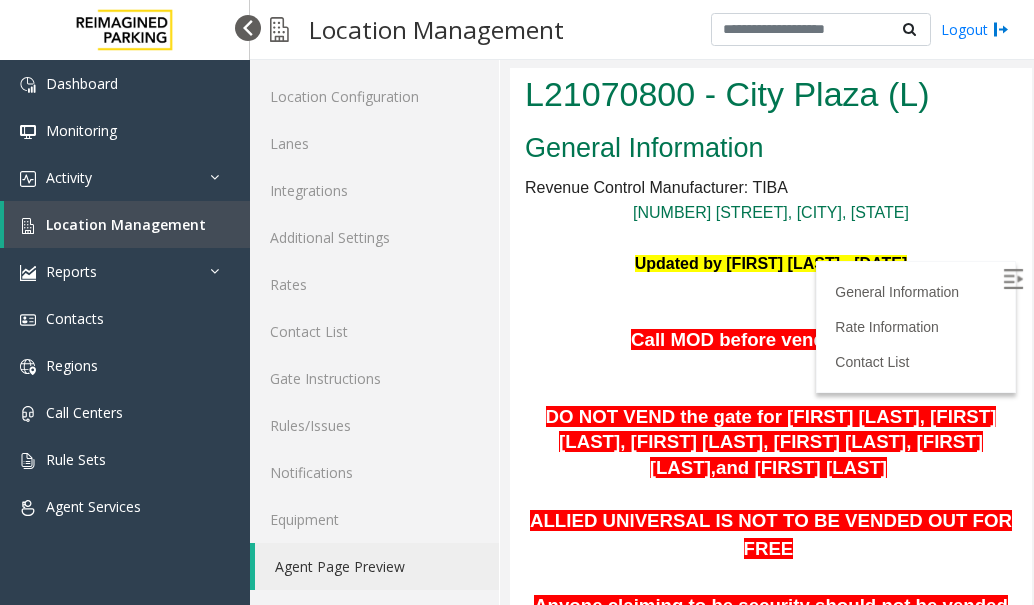 click at bounding box center (248, 28) 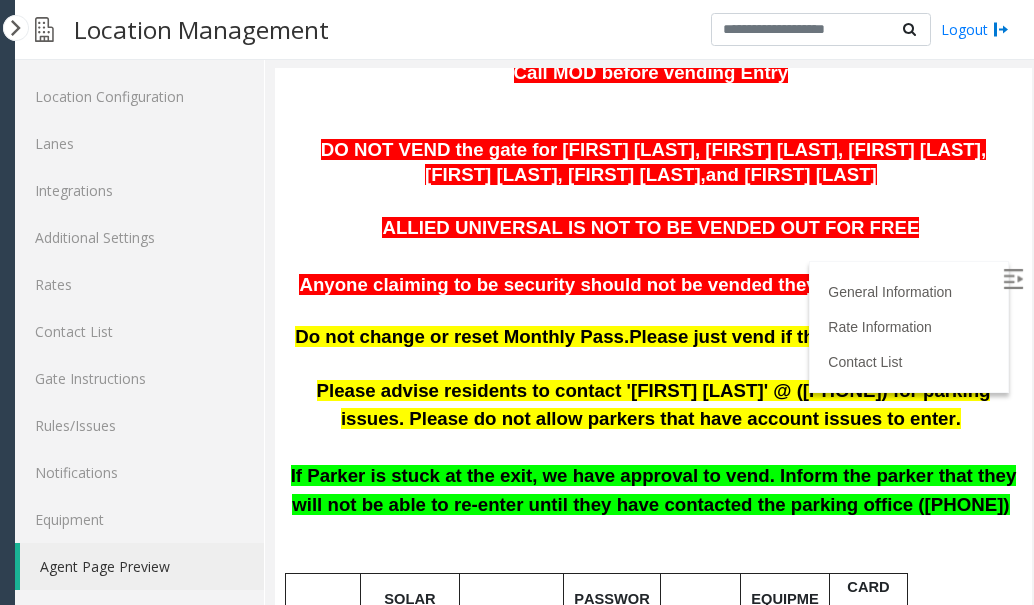 scroll, scrollTop: 300, scrollLeft: 0, axis: vertical 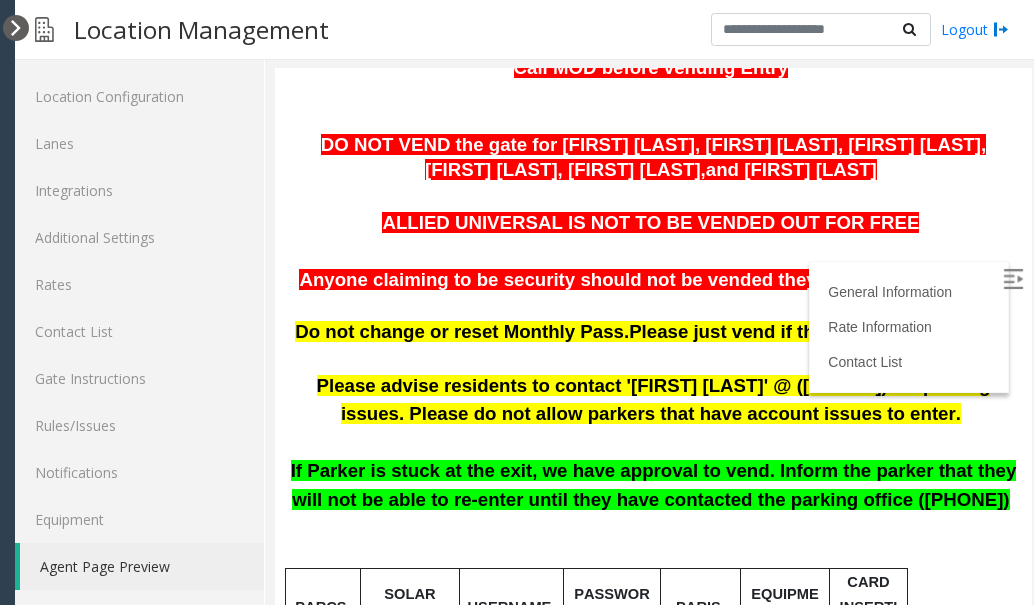 click at bounding box center (16, 28) 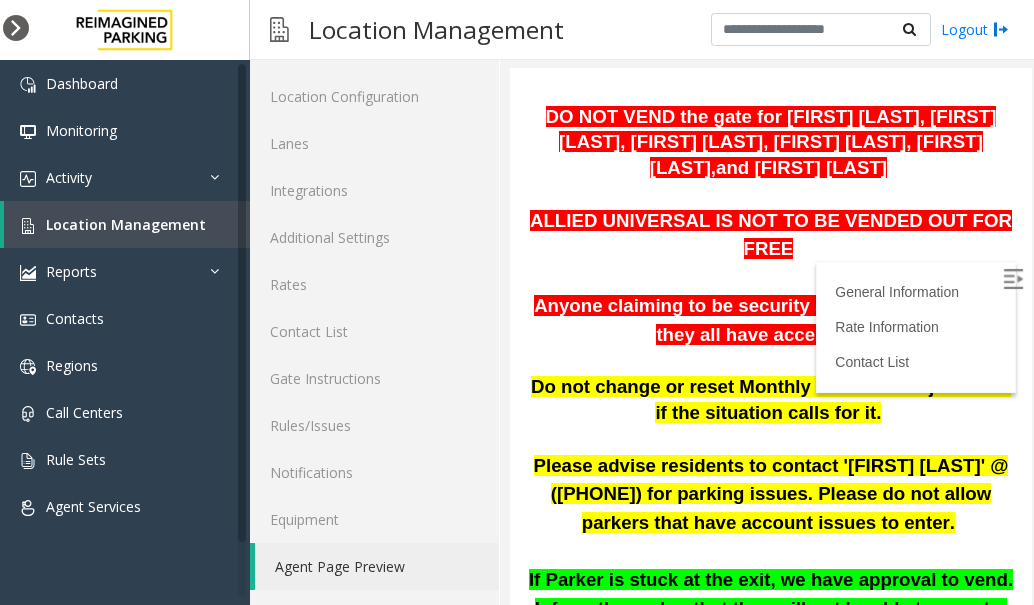 scroll, scrollTop: 272, scrollLeft: 0, axis: vertical 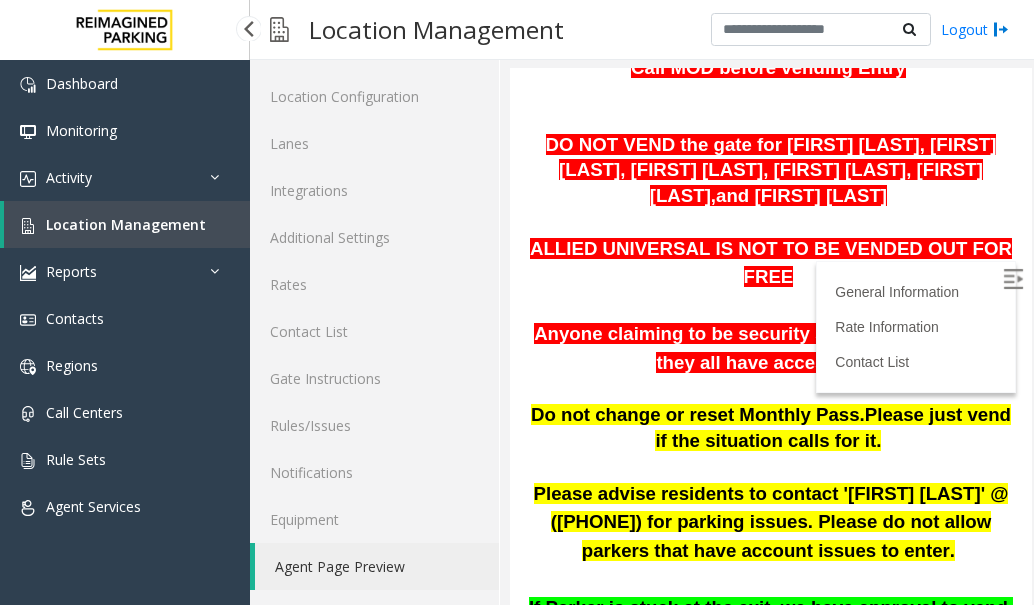 click on "Location Management" at bounding box center (126, 224) 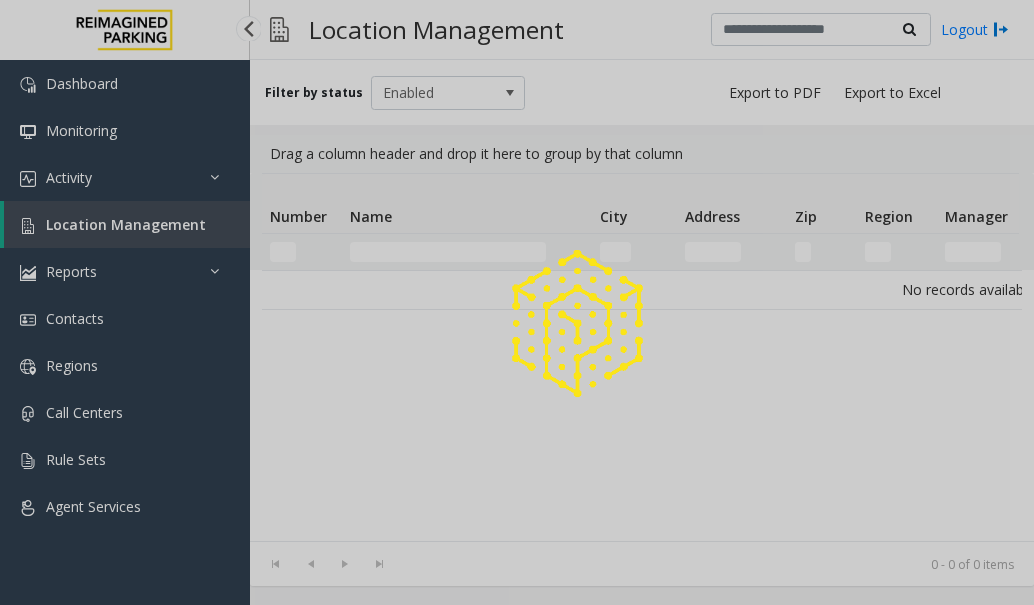 scroll, scrollTop: 0, scrollLeft: 0, axis: both 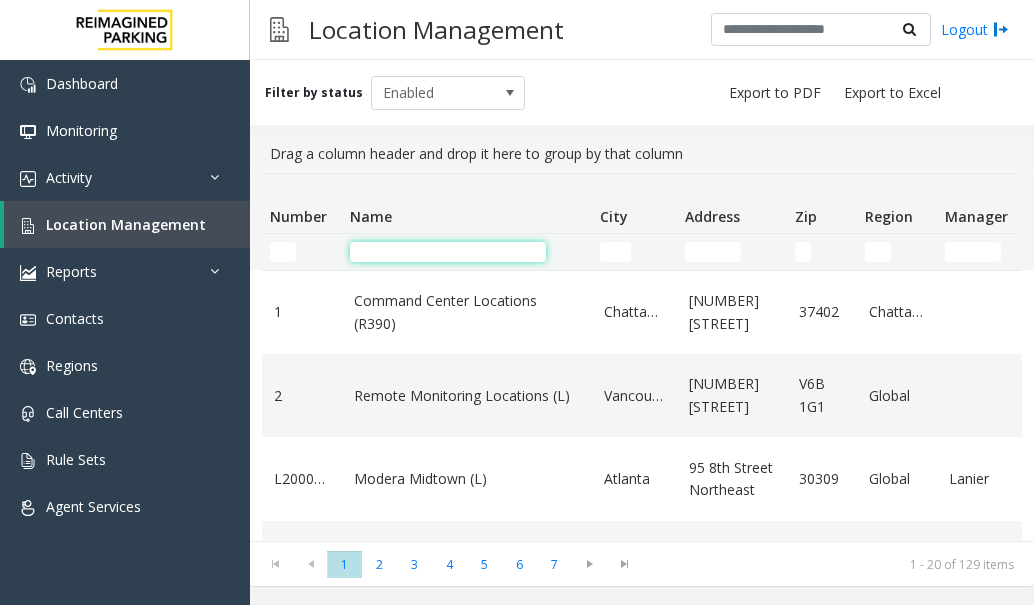 click 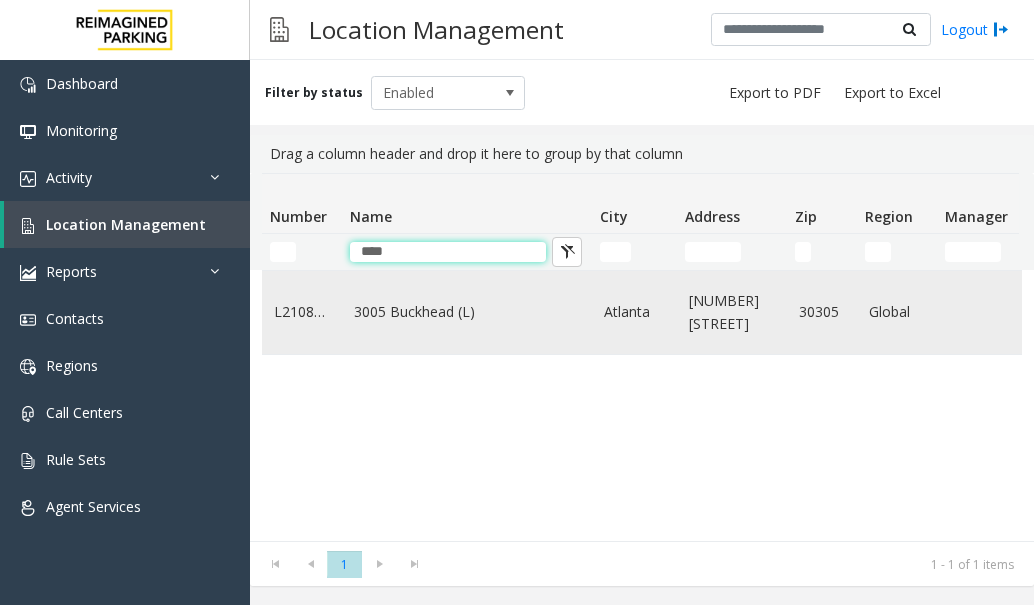 type on "****" 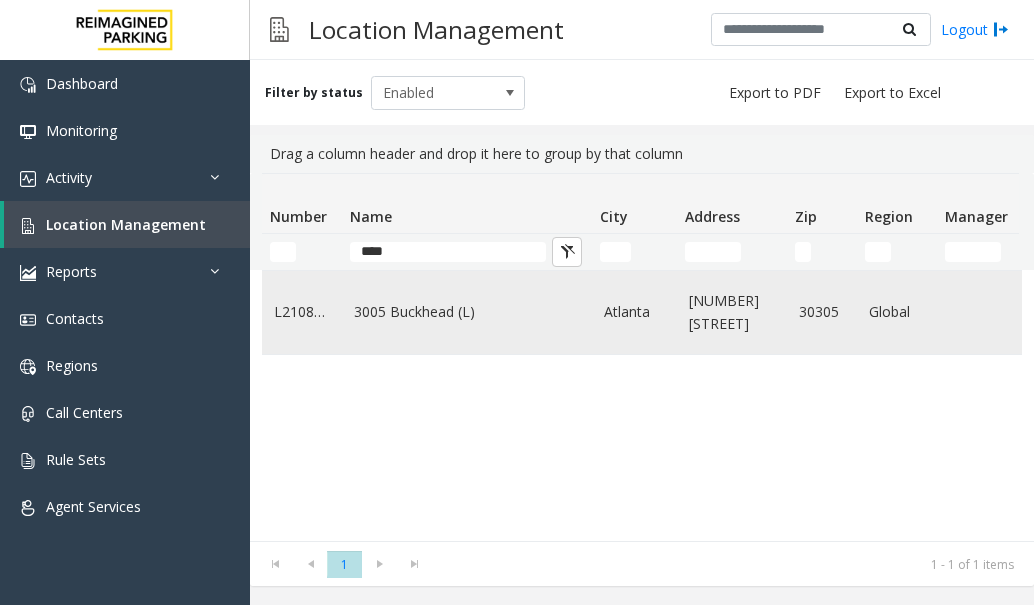 click on "3005 Buckhead (L)" 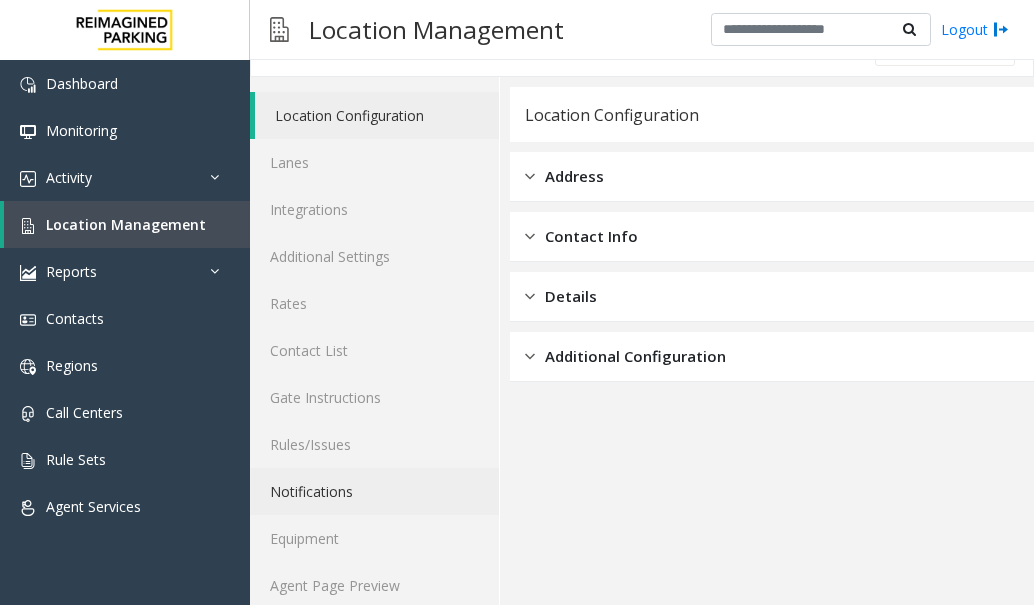 scroll, scrollTop: 54, scrollLeft: 0, axis: vertical 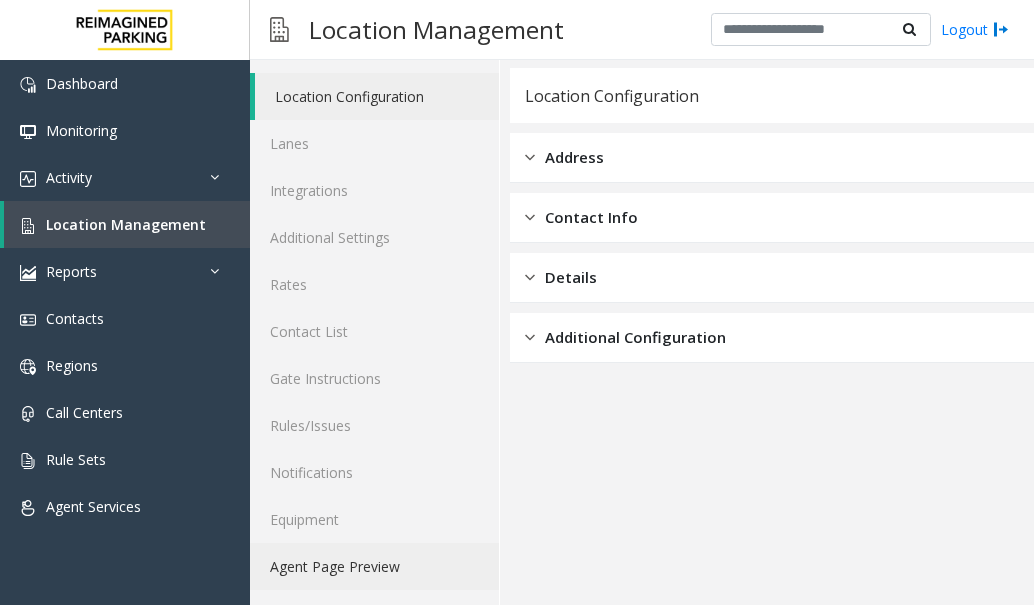 click on "Agent Page Preview" 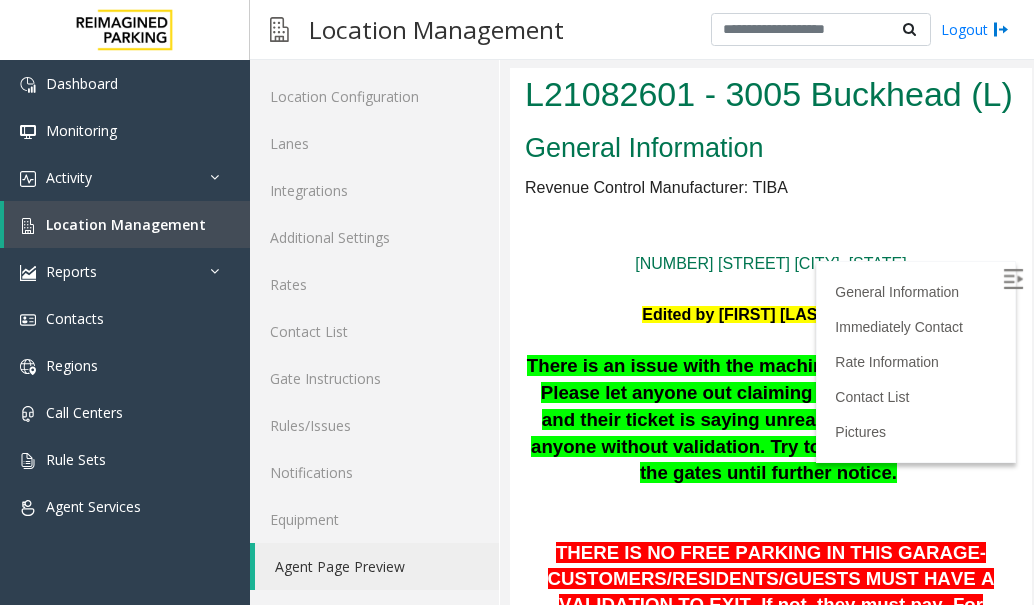 scroll, scrollTop: 0, scrollLeft: 0, axis: both 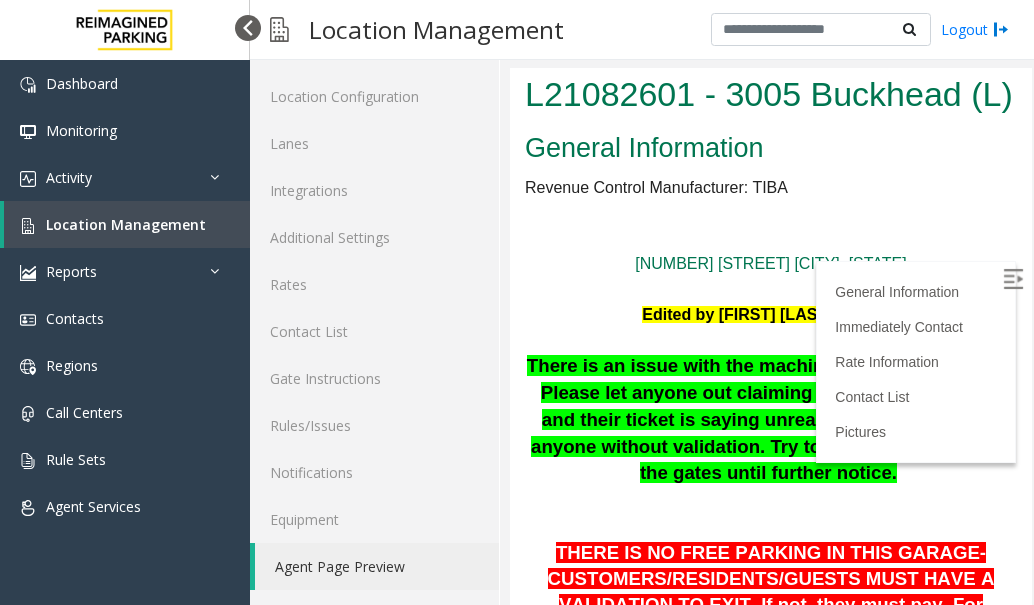 click at bounding box center [248, 28] 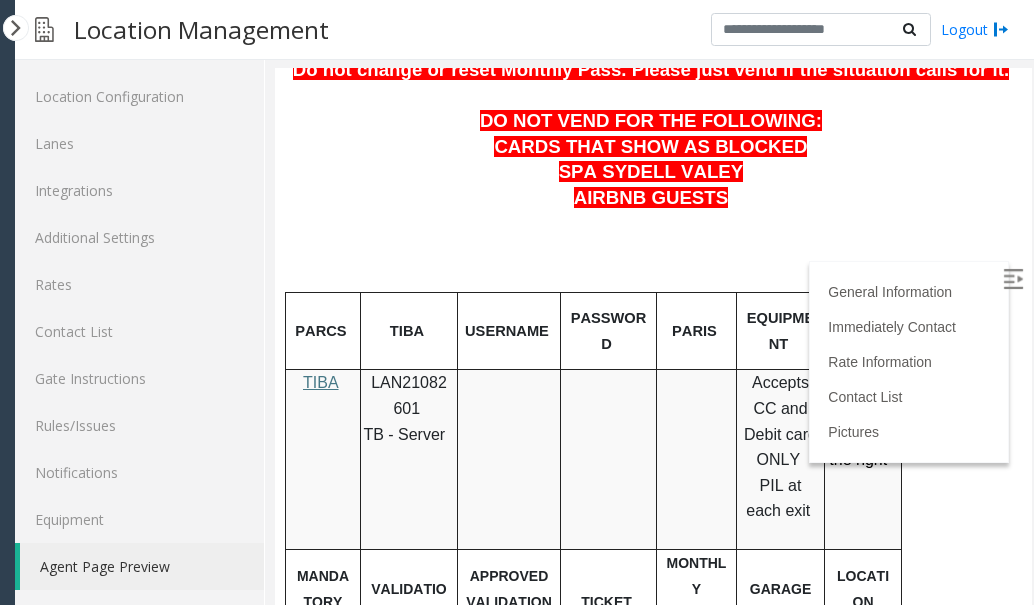 scroll, scrollTop: 600, scrollLeft: 0, axis: vertical 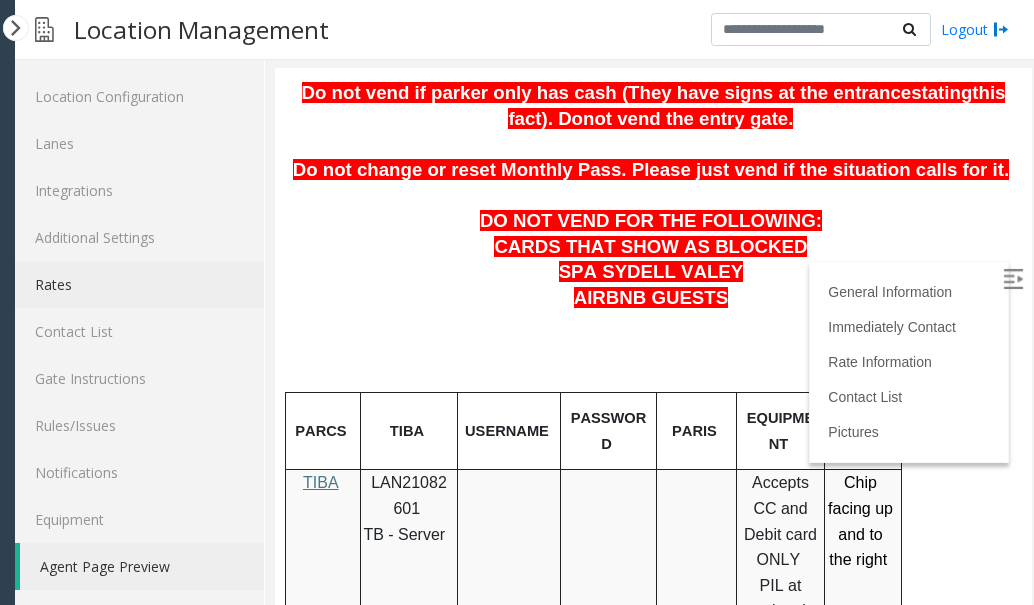 click on "Rates" 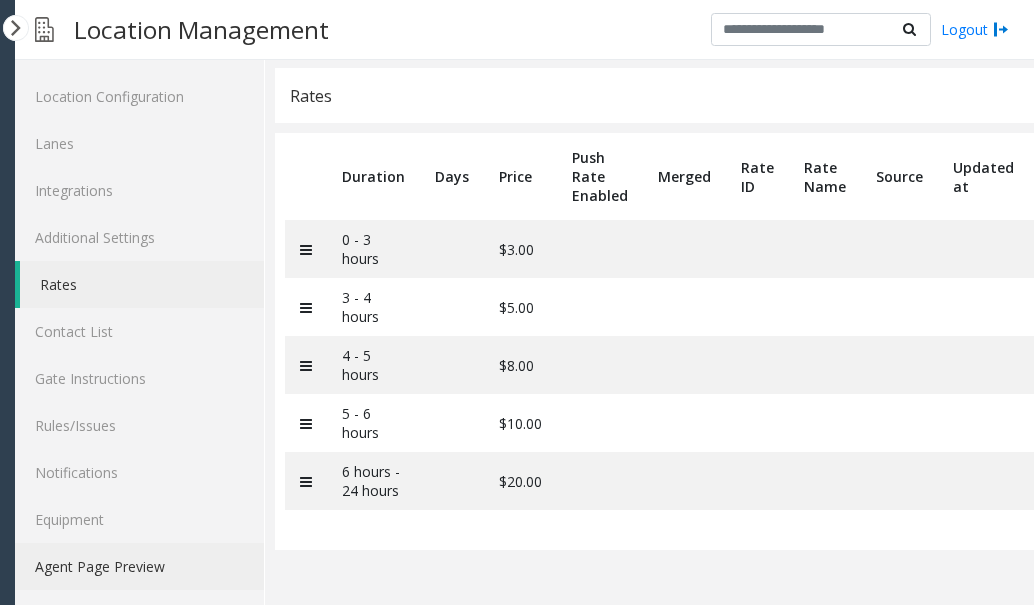 click on "Agent Page Preview" 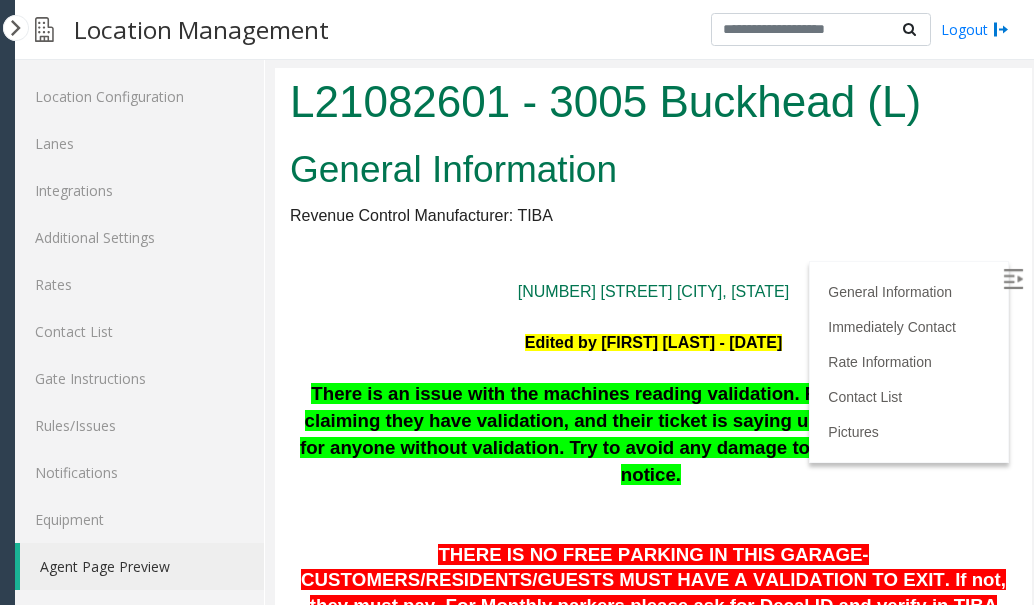 scroll, scrollTop: 0, scrollLeft: 0, axis: both 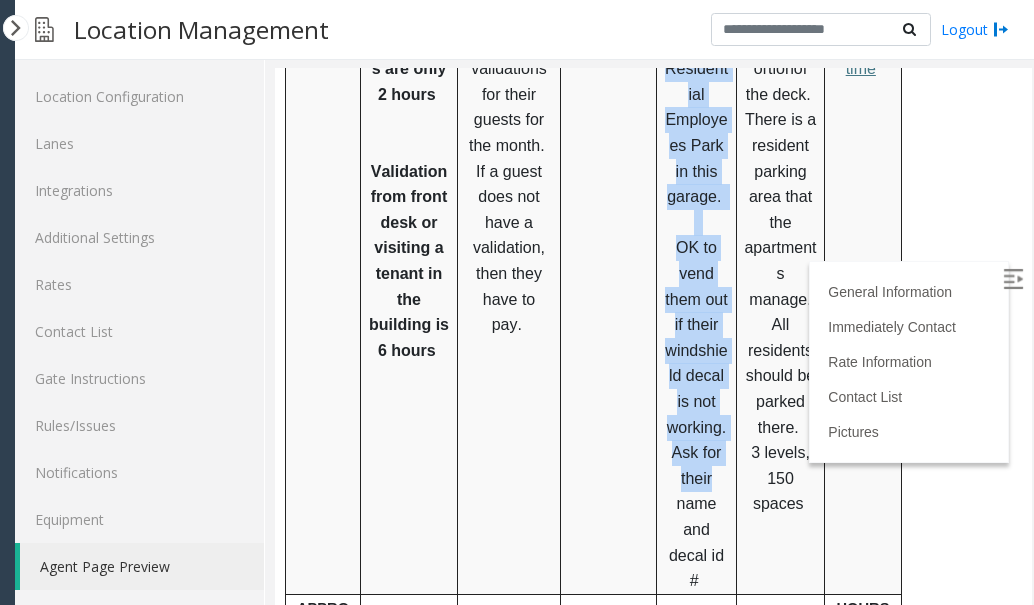 drag, startPoint x: 733, startPoint y: 370, endPoint x: 719, endPoint y: 376, distance: 15.231546 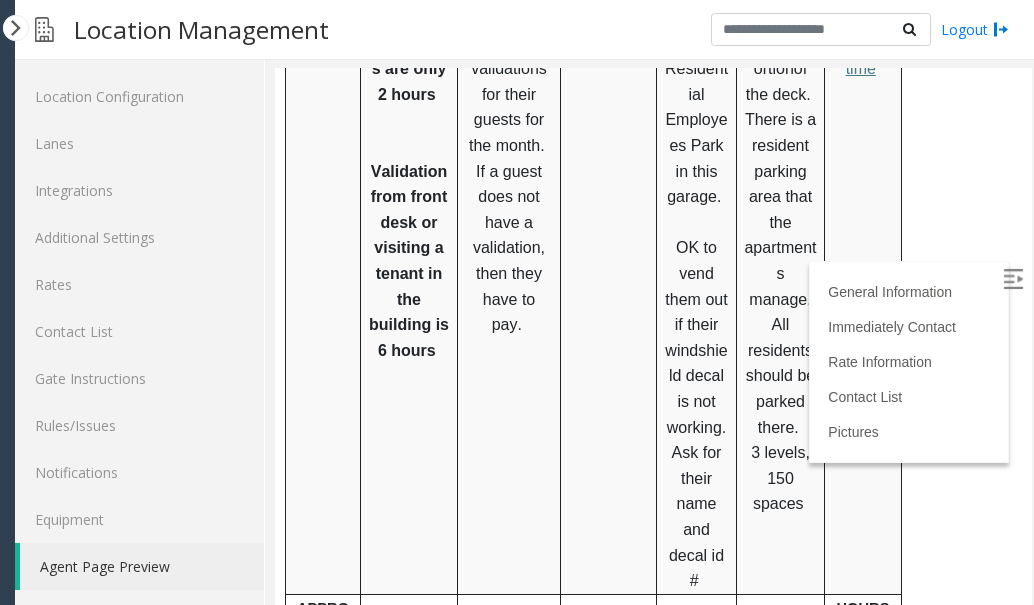 click on "We only manage the transient  portion  of the deck.    There is a resident parking area that the apartments manage. All residents should be parked there.   3 levels, 150 spaces" at bounding box center [780, 235] 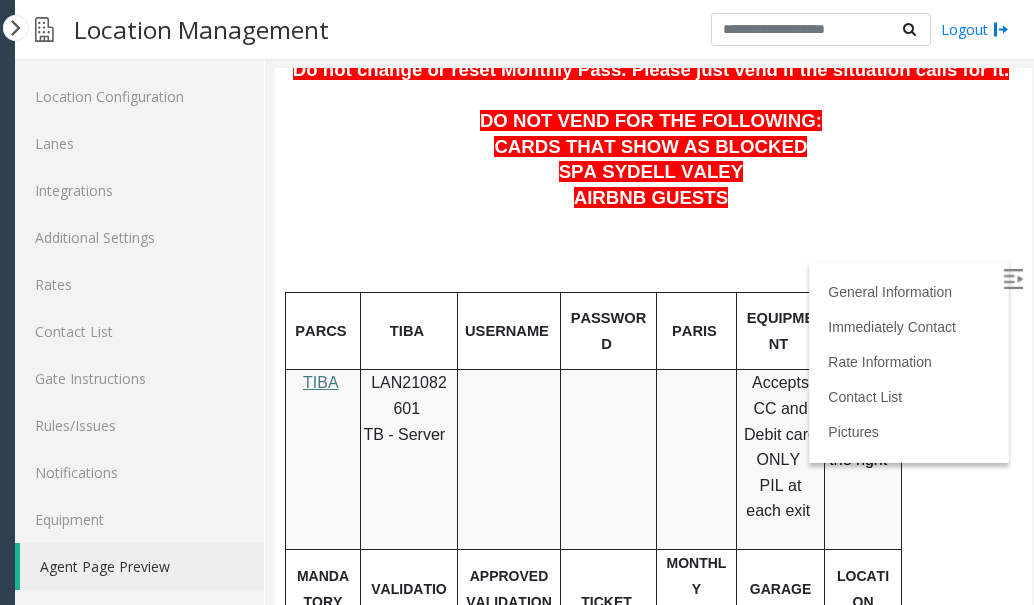 scroll, scrollTop: 800, scrollLeft: 0, axis: vertical 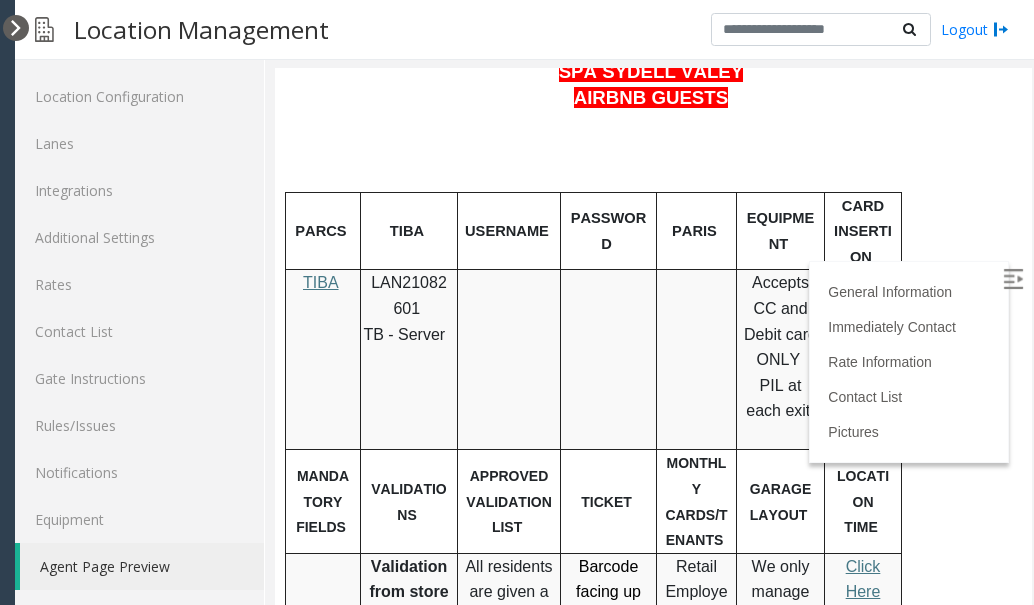 click at bounding box center [16, 28] 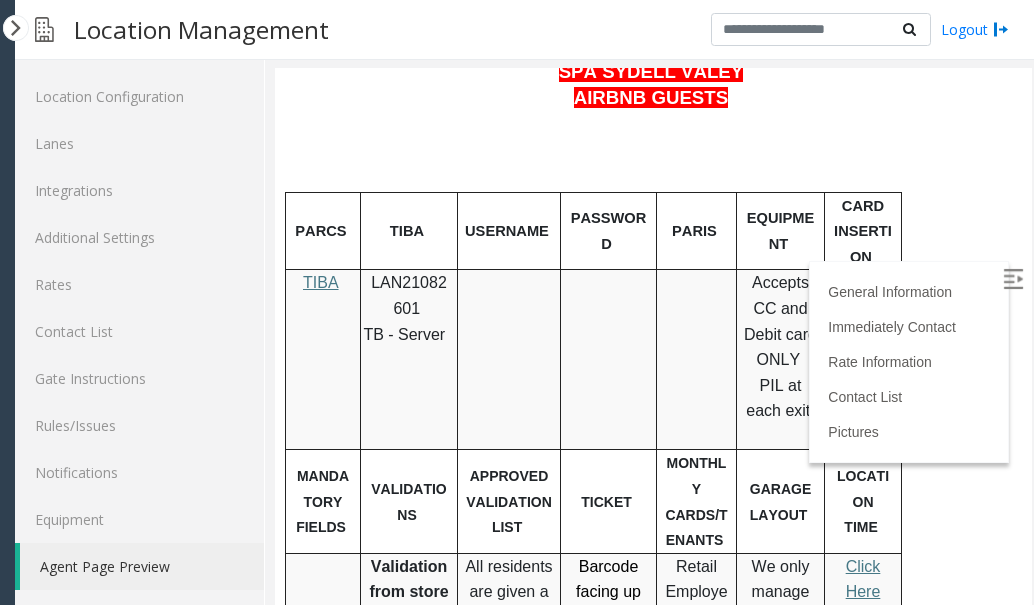 scroll, scrollTop: 950, scrollLeft: 0, axis: vertical 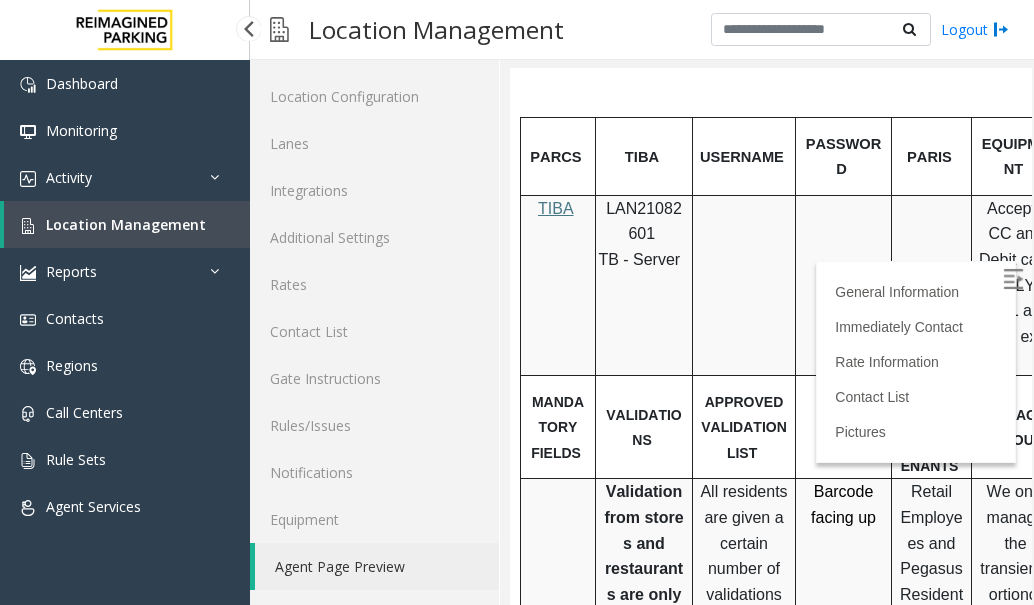 click on "Location Management" at bounding box center (127, 224) 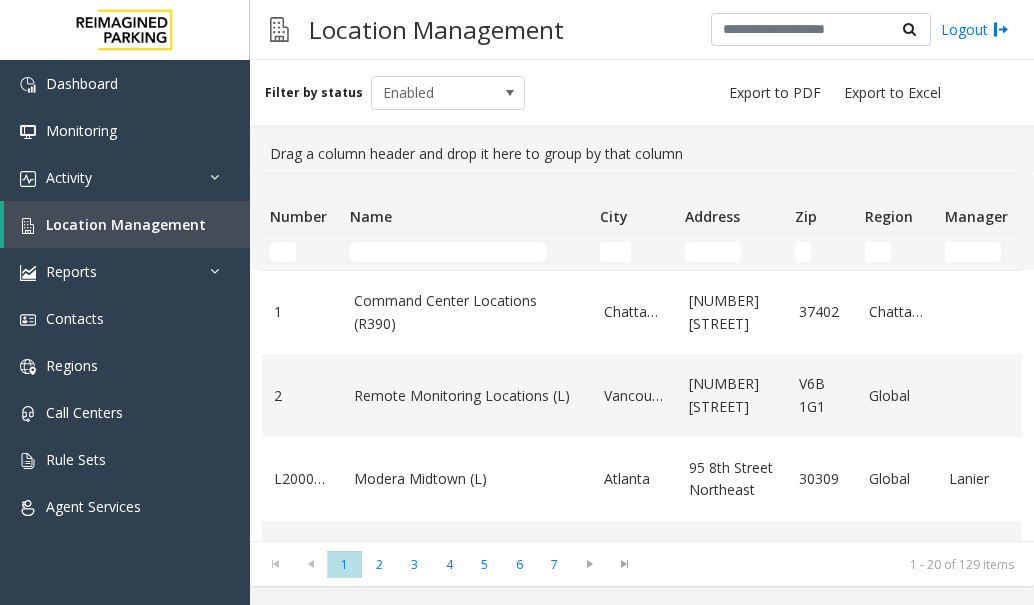 click 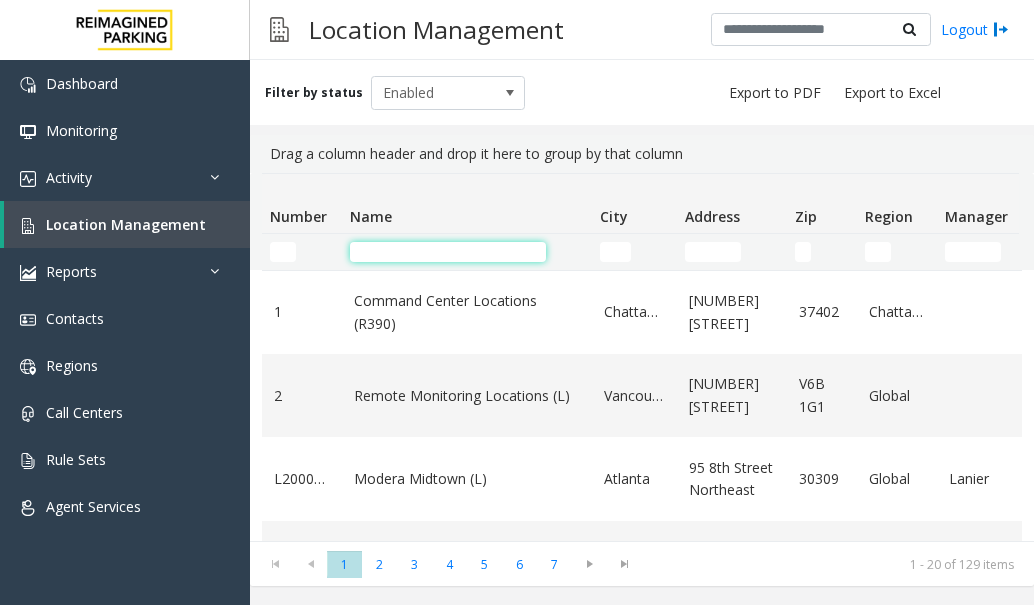 click 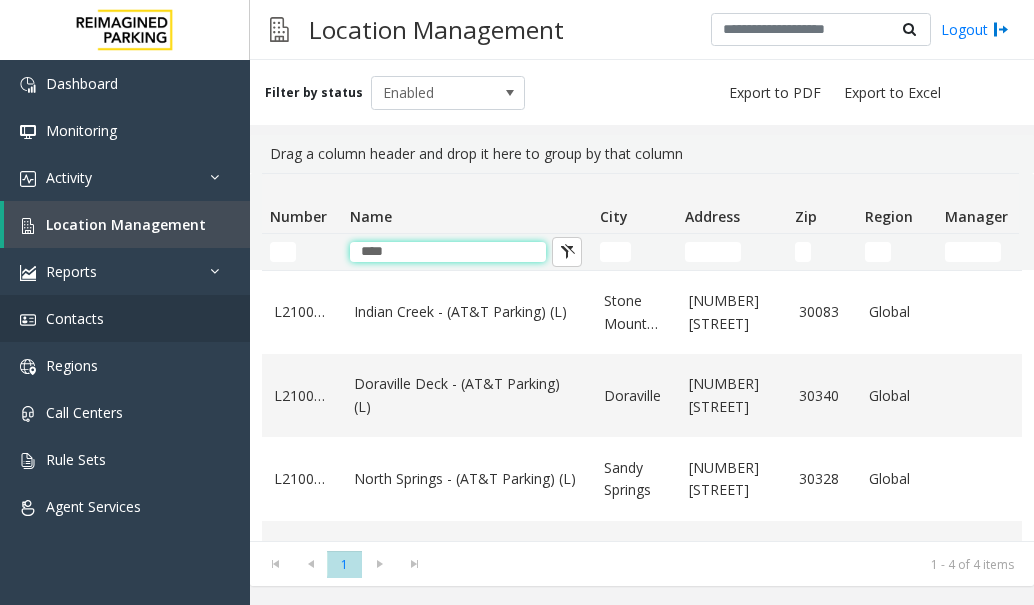 type on "****" 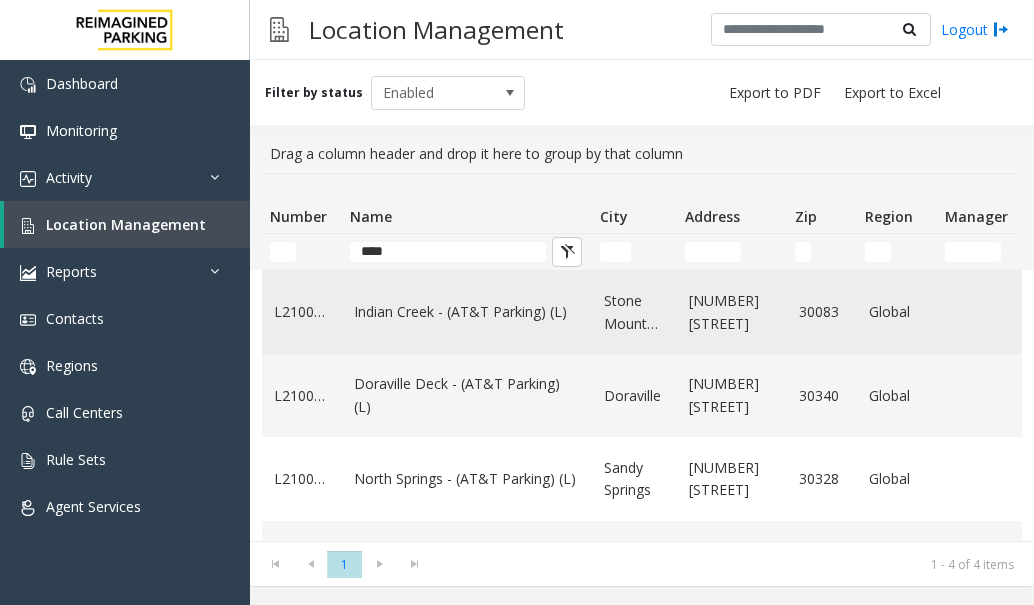 click on "Indian Creek - (AT&T Parking) (L)" 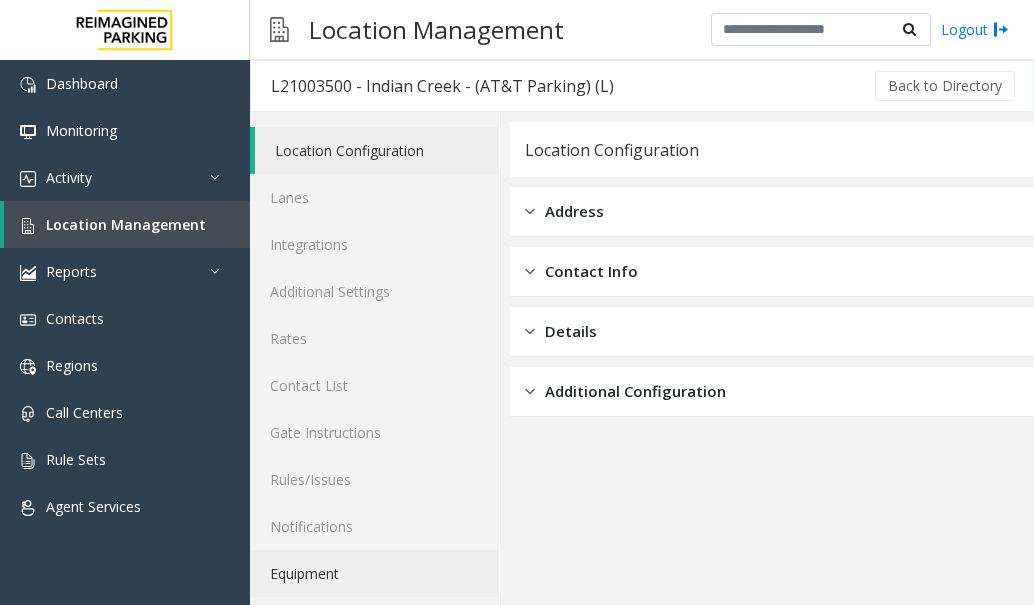 scroll, scrollTop: 54, scrollLeft: 0, axis: vertical 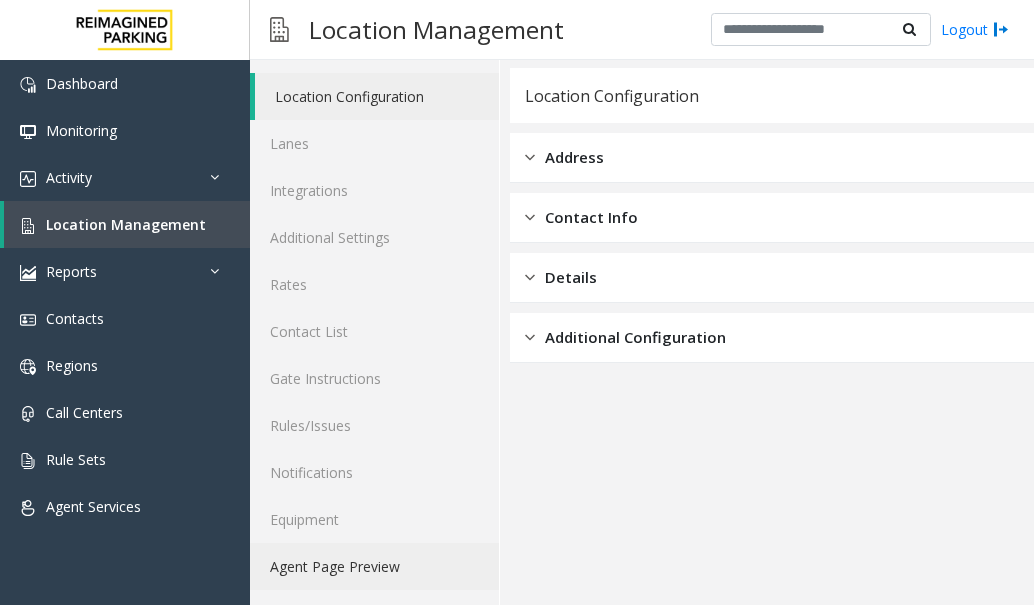 click on "Agent Page Preview" 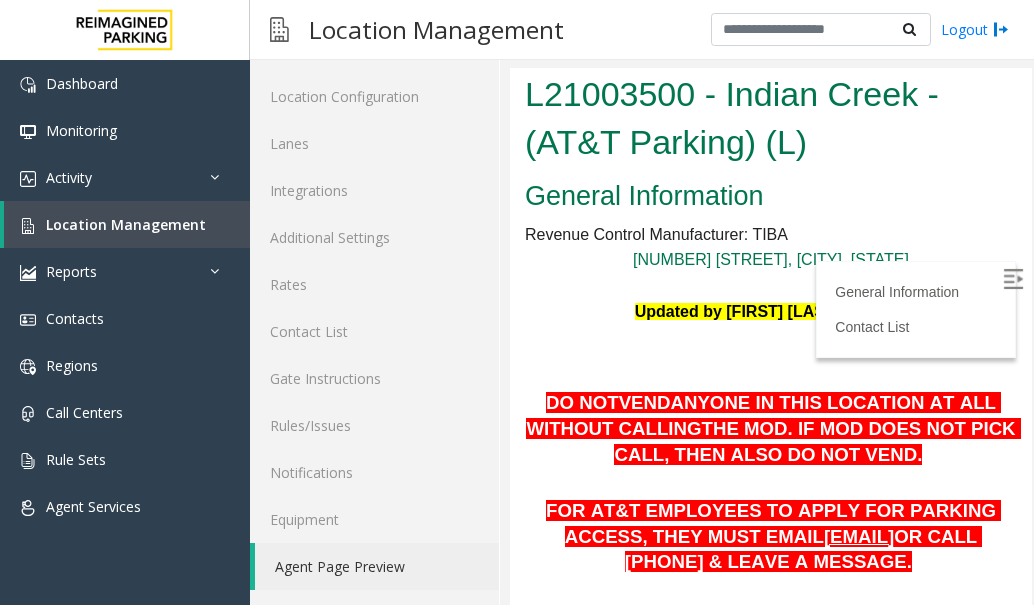 scroll, scrollTop: 0, scrollLeft: 0, axis: both 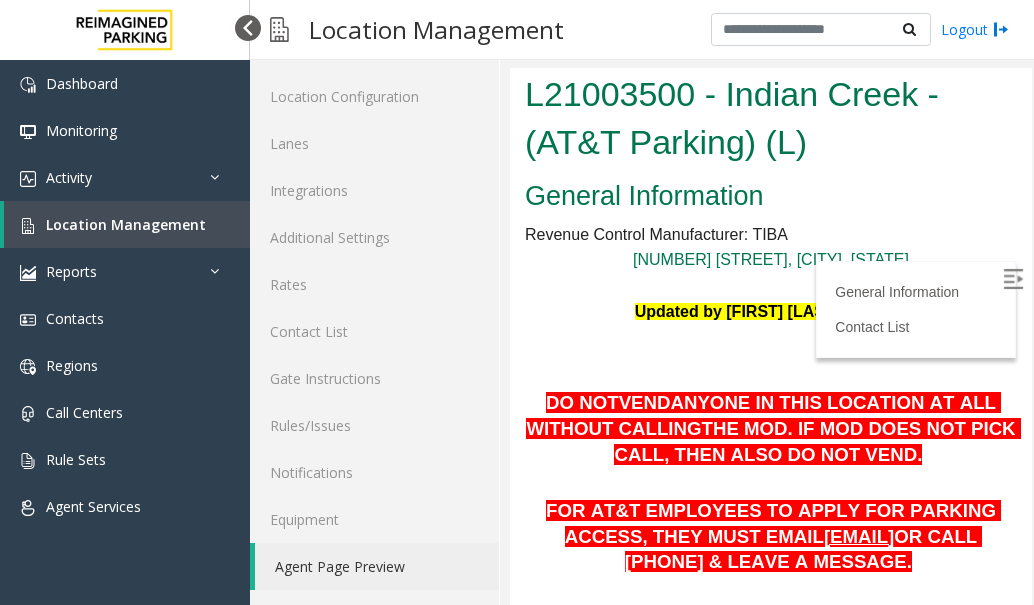 click at bounding box center [248, 28] 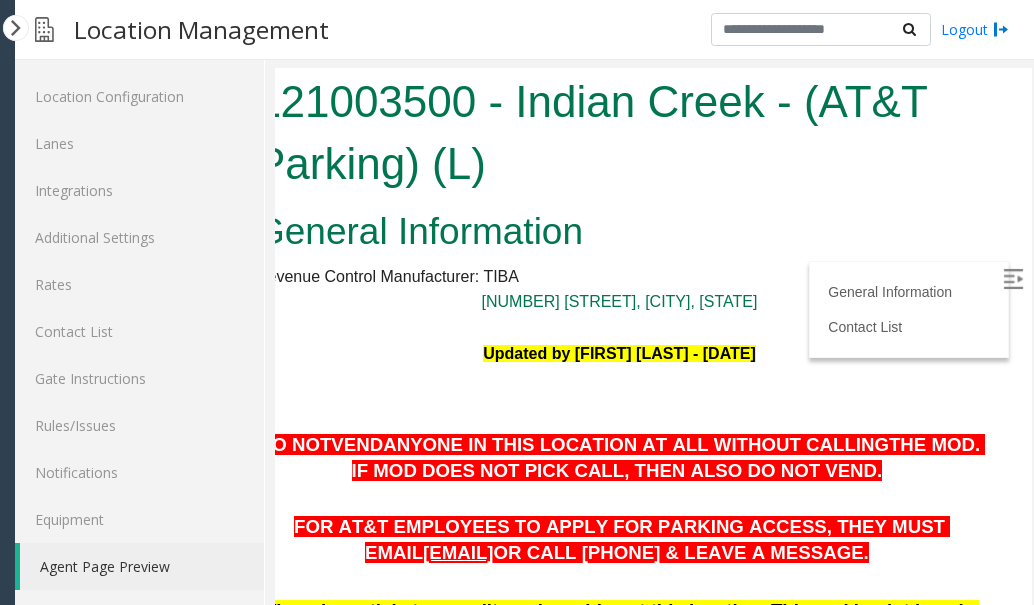 scroll, scrollTop: 0, scrollLeft: 0, axis: both 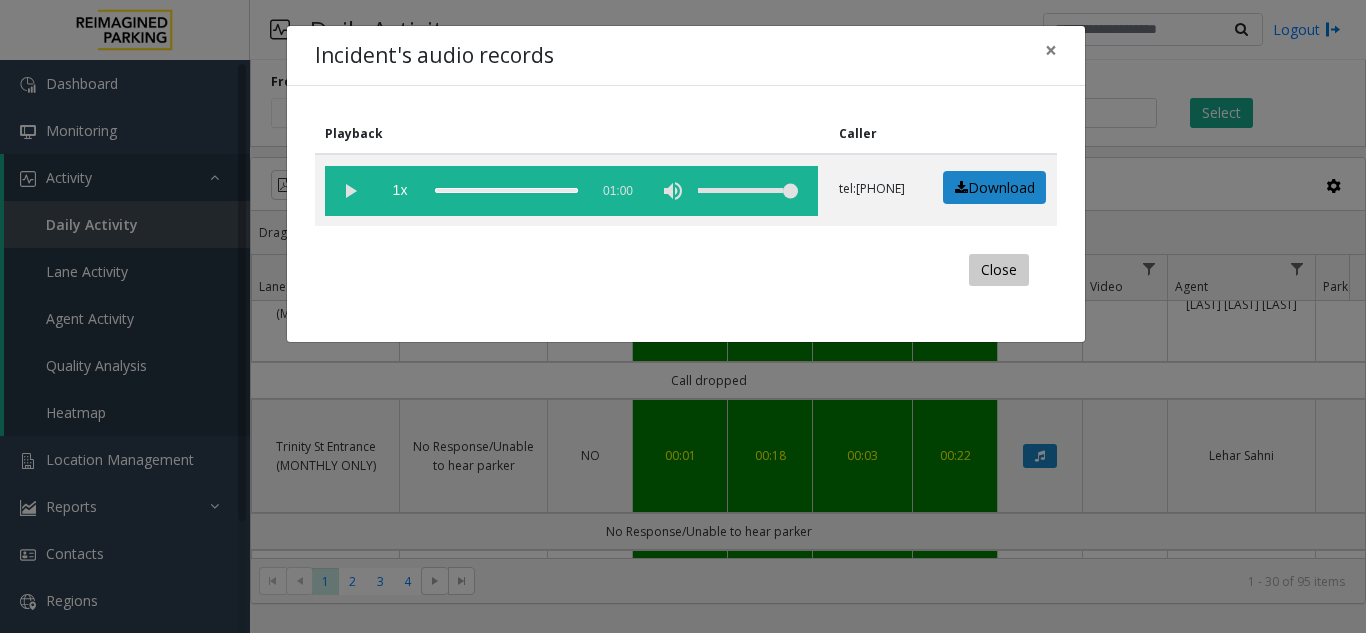 click on "Close" 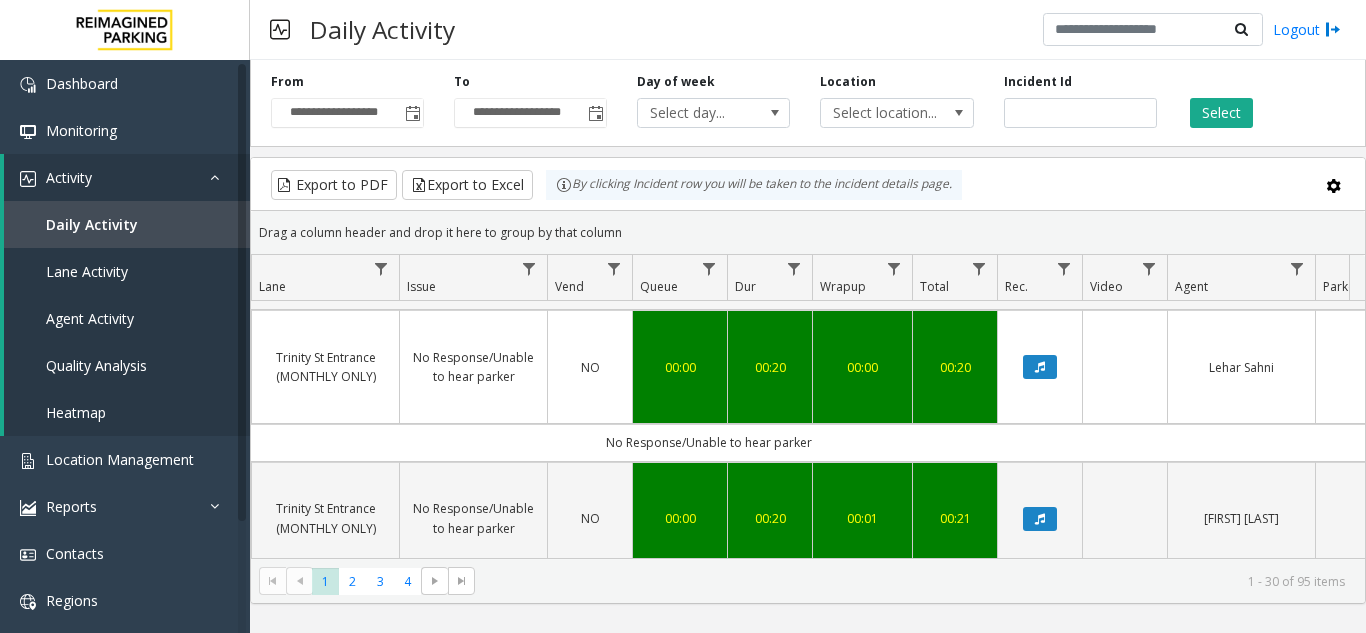scroll, scrollTop: 1200, scrollLeft: 476, axis: both 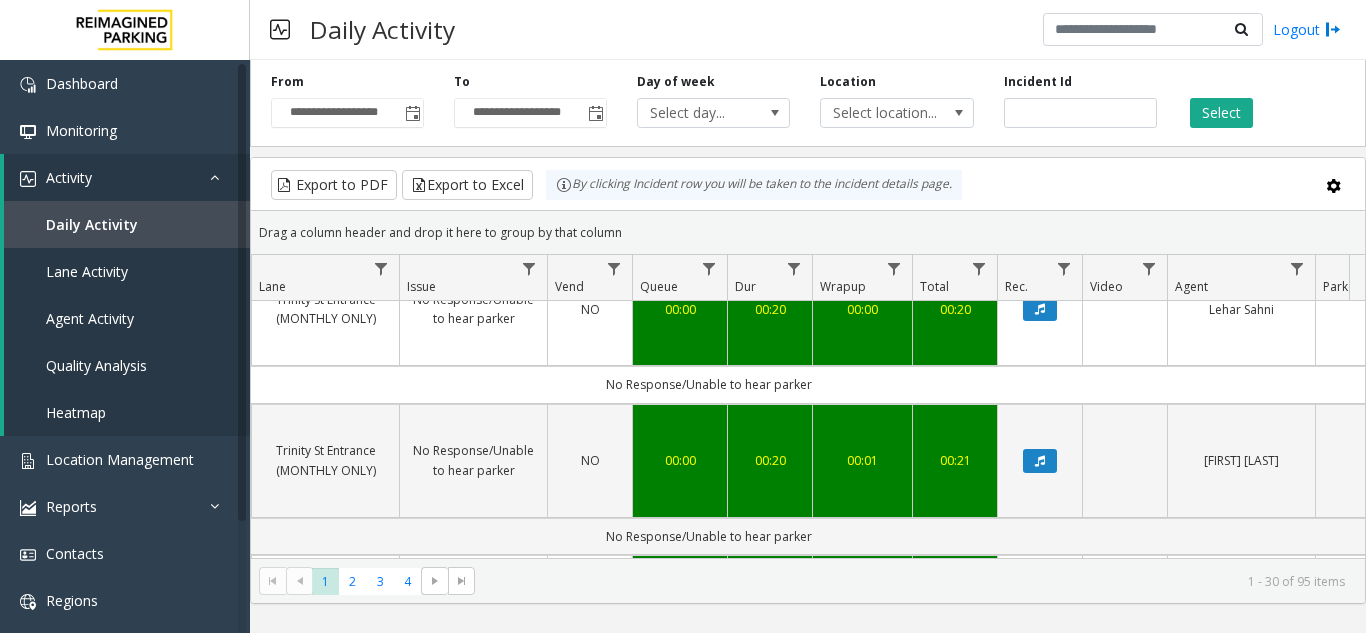 click 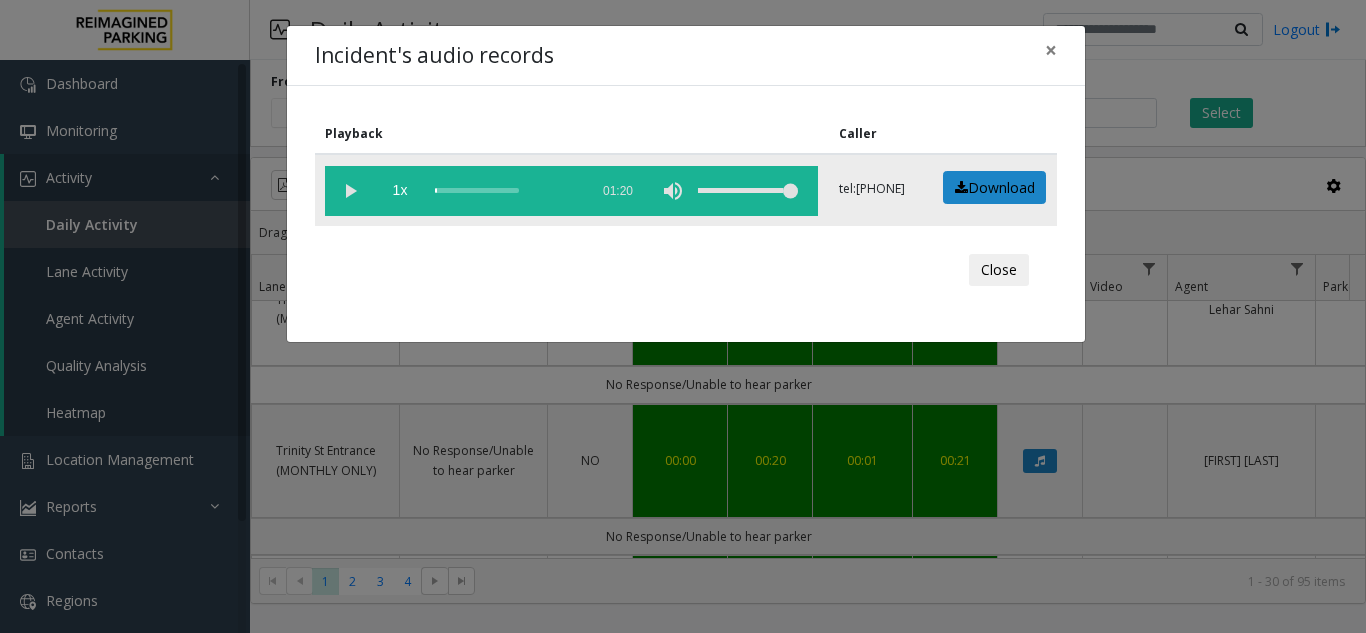 click 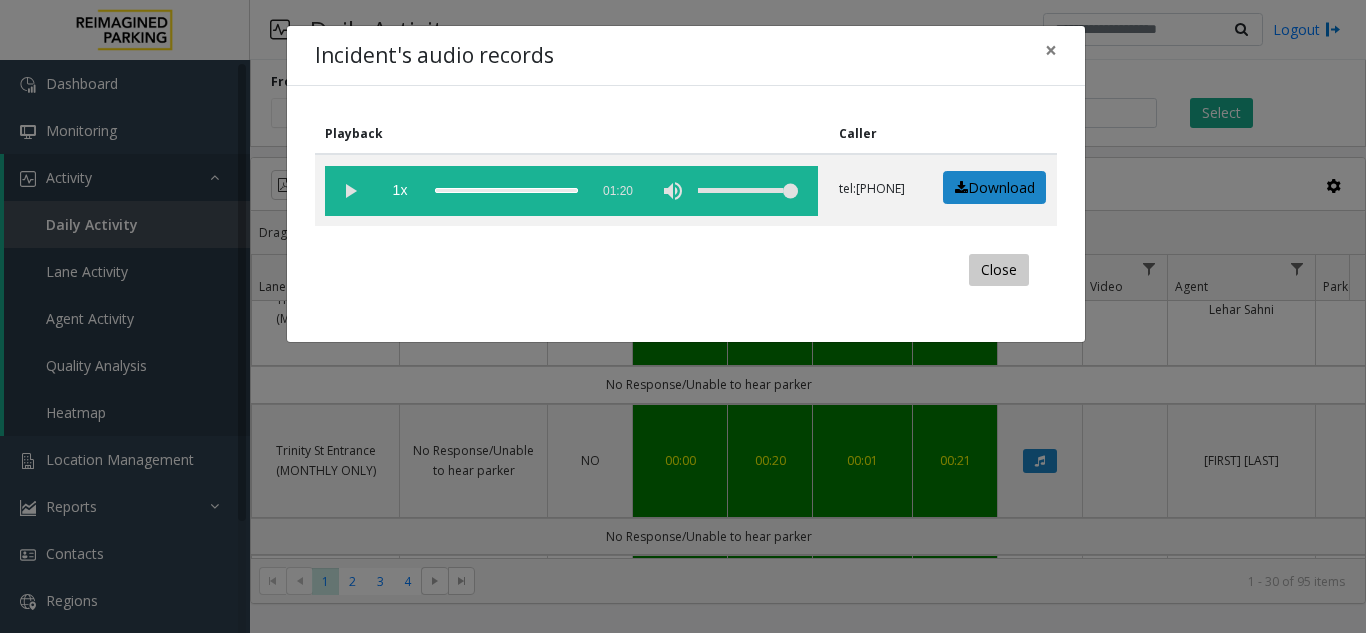 click on "Close" 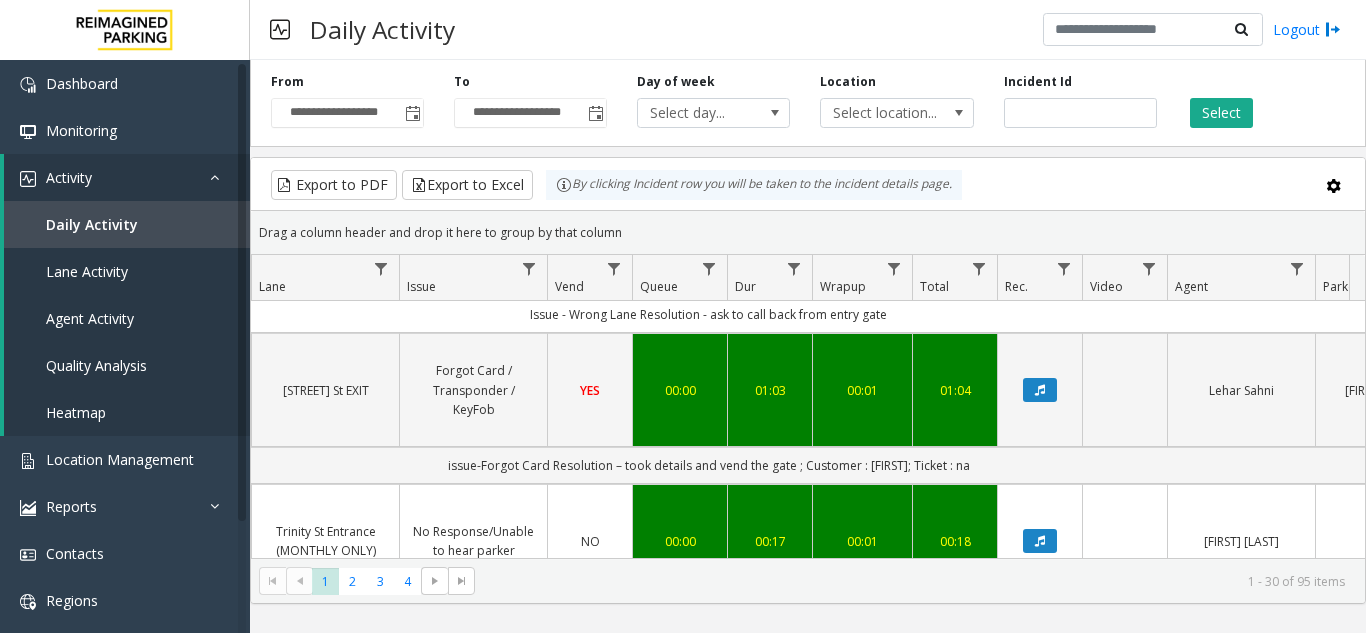 scroll, scrollTop: 2400, scrollLeft: 476, axis: both 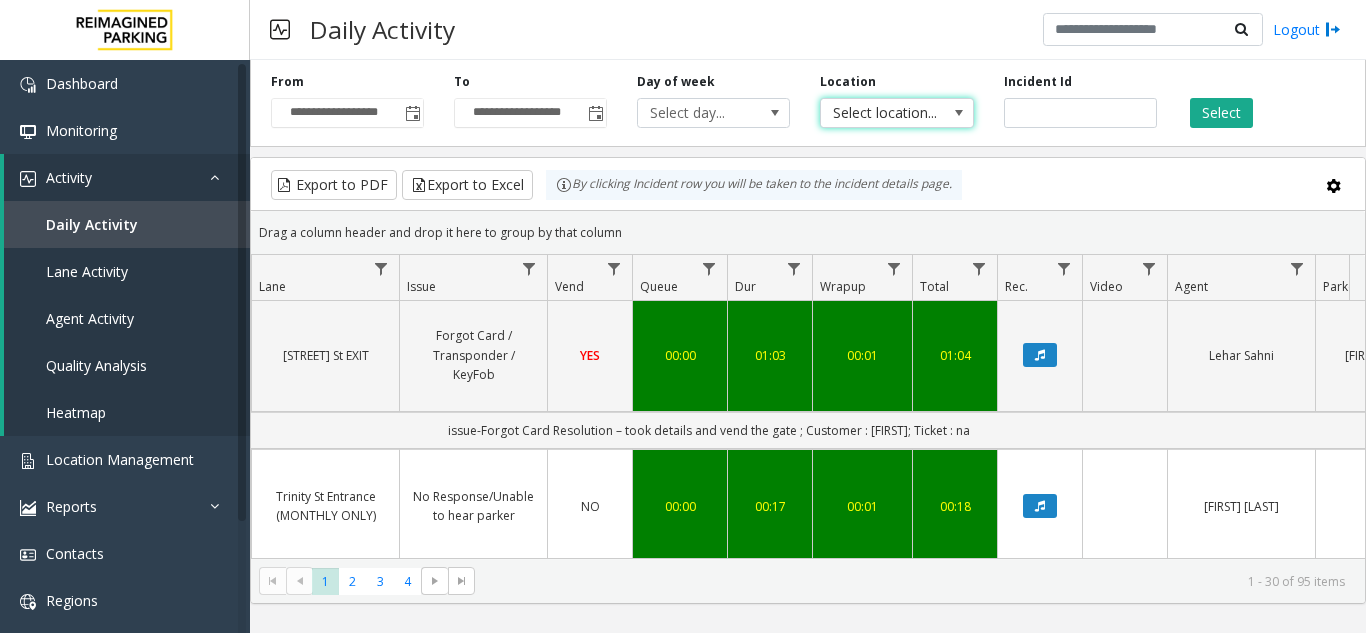 click at bounding box center [959, 113] 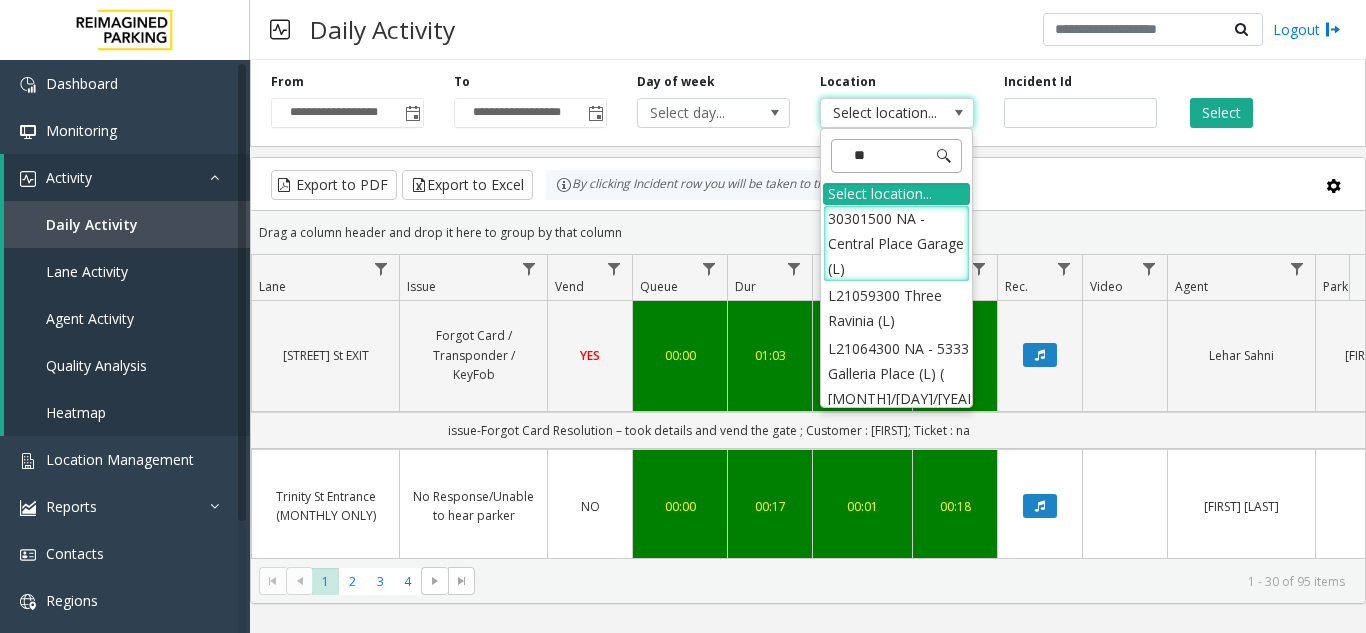 type on "***" 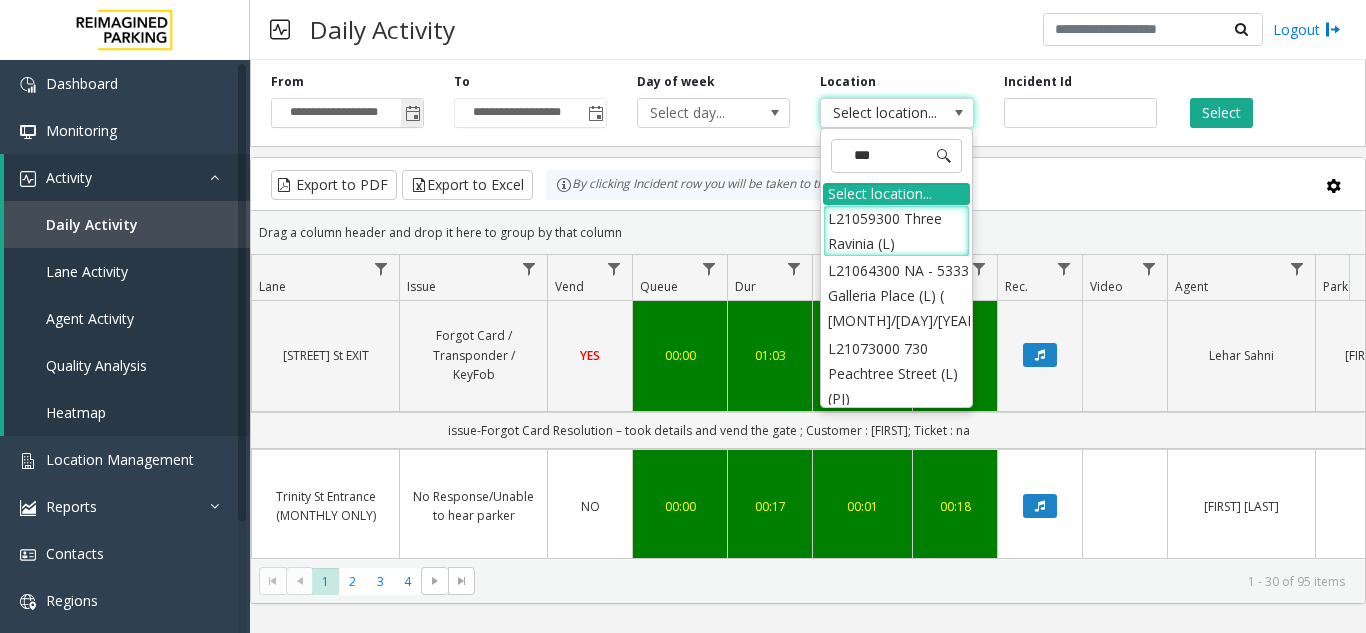 click 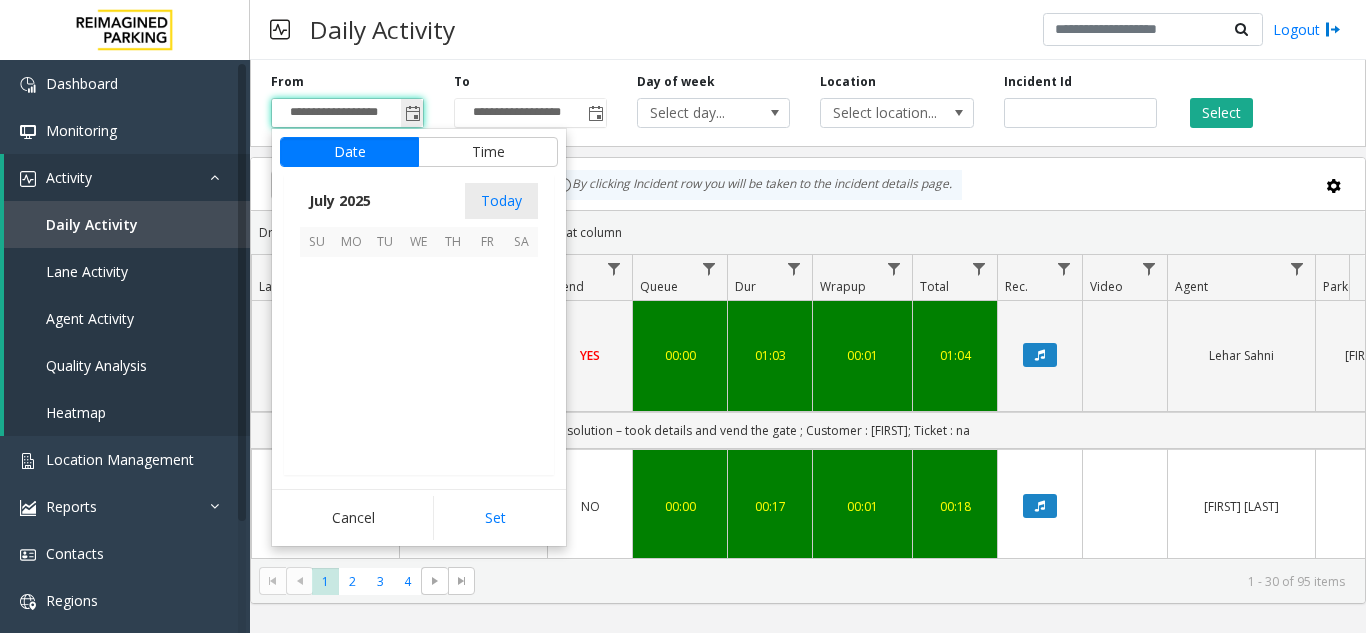 scroll, scrollTop: 358428, scrollLeft: 0, axis: vertical 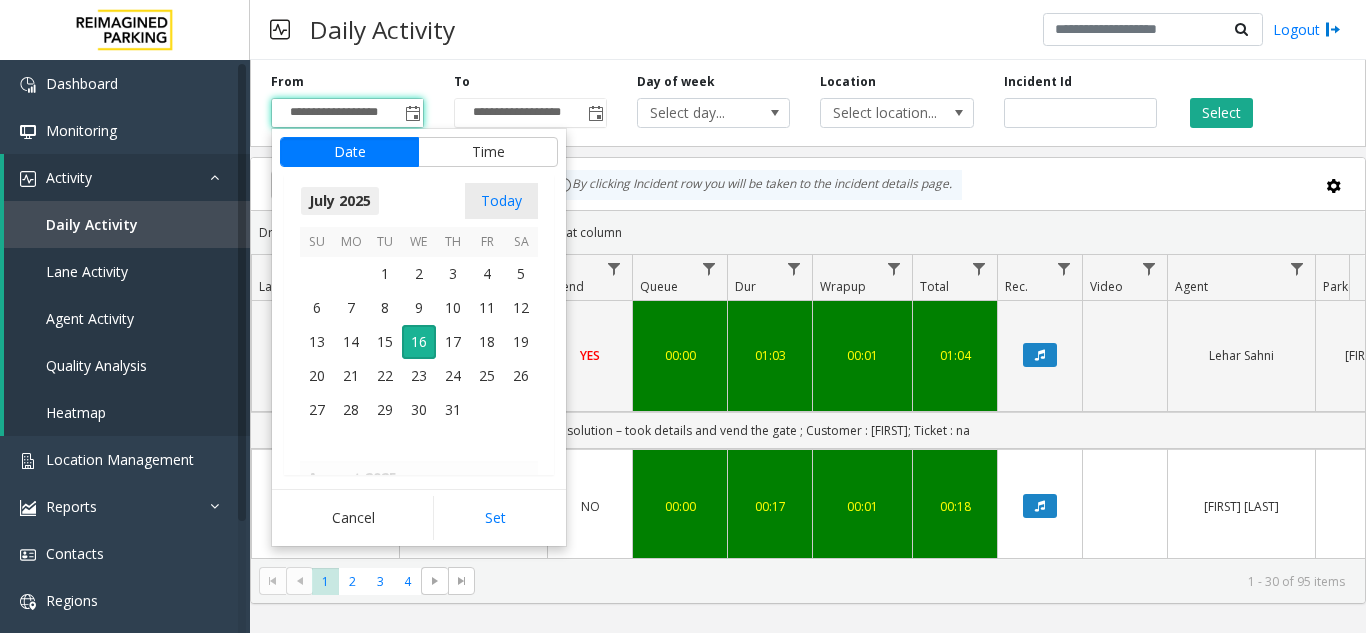 click on "July 2025" at bounding box center [340, 201] 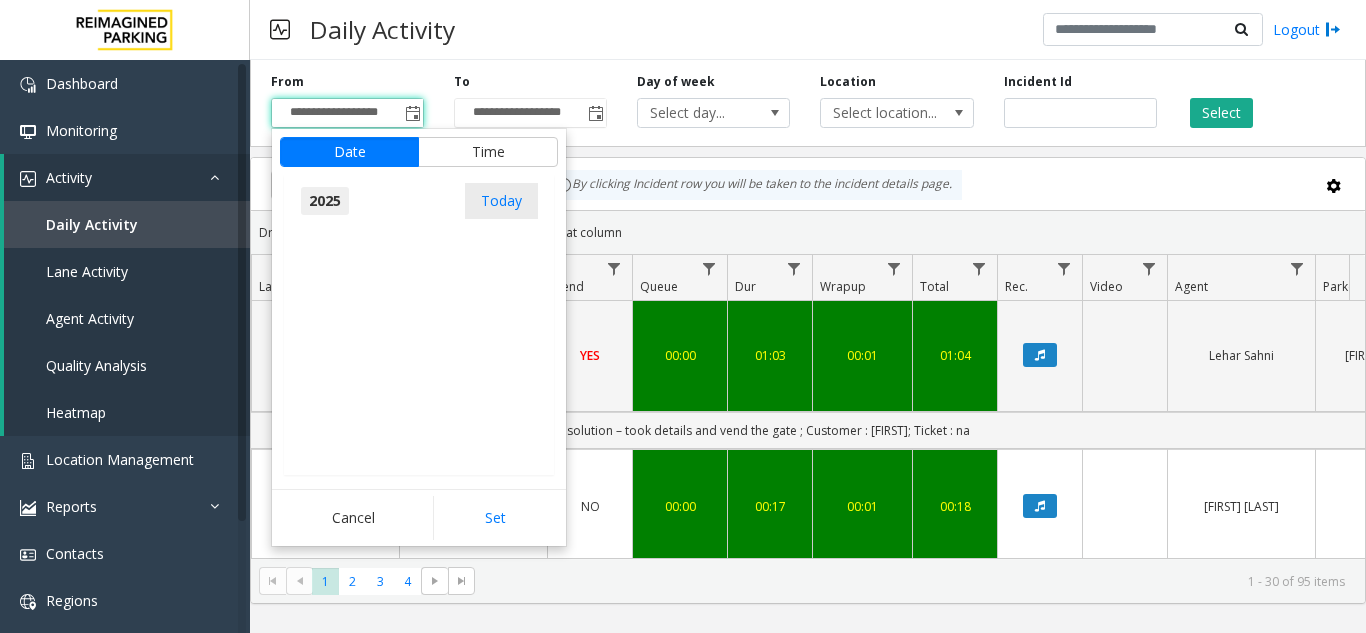 scroll, scrollTop: 21348, scrollLeft: 0, axis: vertical 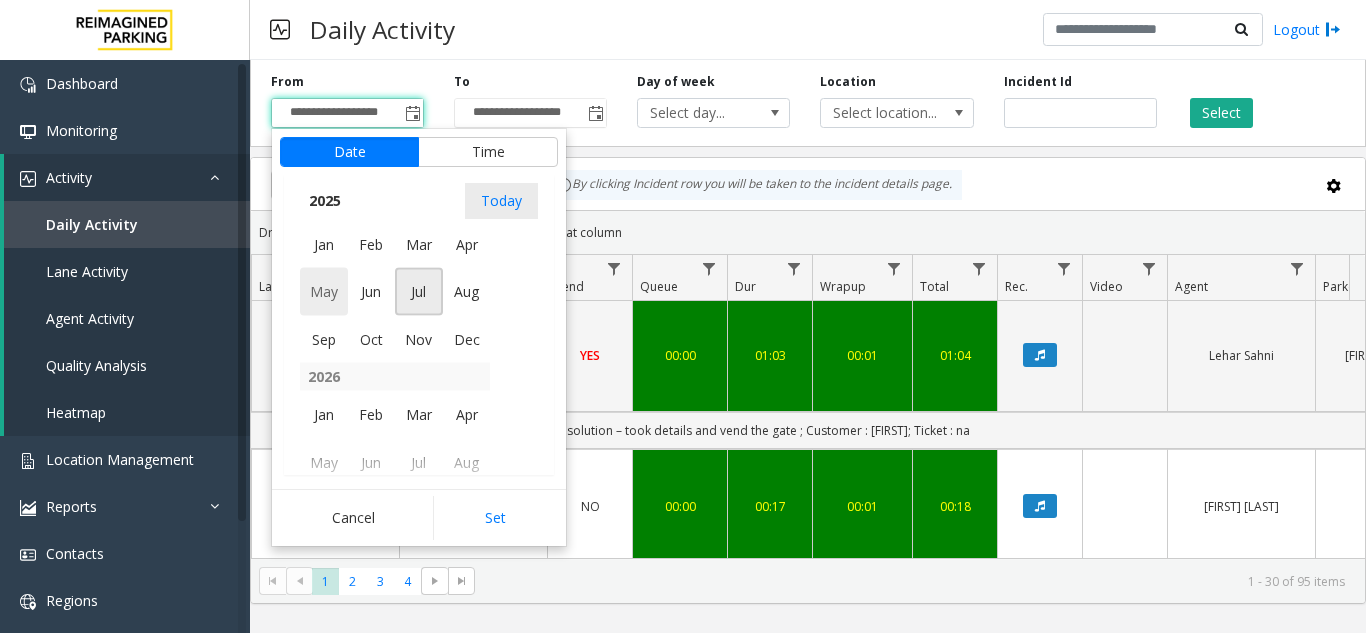 click on "May" at bounding box center (324, 292) 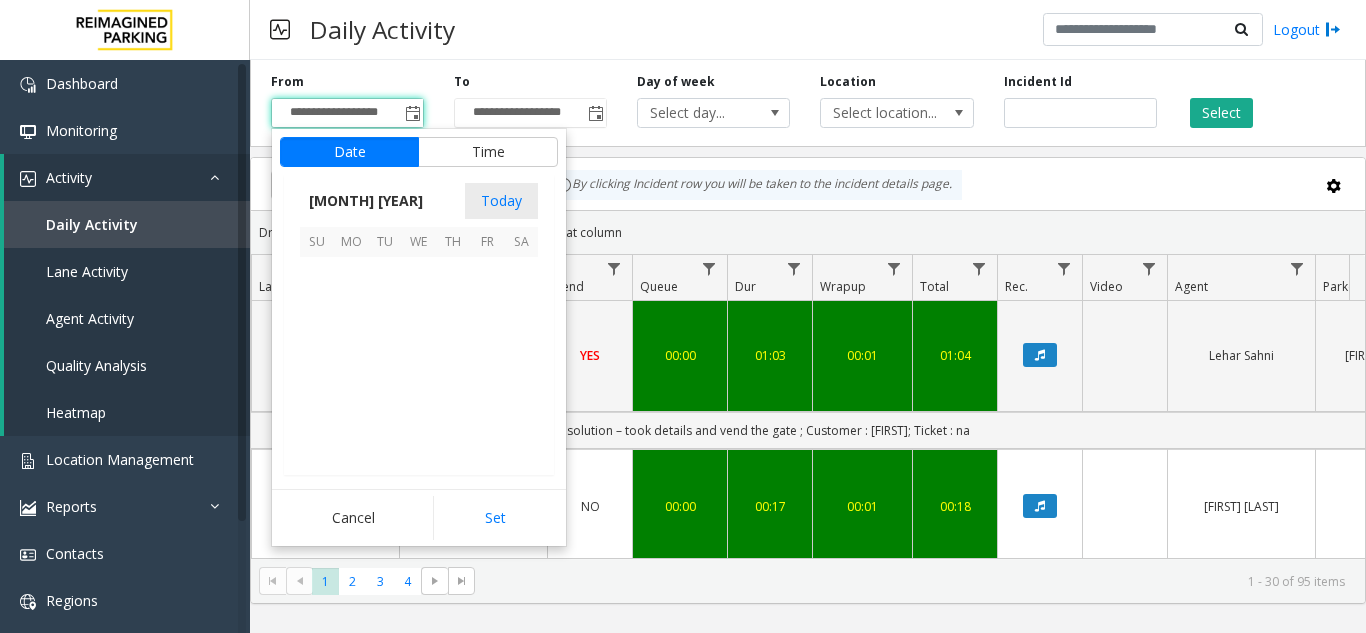 scroll, scrollTop: 357952, scrollLeft: 0, axis: vertical 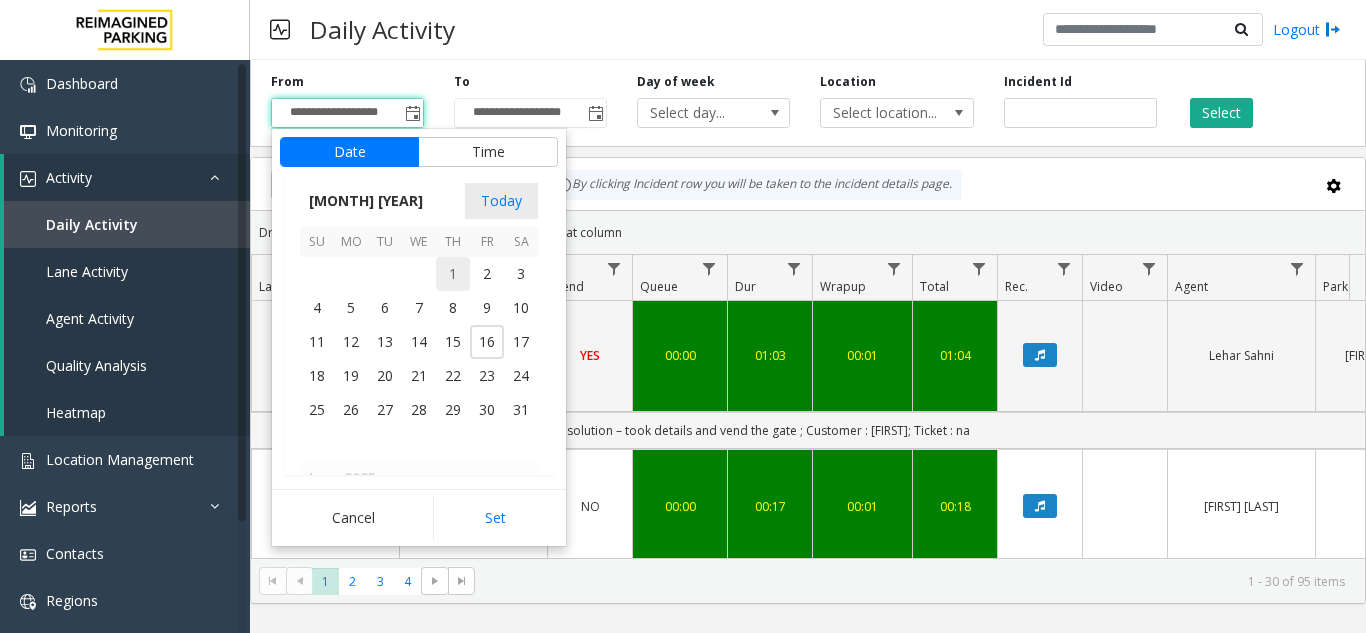 click on "1" at bounding box center (453, 274) 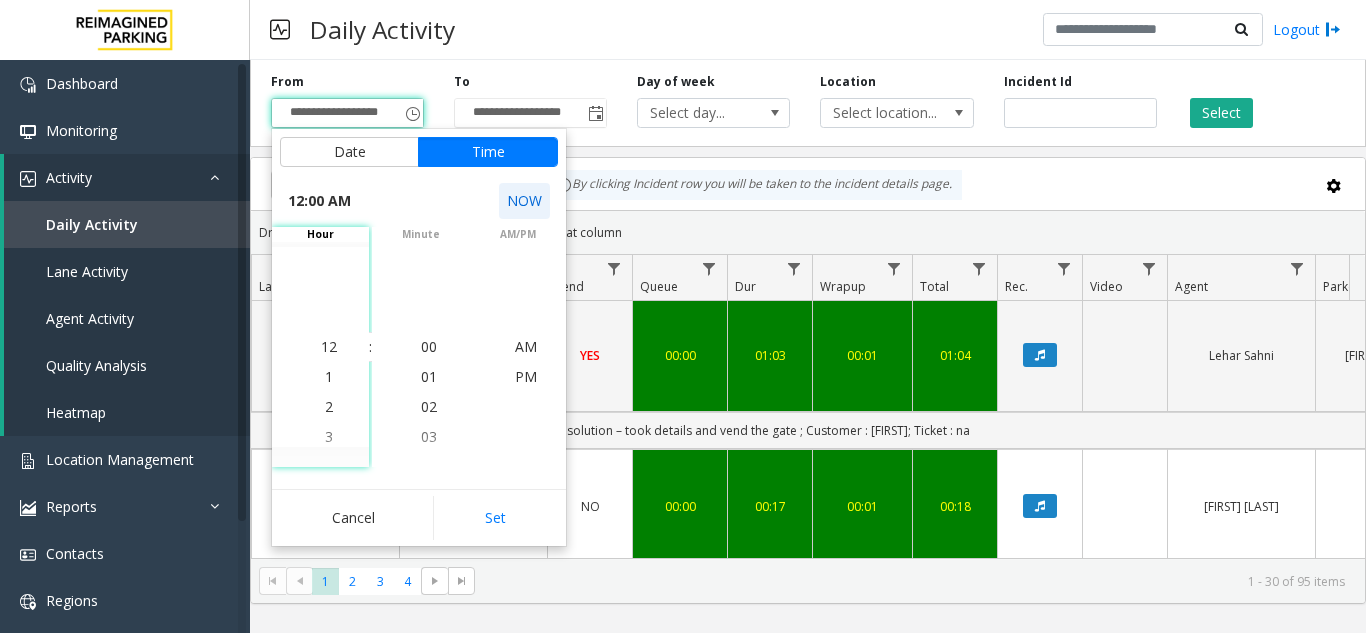 click on "NOW" 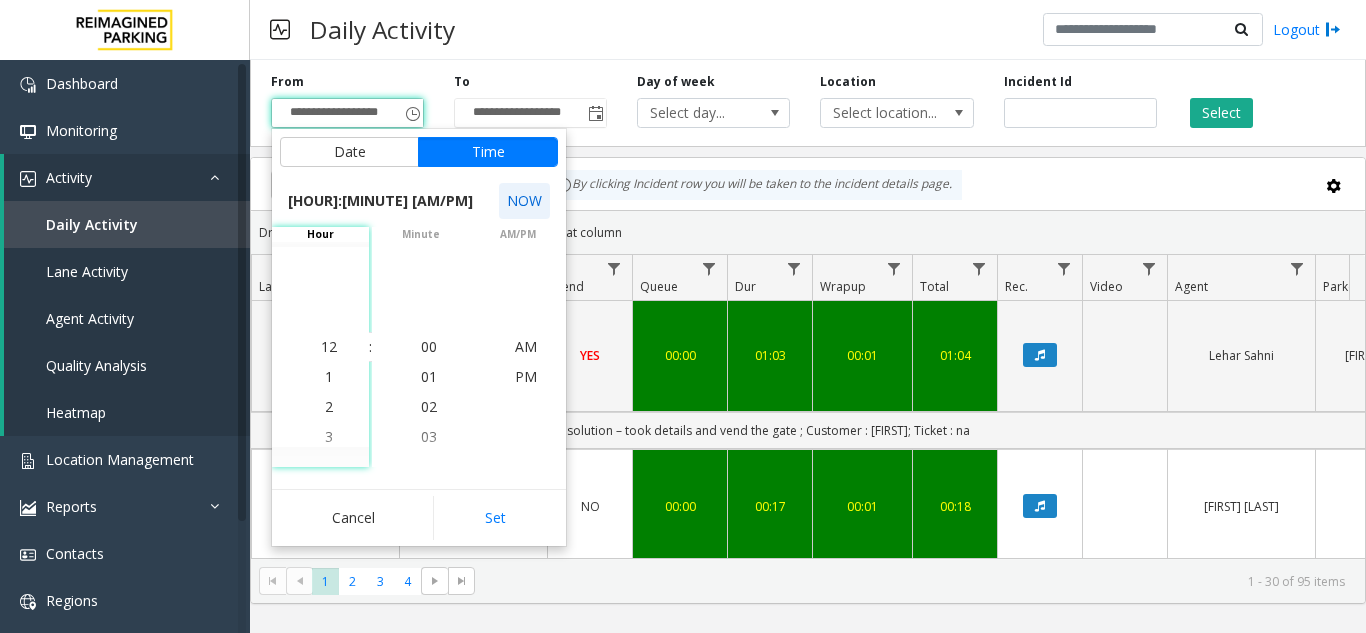scroll, scrollTop: 630, scrollLeft: 0, axis: vertical 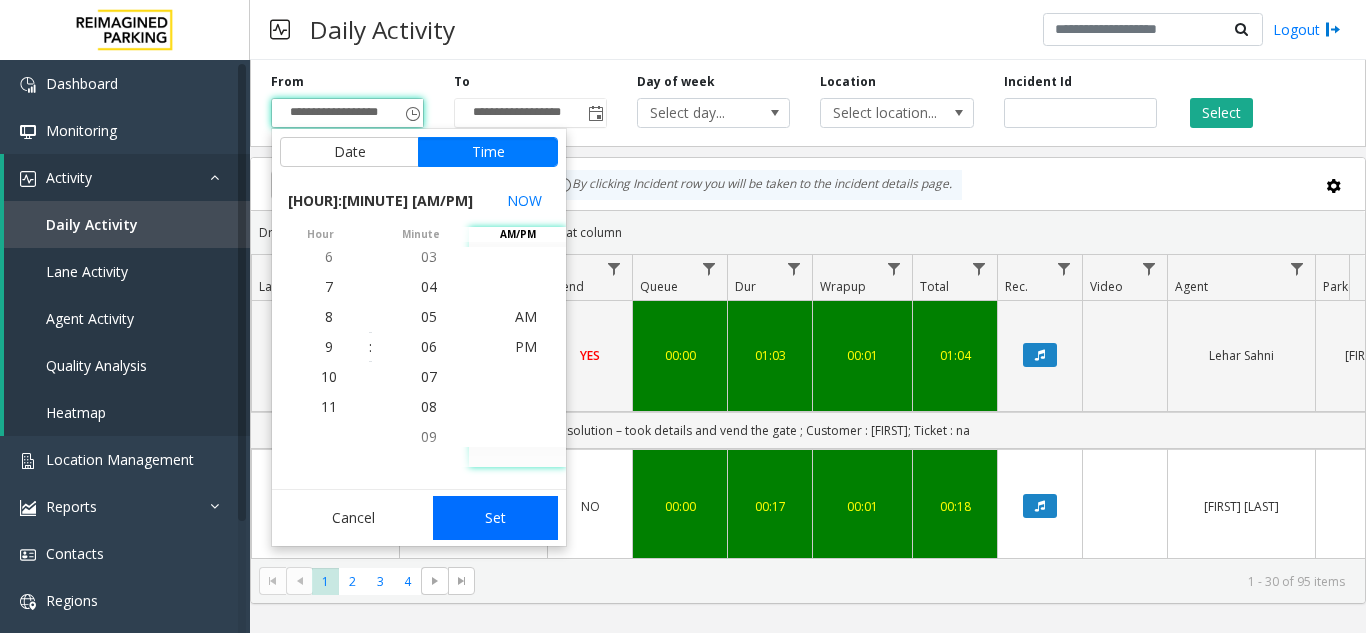 click on "Set" 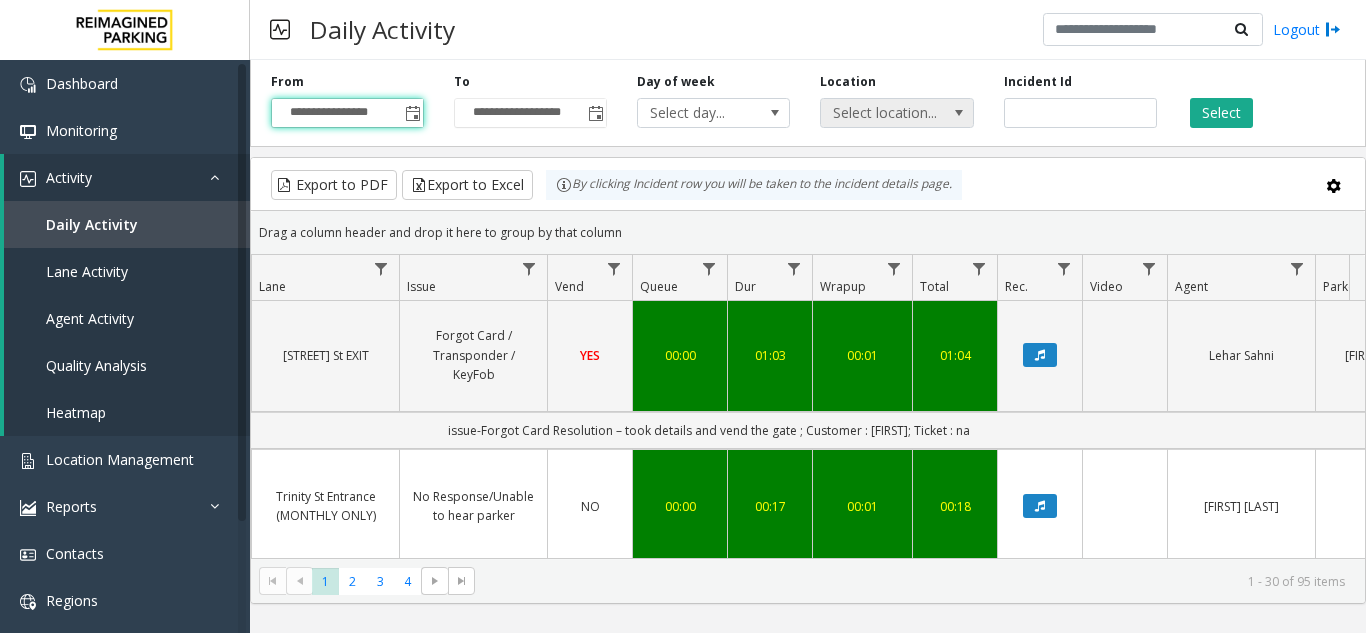 click at bounding box center (959, 113) 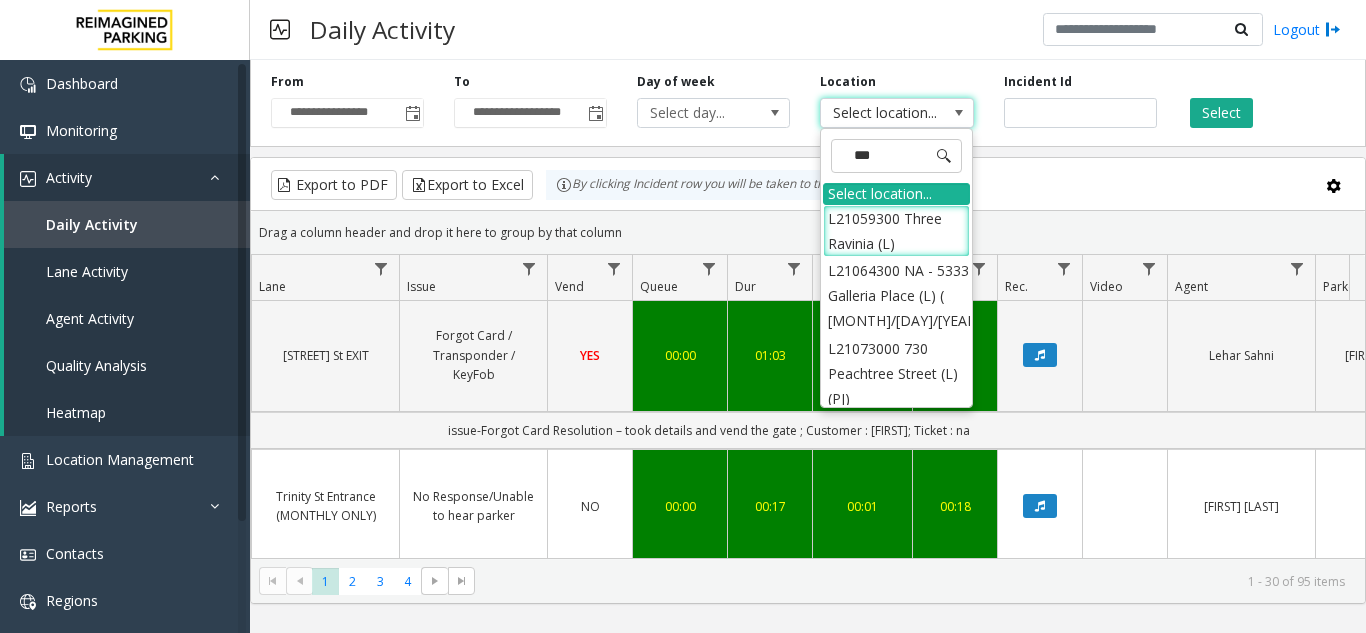 type on "****" 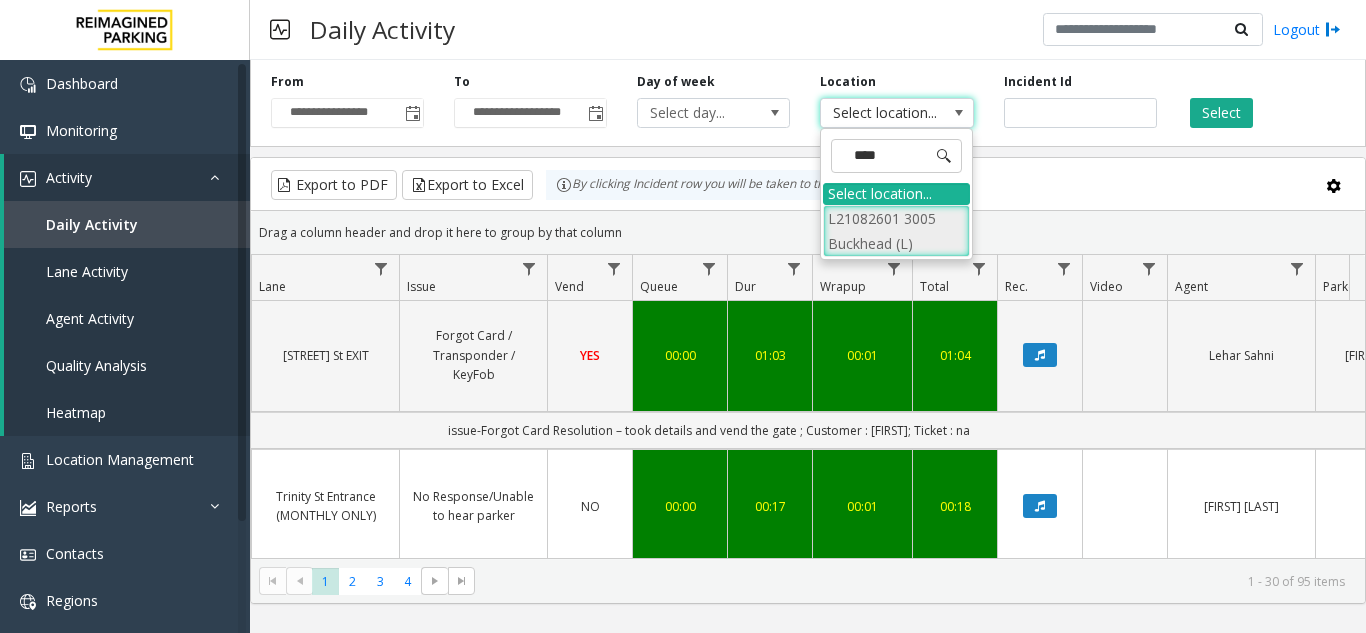 click on "L21082601 3005 Buckhead (L)" at bounding box center [896, 231] 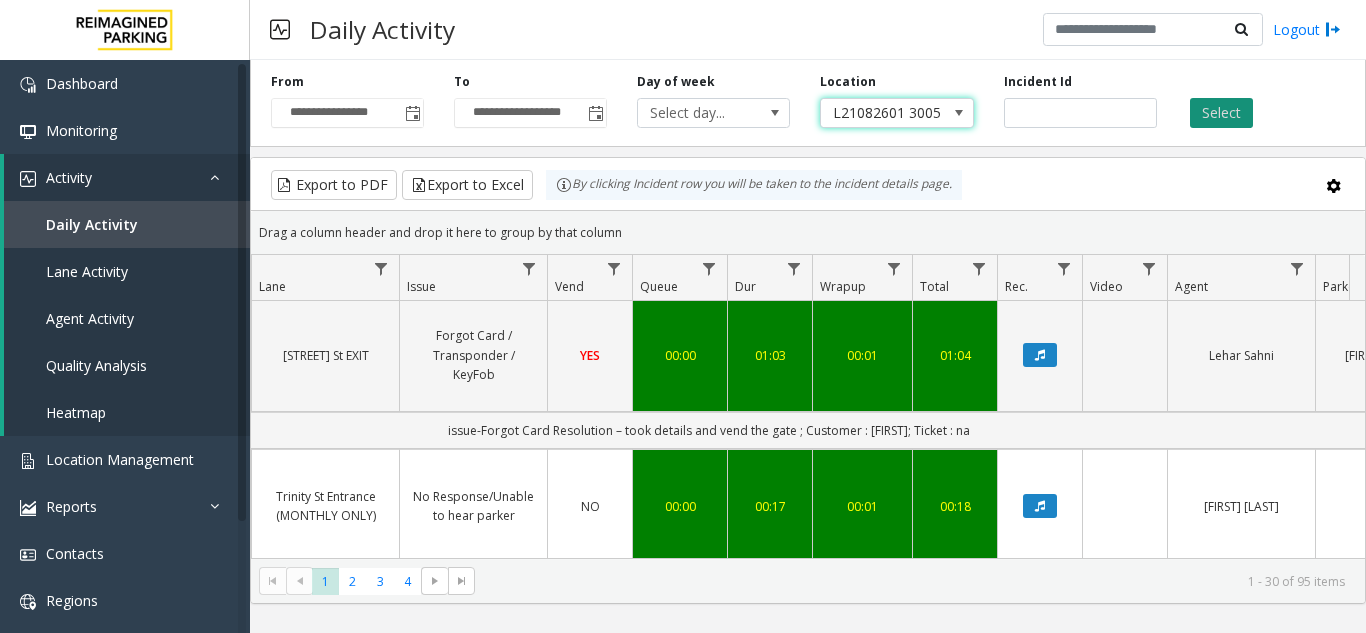 click on "Select" 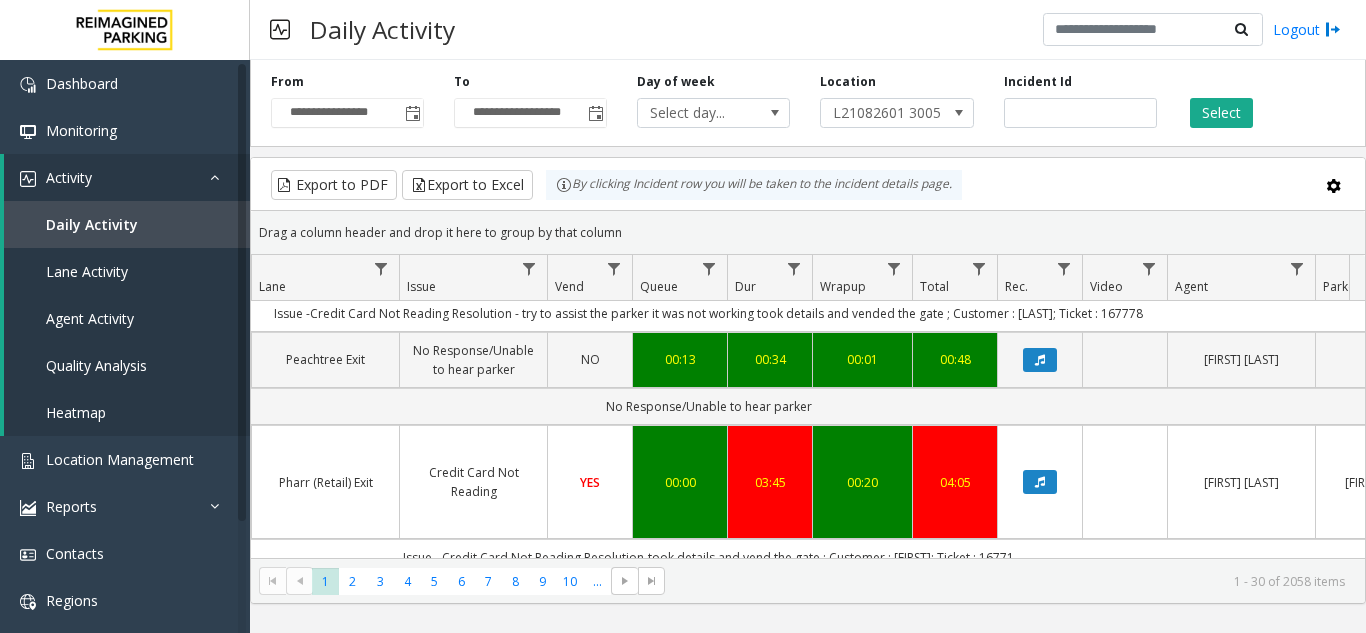scroll, scrollTop: 2400, scrollLeft: 459, axis: both 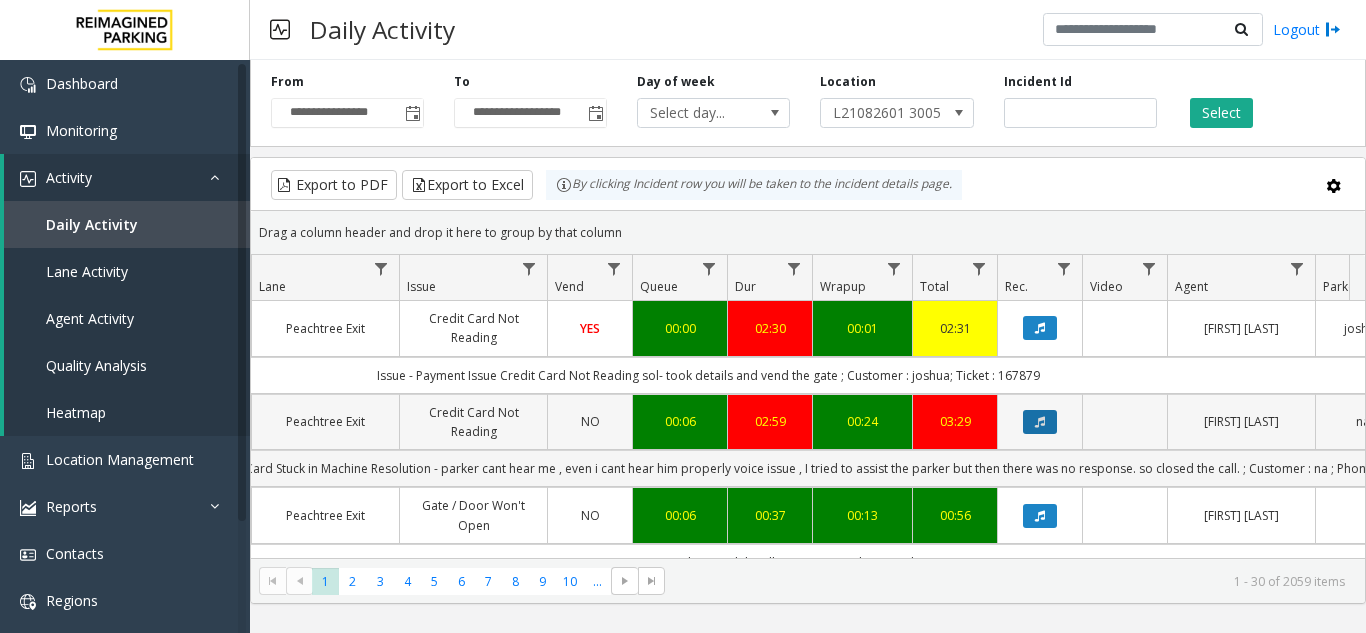 click 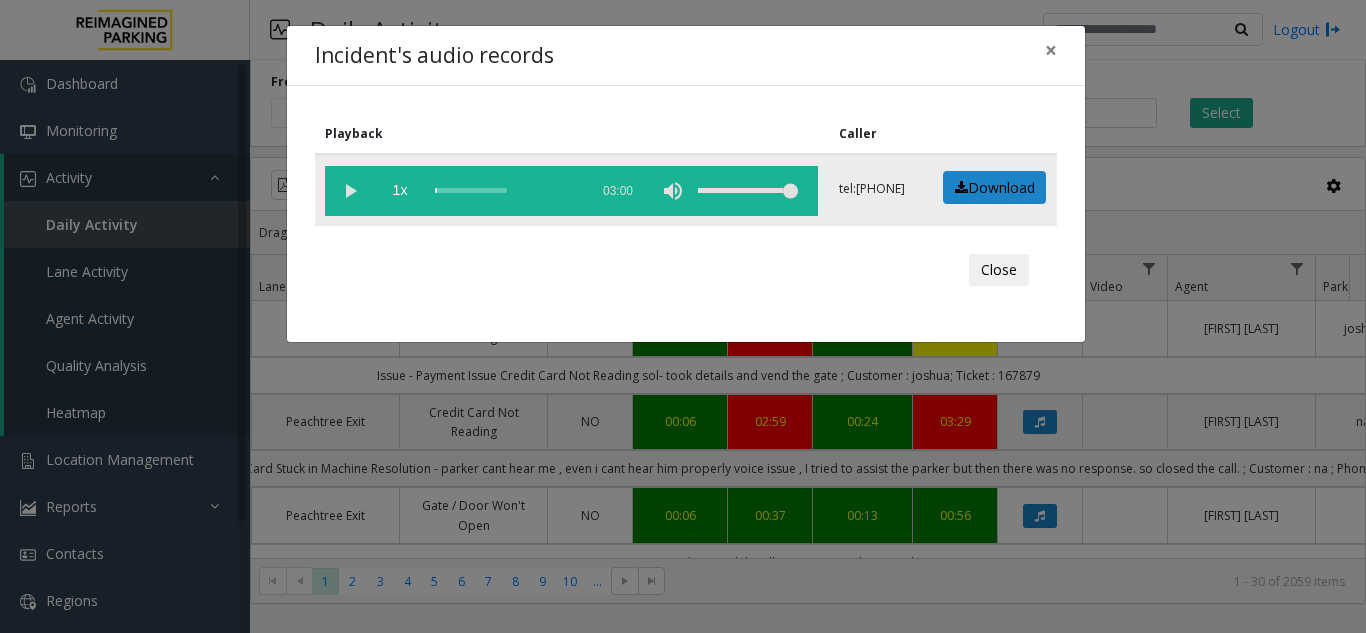 click 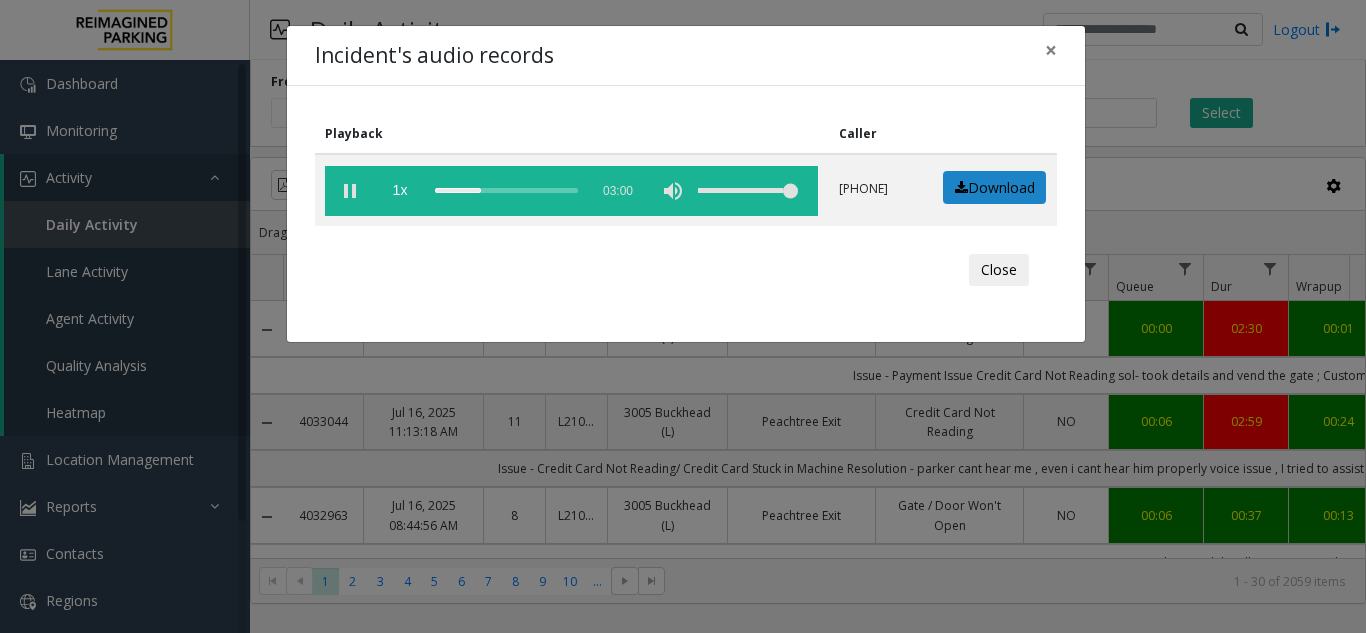 scroll, scrollTop: 0, scrollLeft: 0, axis: both 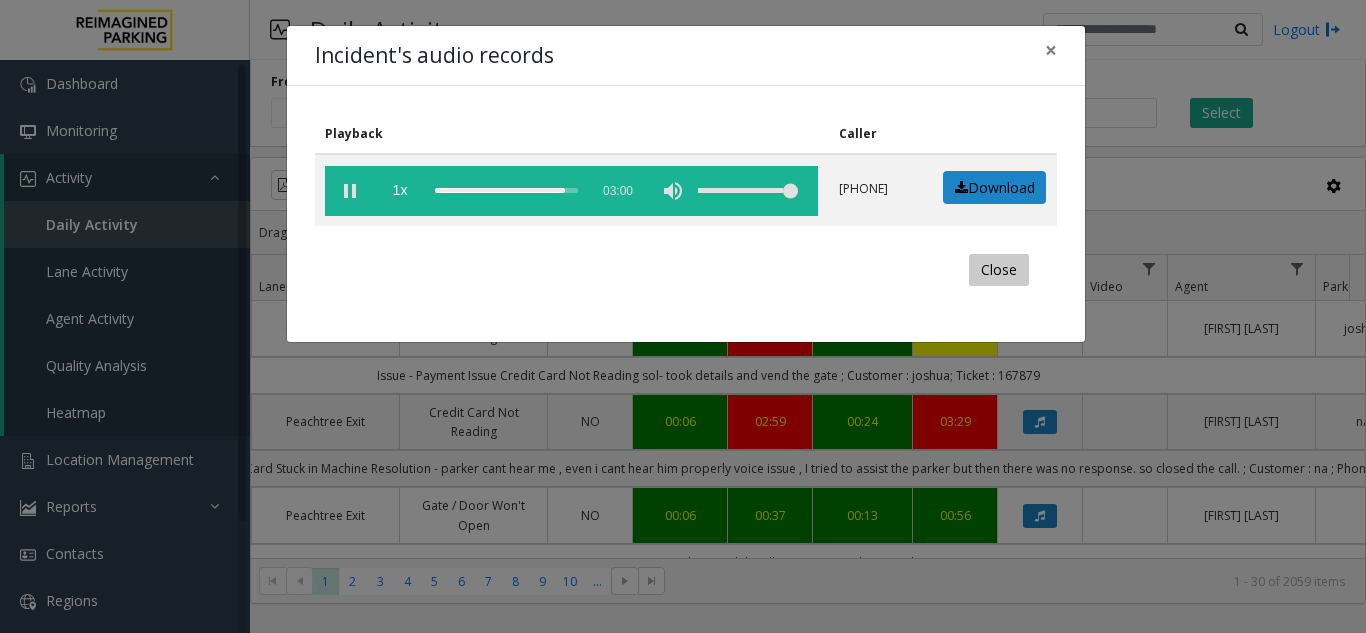 click on "Close" 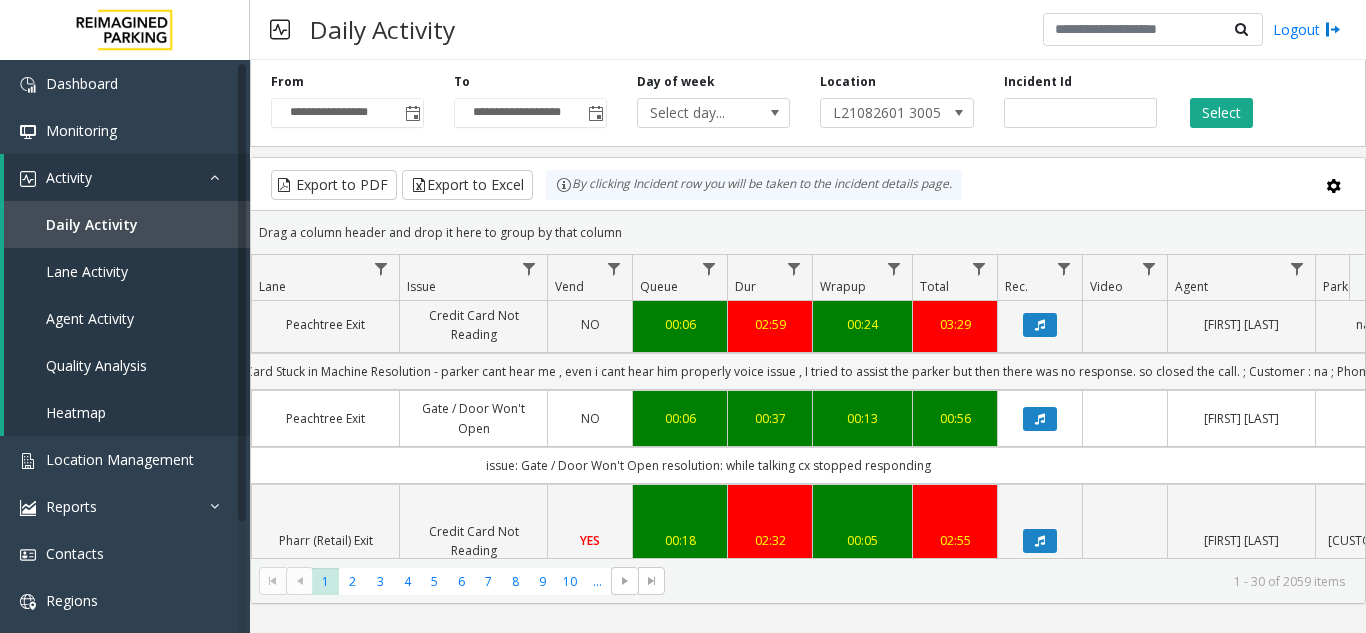 scroll, scrollTop: 100, scrollLeft: 476, axis: both 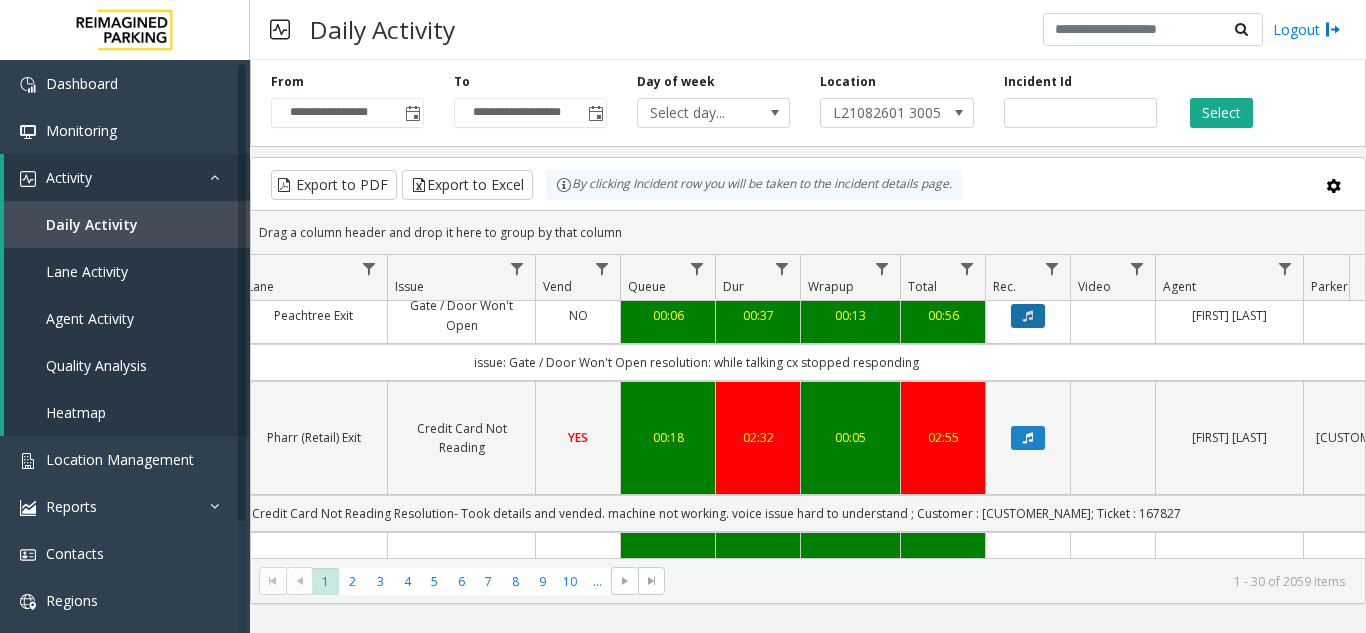 click 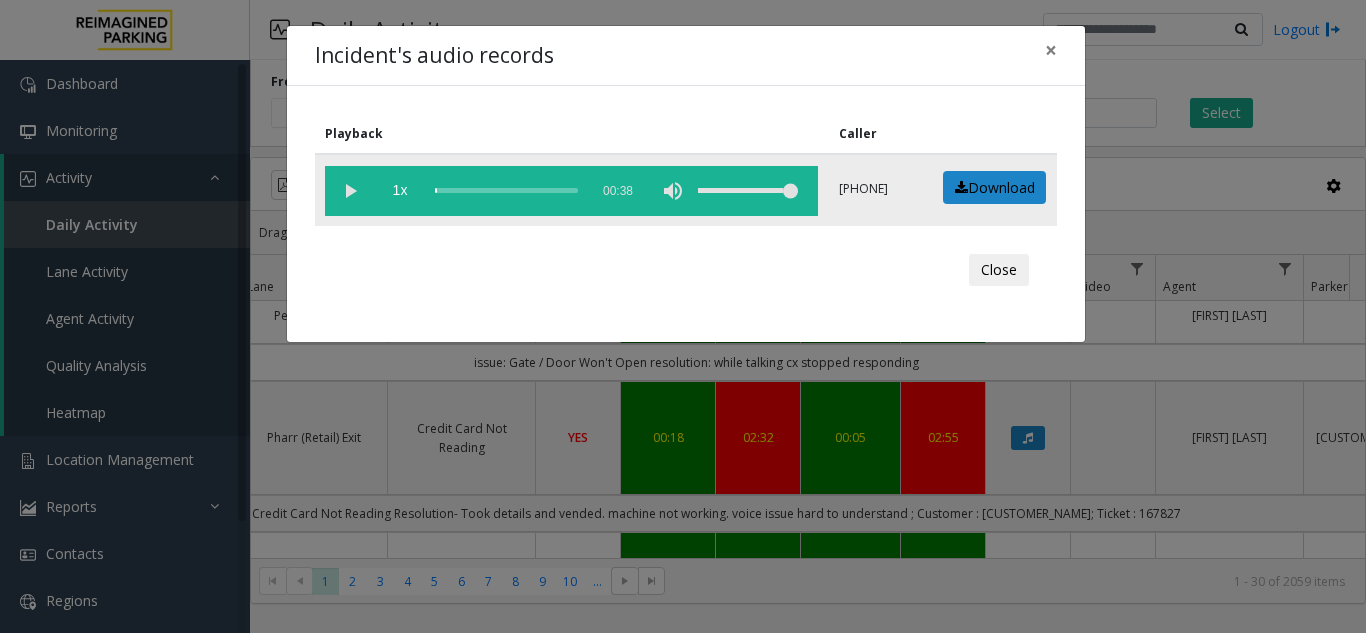 click 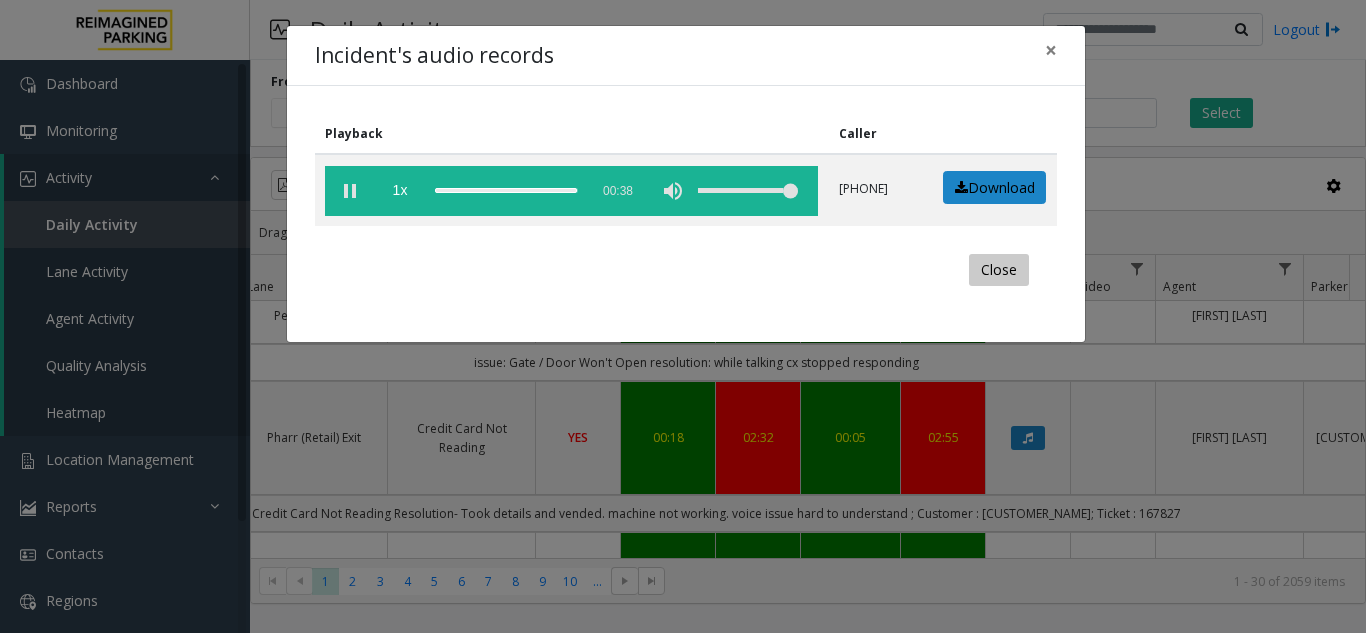 click on "Close" 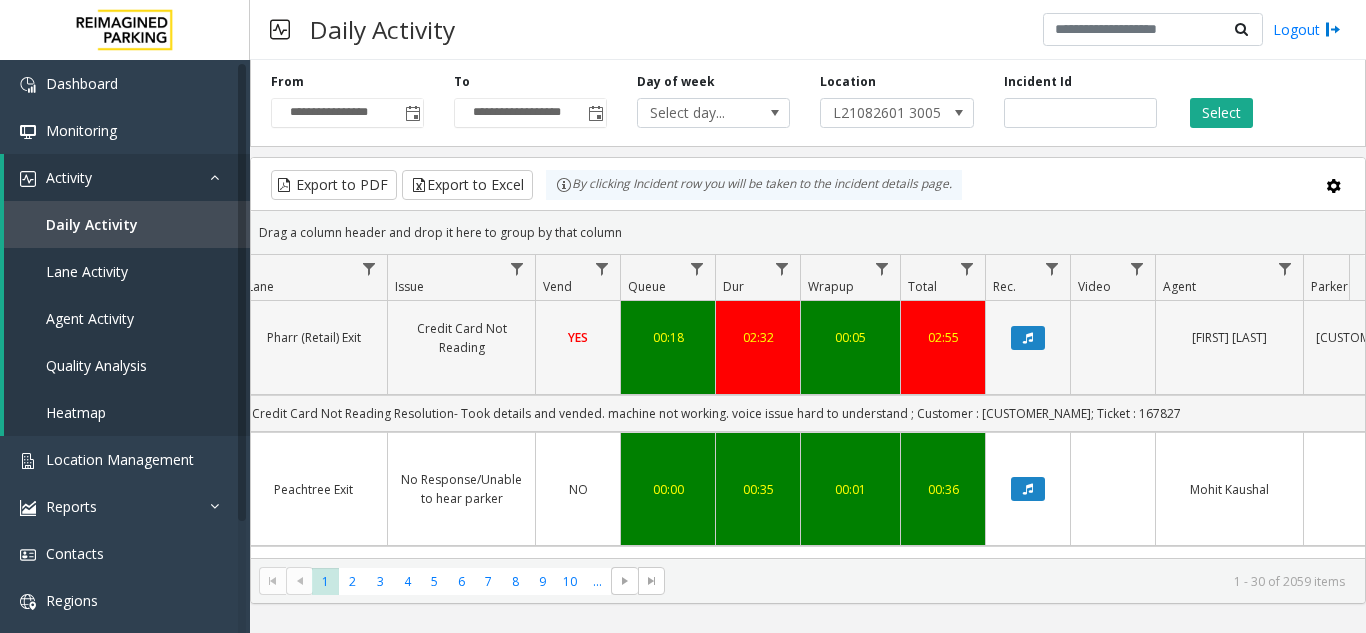 scroll, scrollTop: 200, scrollLeft: 488, axis: both 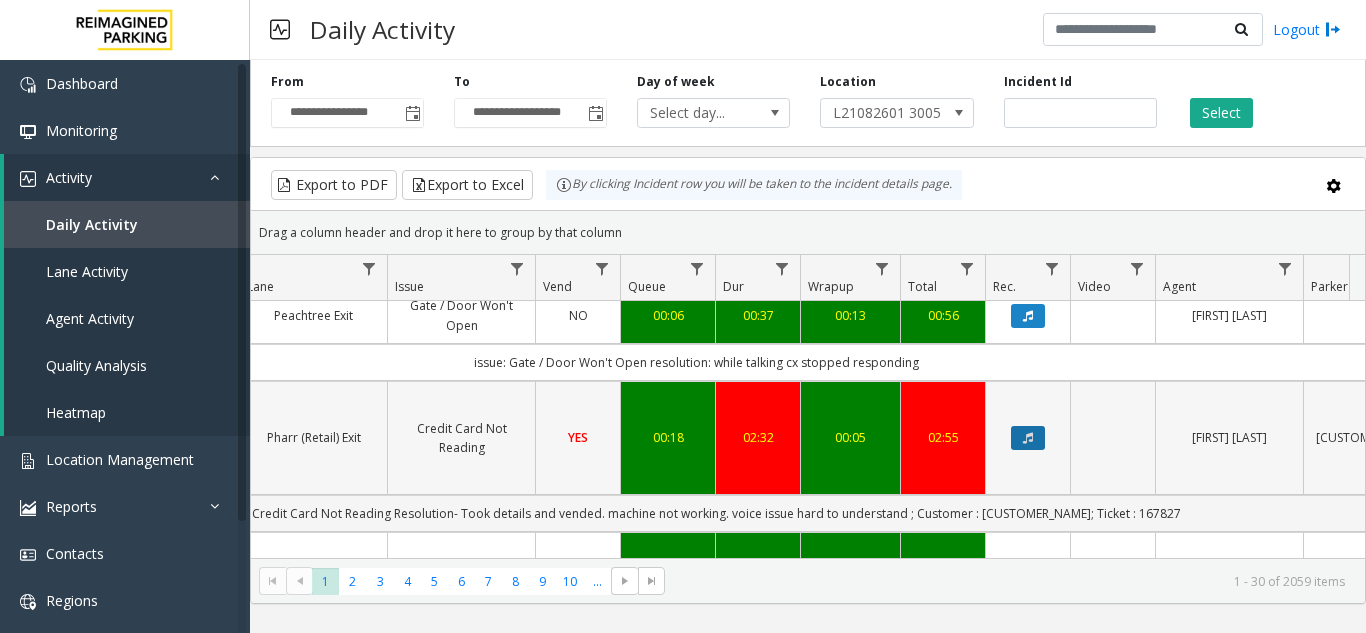 click 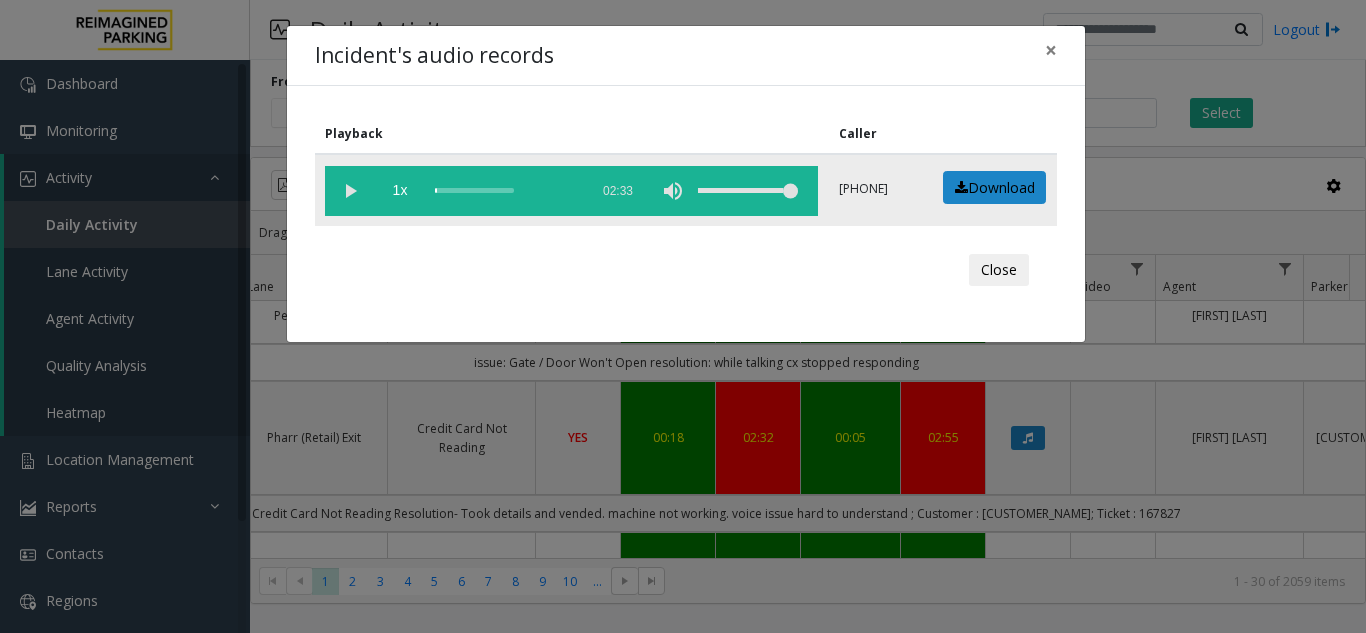 click 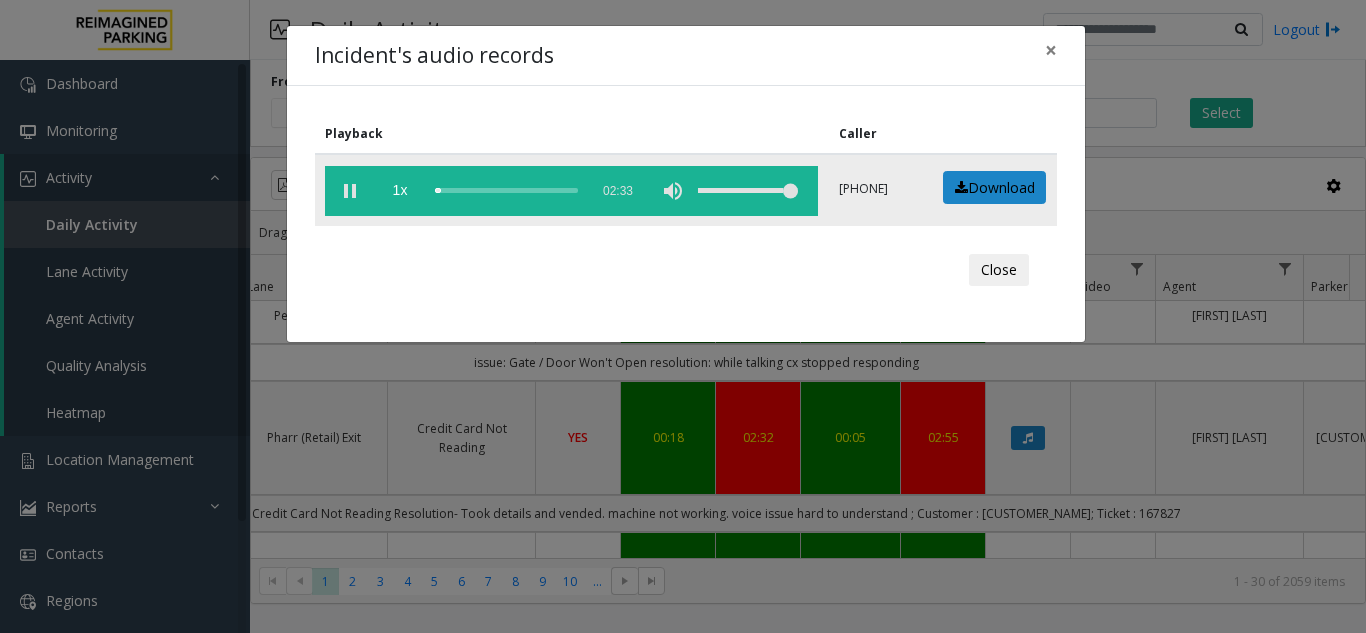 click 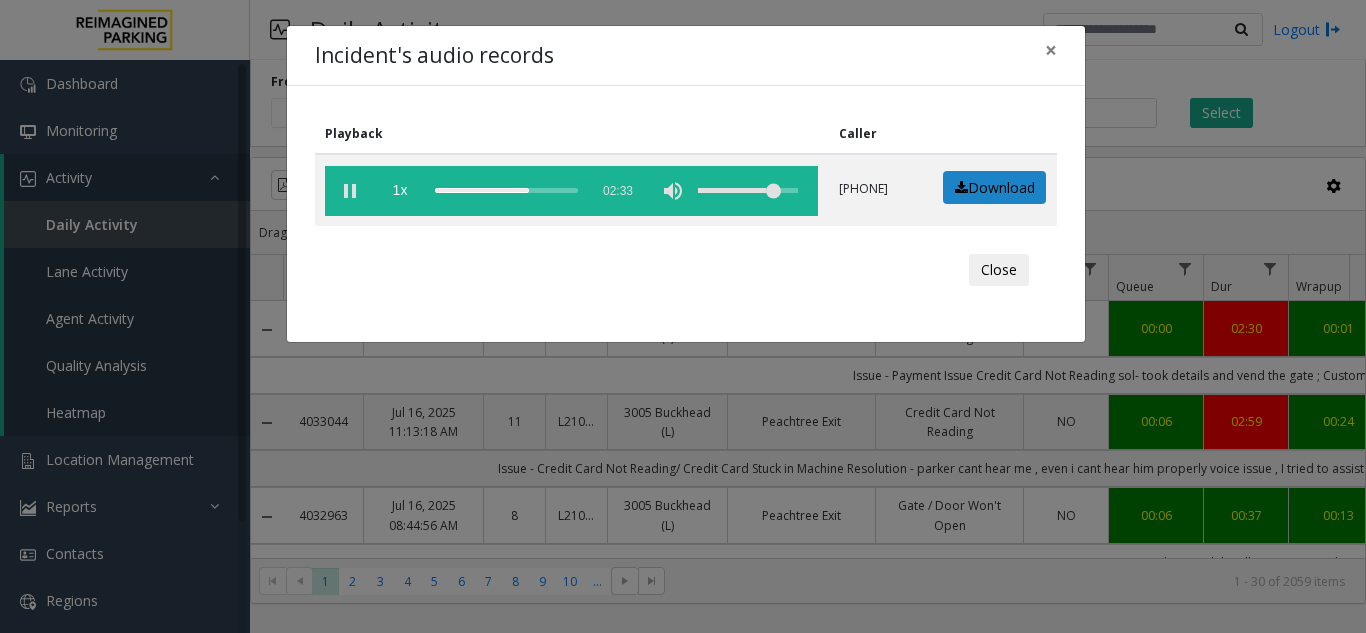 scroll, scrollTop: 0, scrollLeft: 0, axis: both 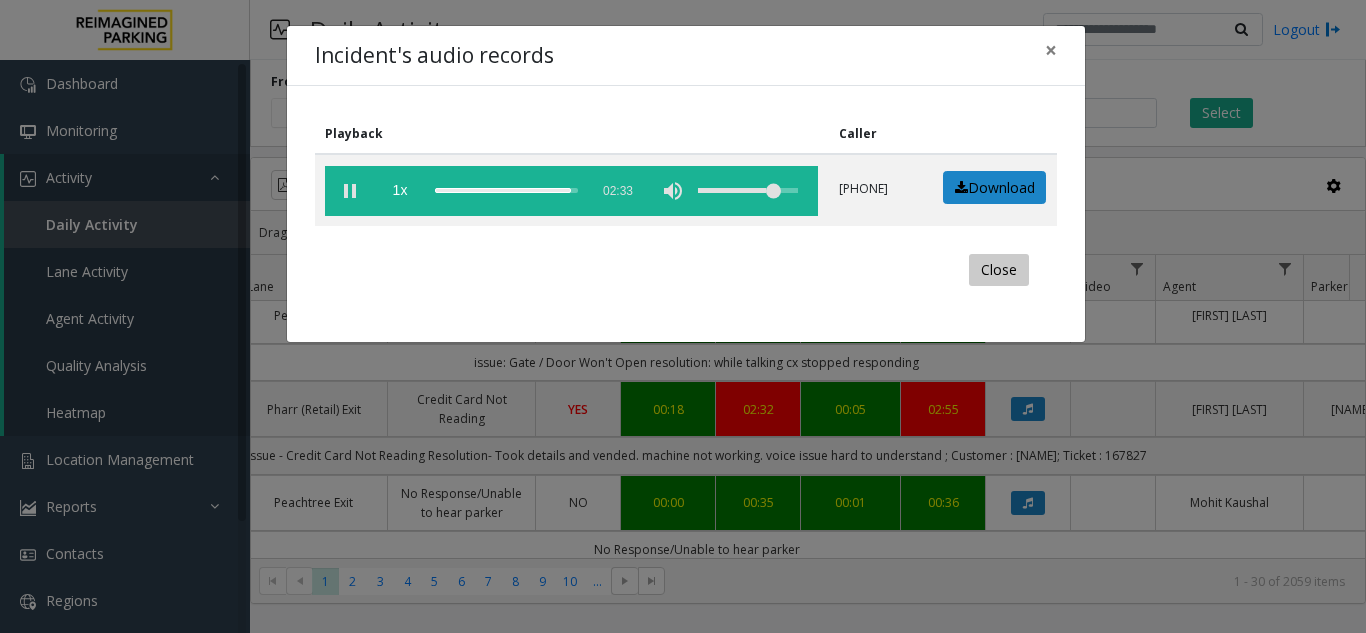 click on "Close" 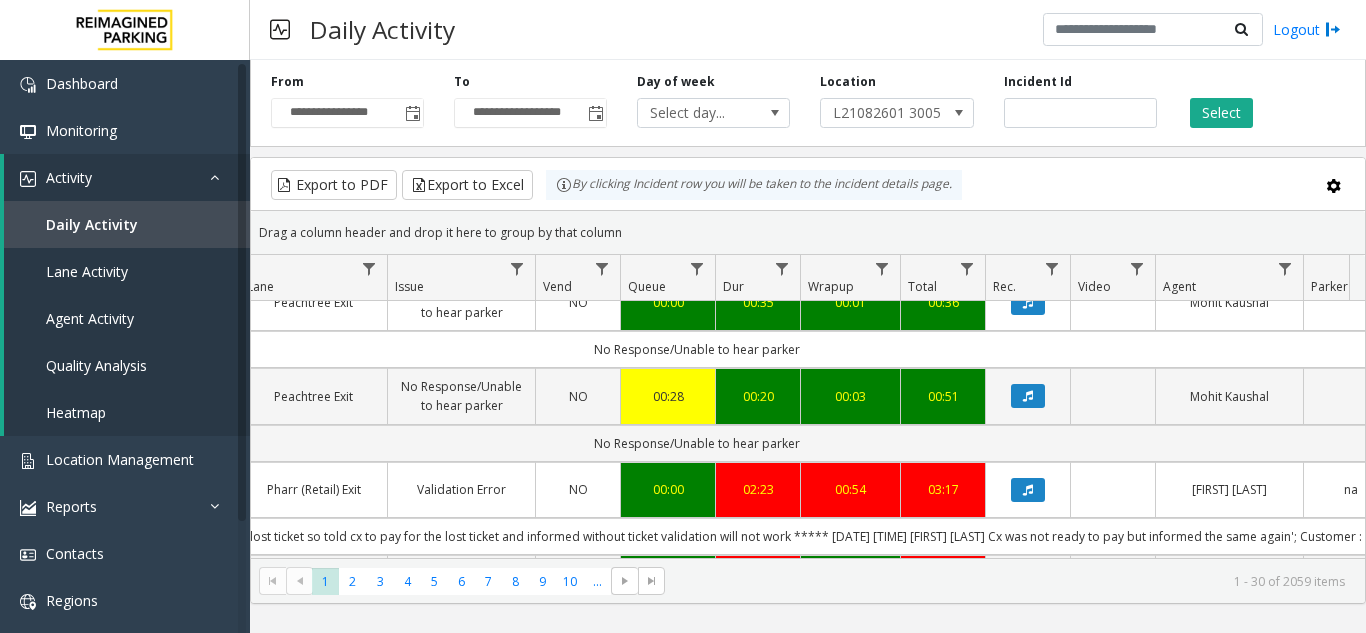 scroll, scrollTop: 500, scrollLeft: 488, axis: both 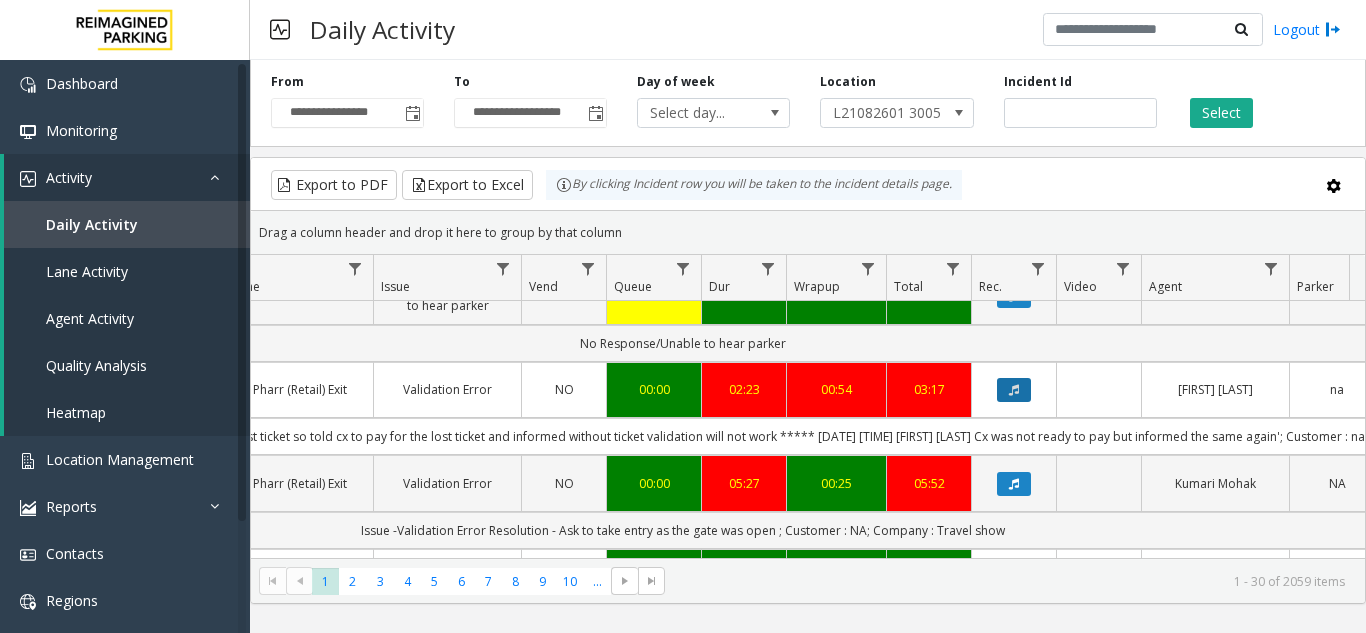 click 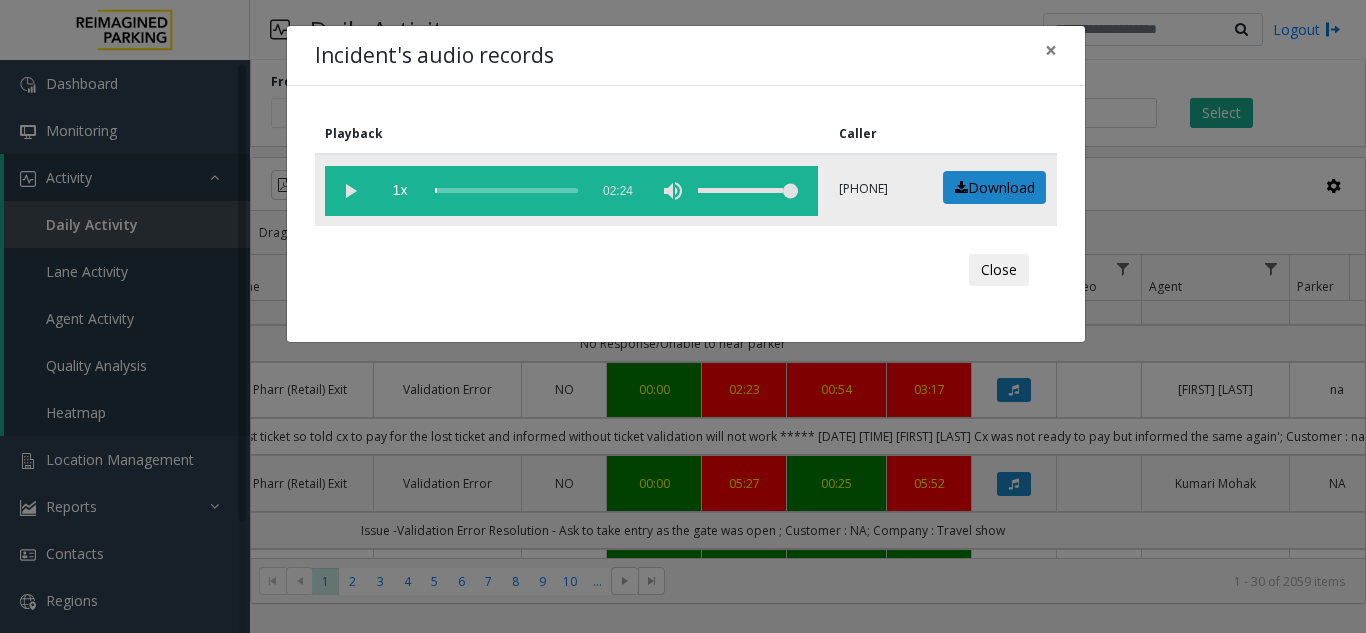 click 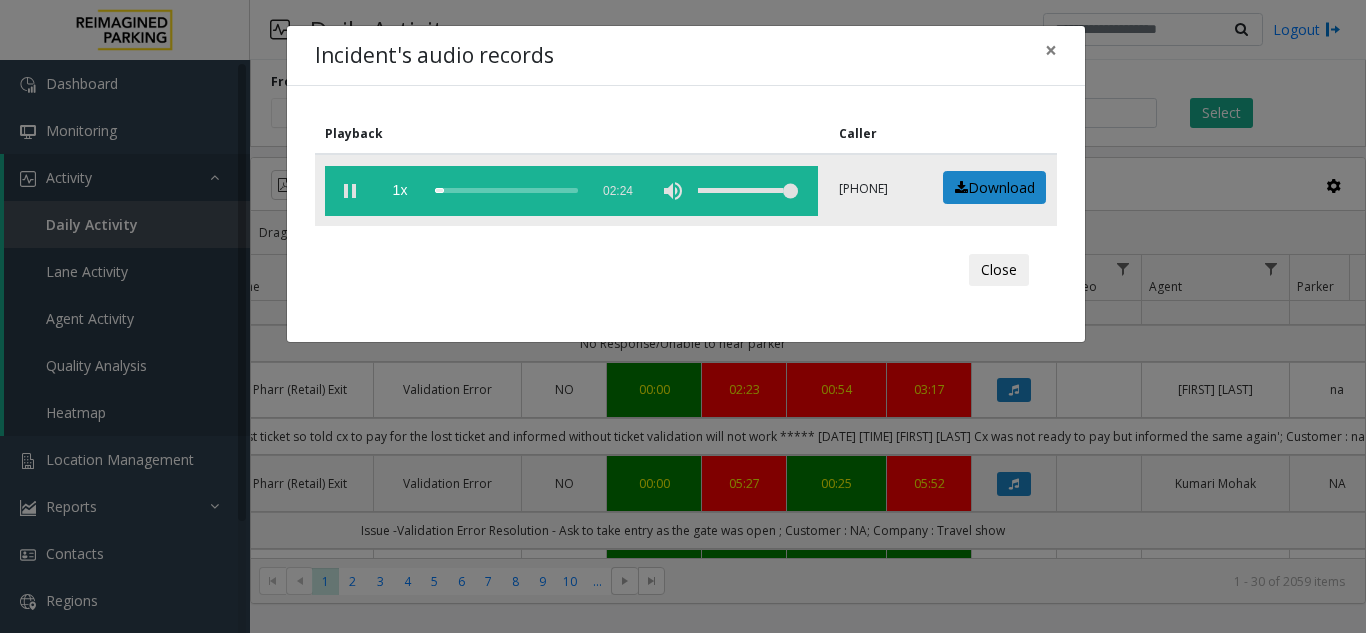 click 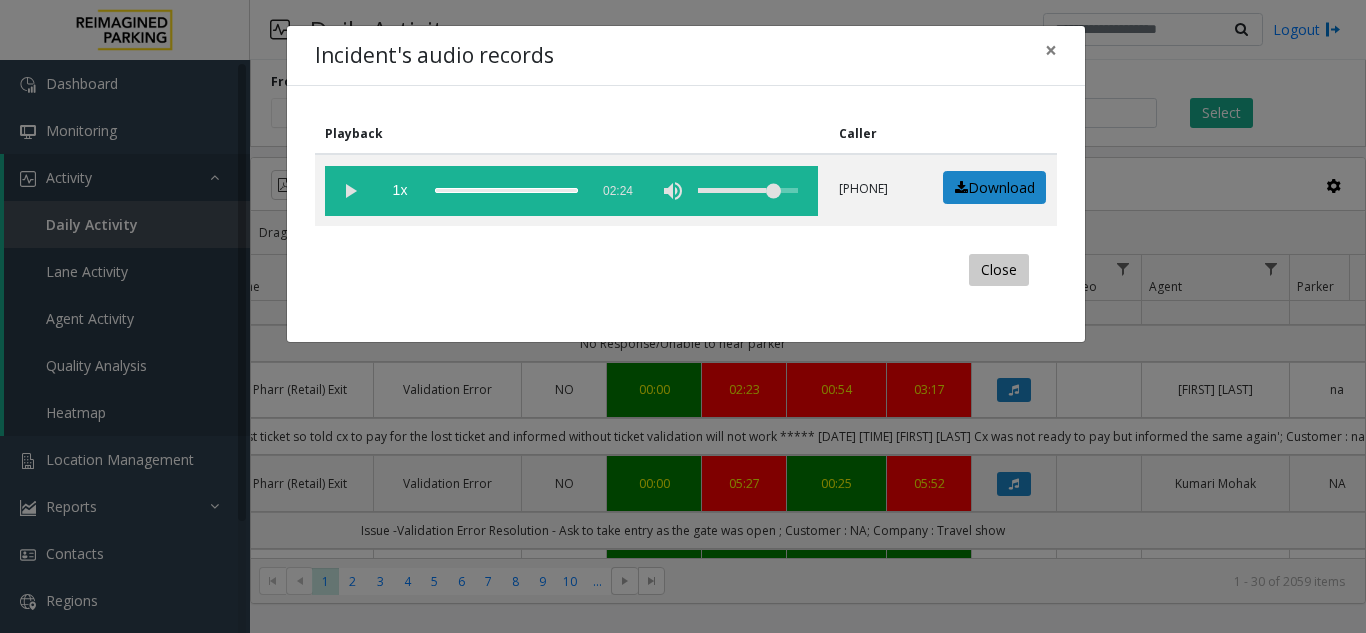 click on "Close" 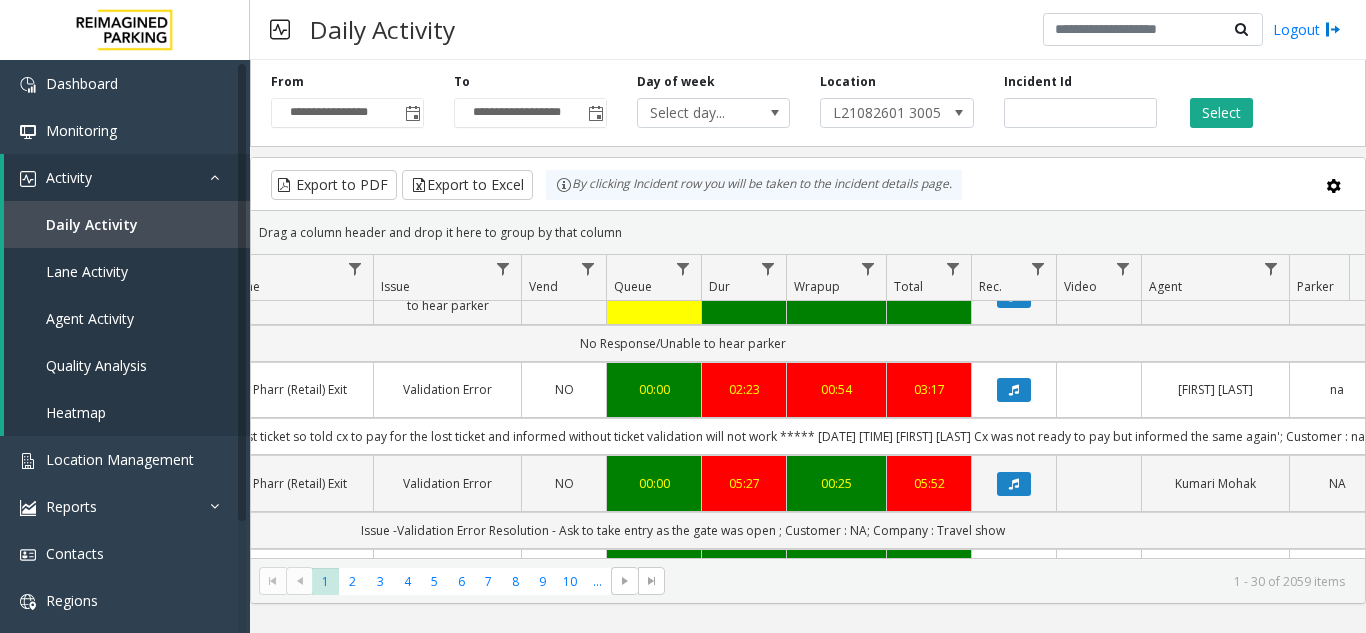 scroll, scrollTop: 600, scrollLeft: 502, axis: both 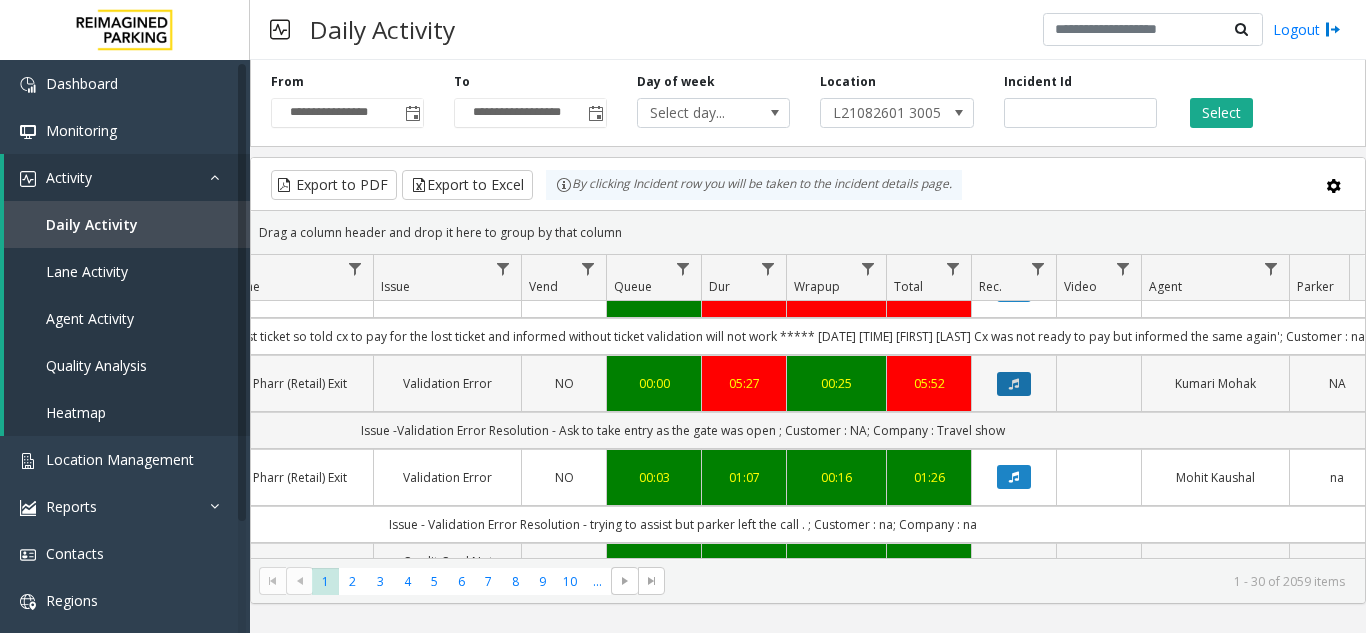 click 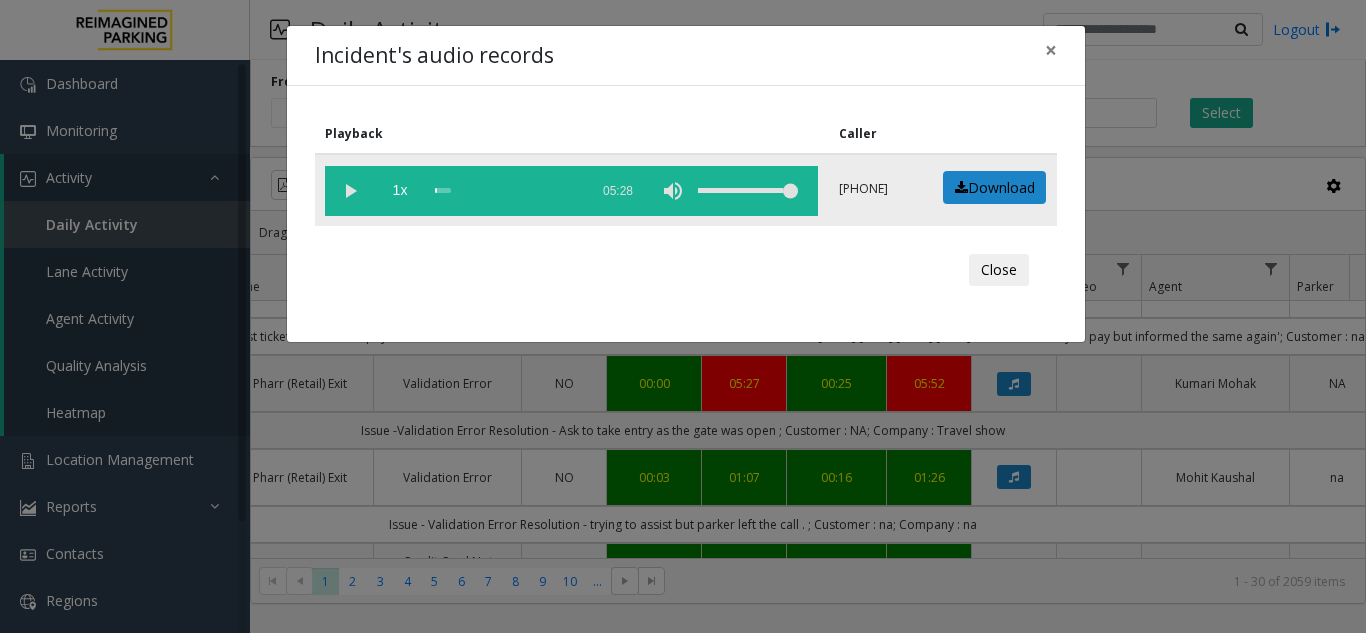 click 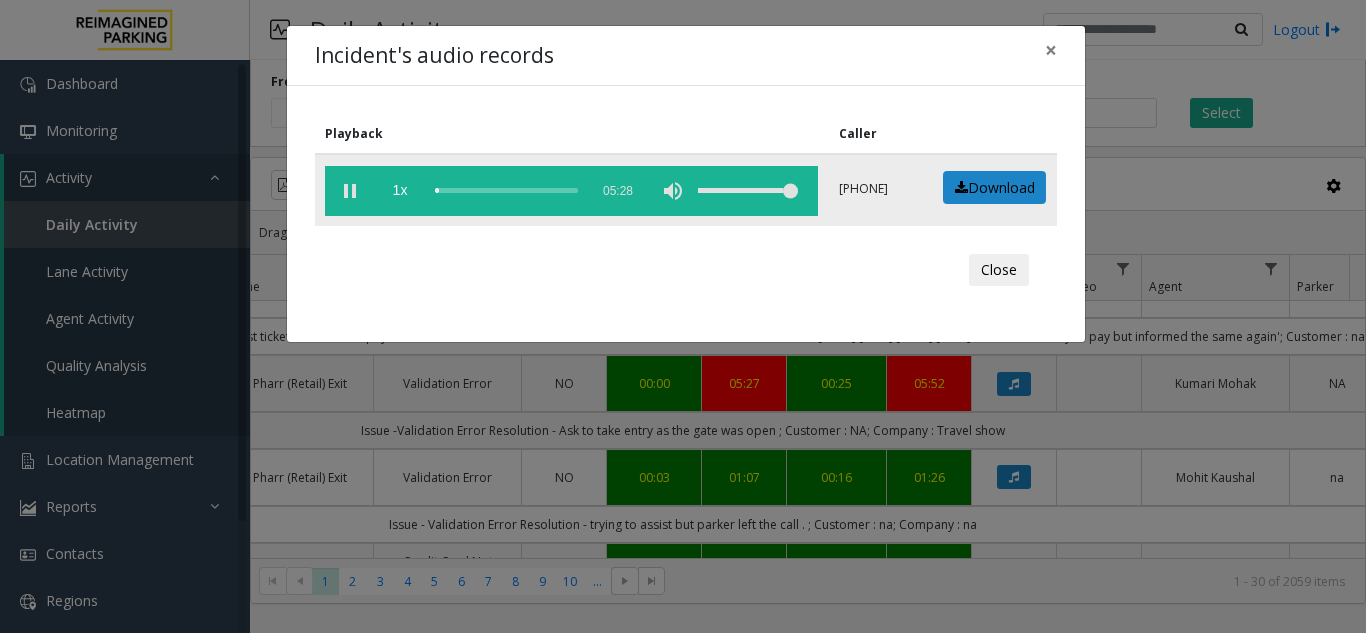 click 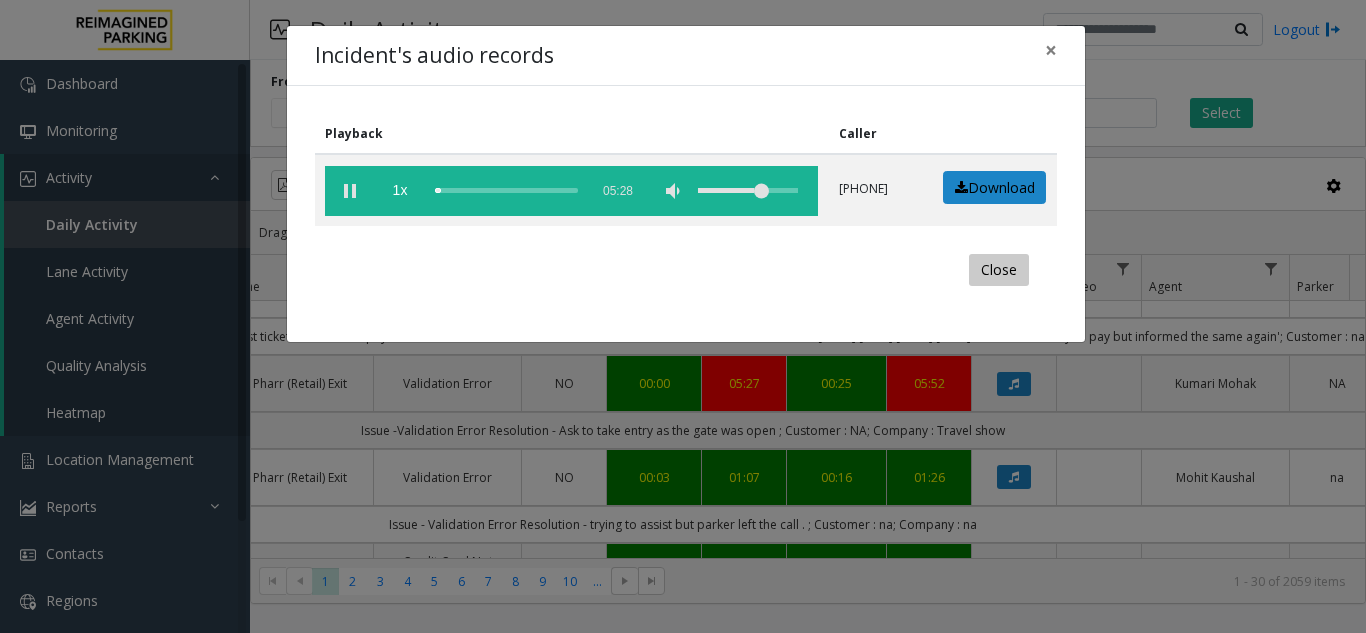 click on "Close" 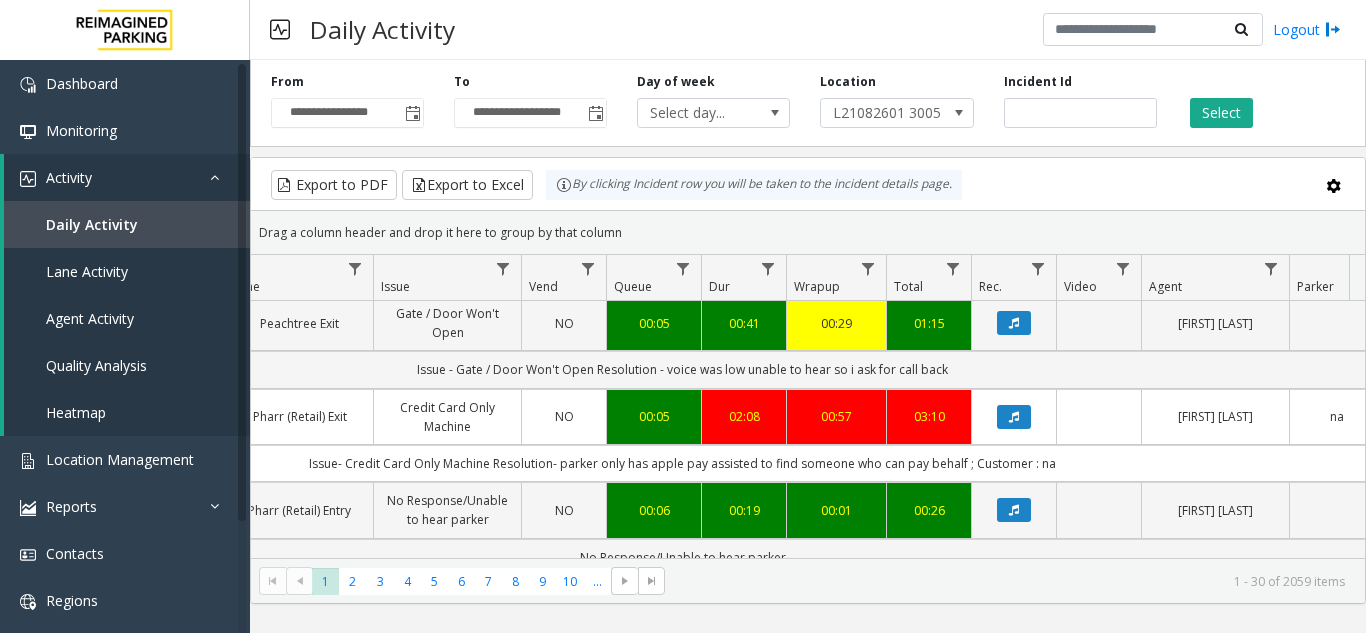 scroll, scrollTop: 1000, scrollLeft: 502, axis: both 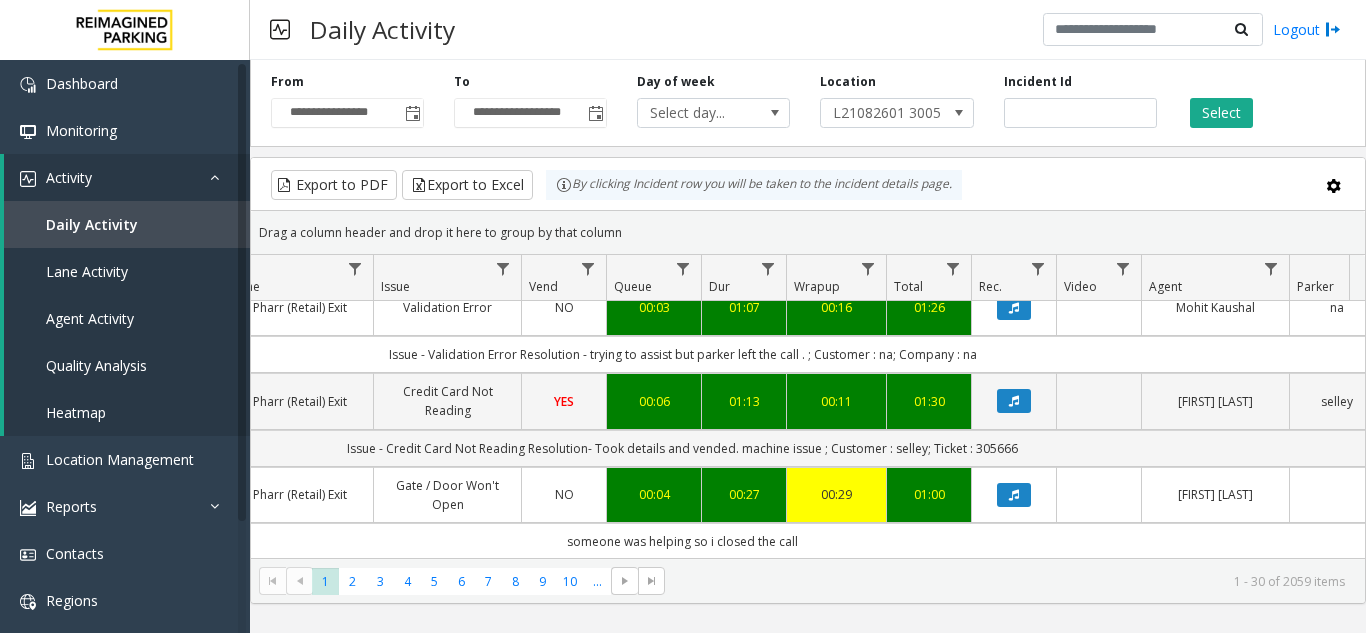 click 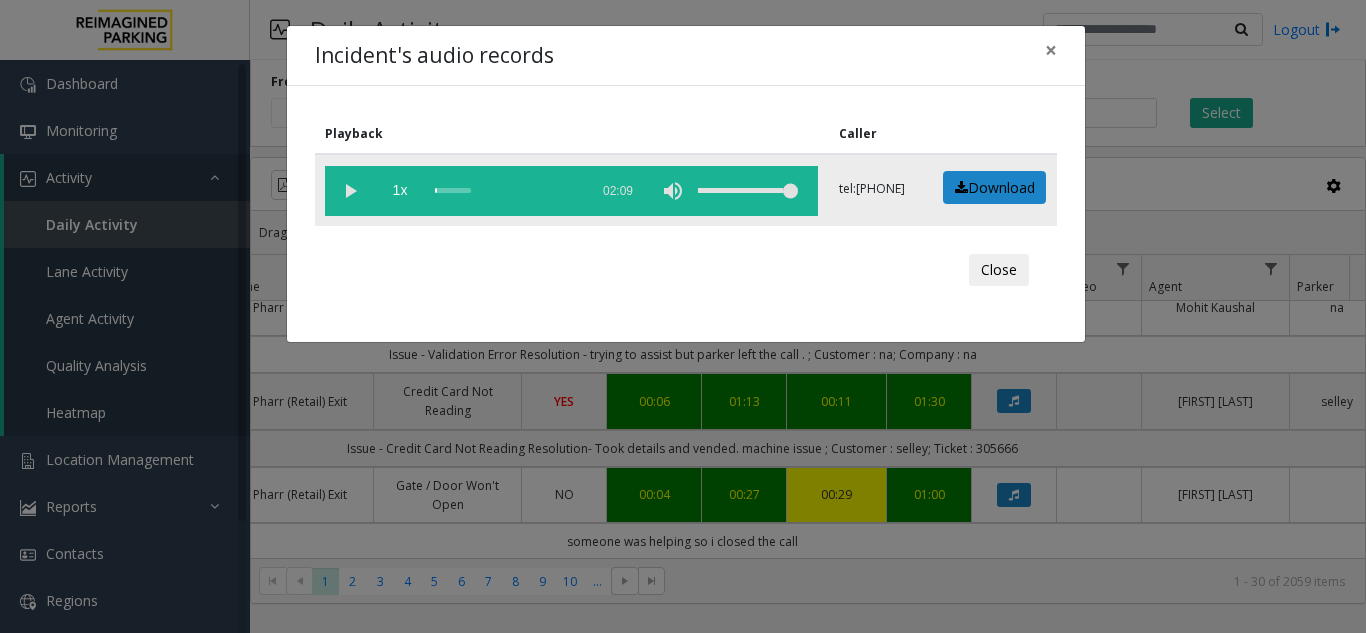 click 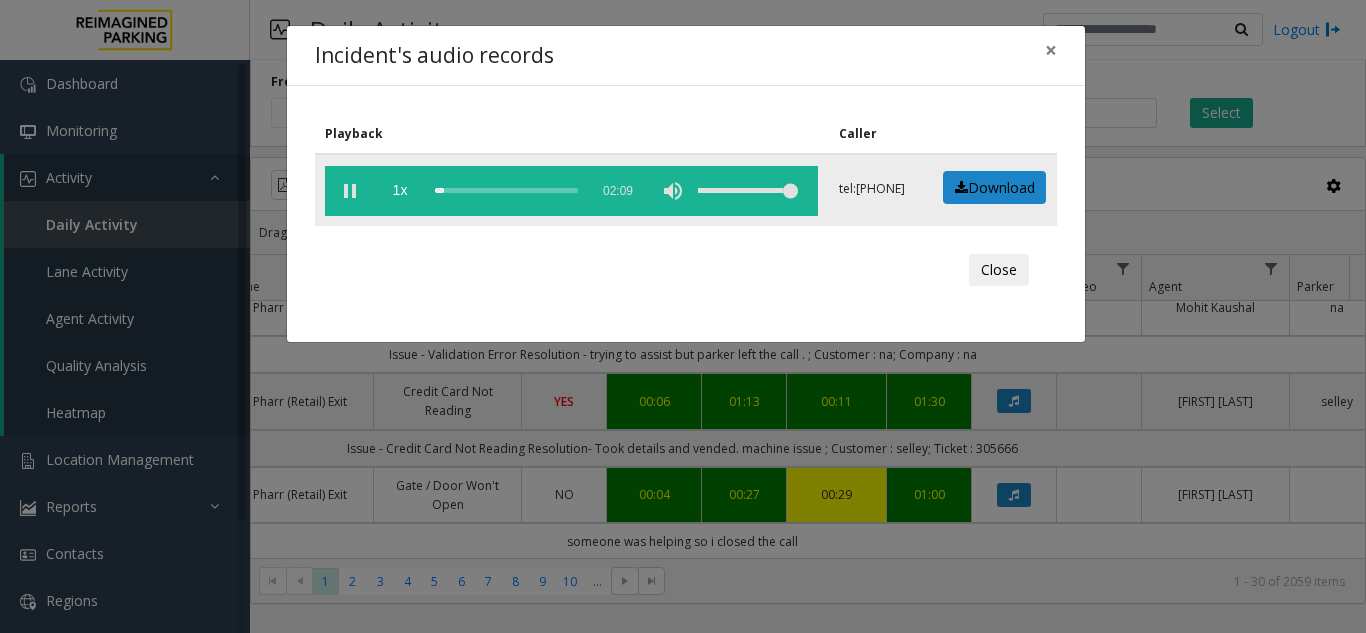 click 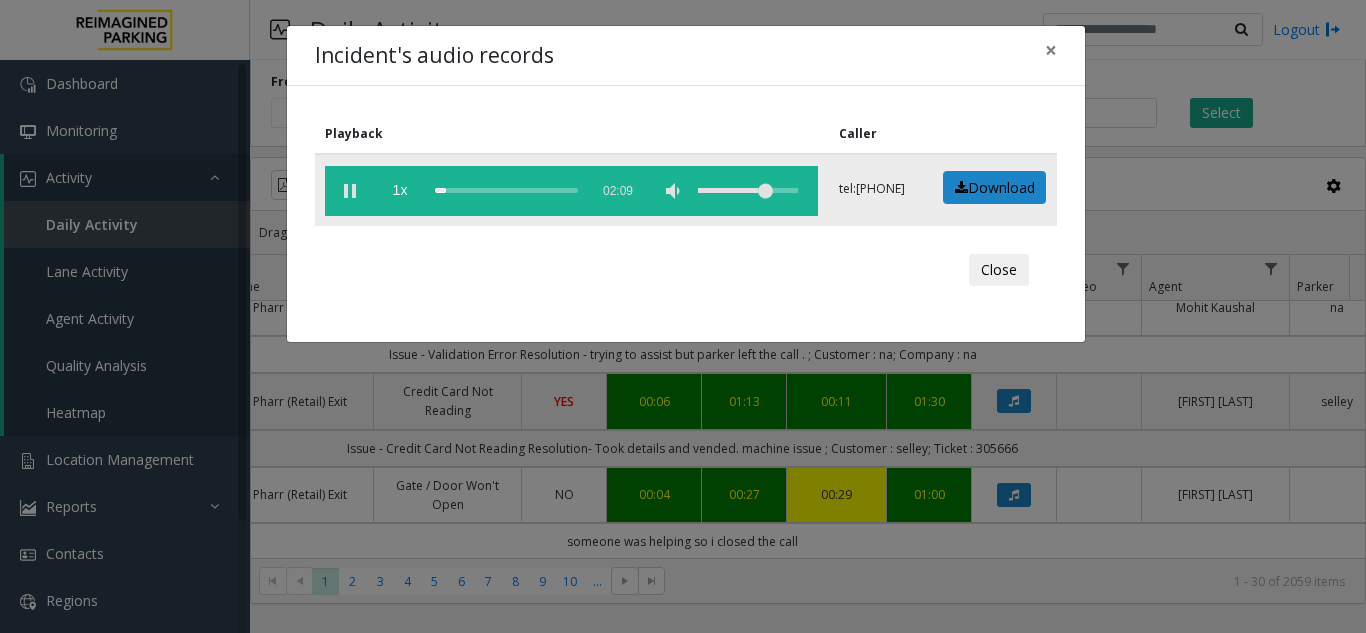 click 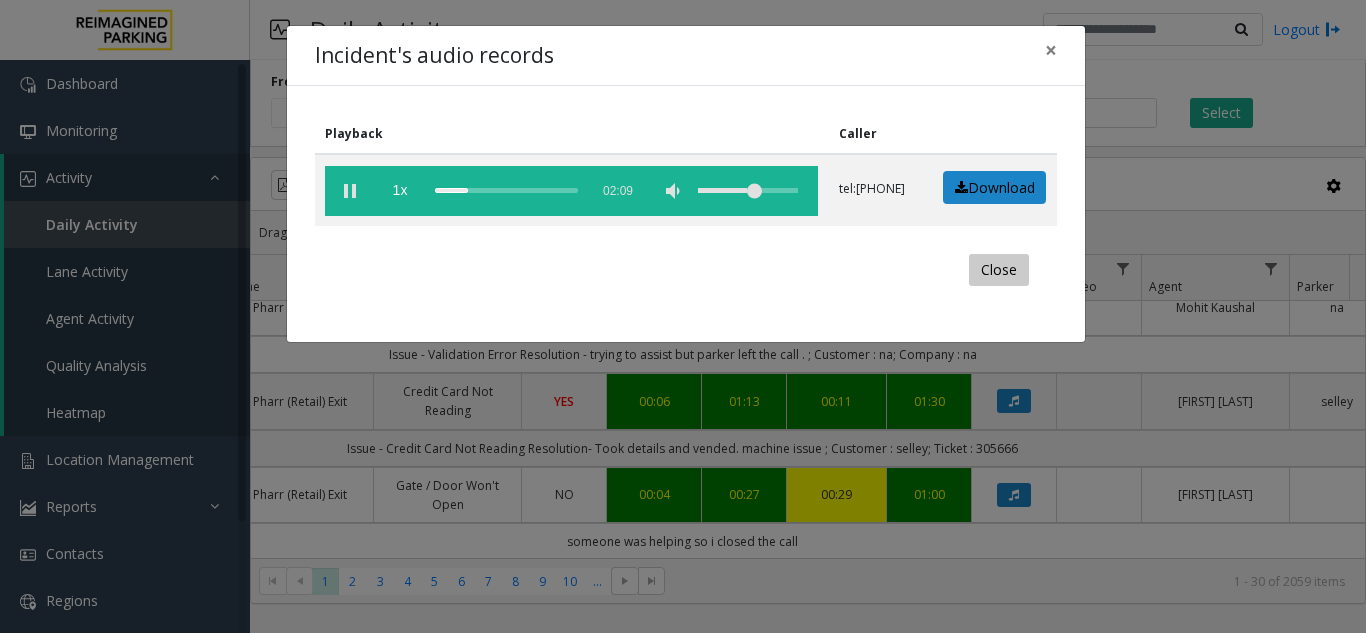 click on "Close" 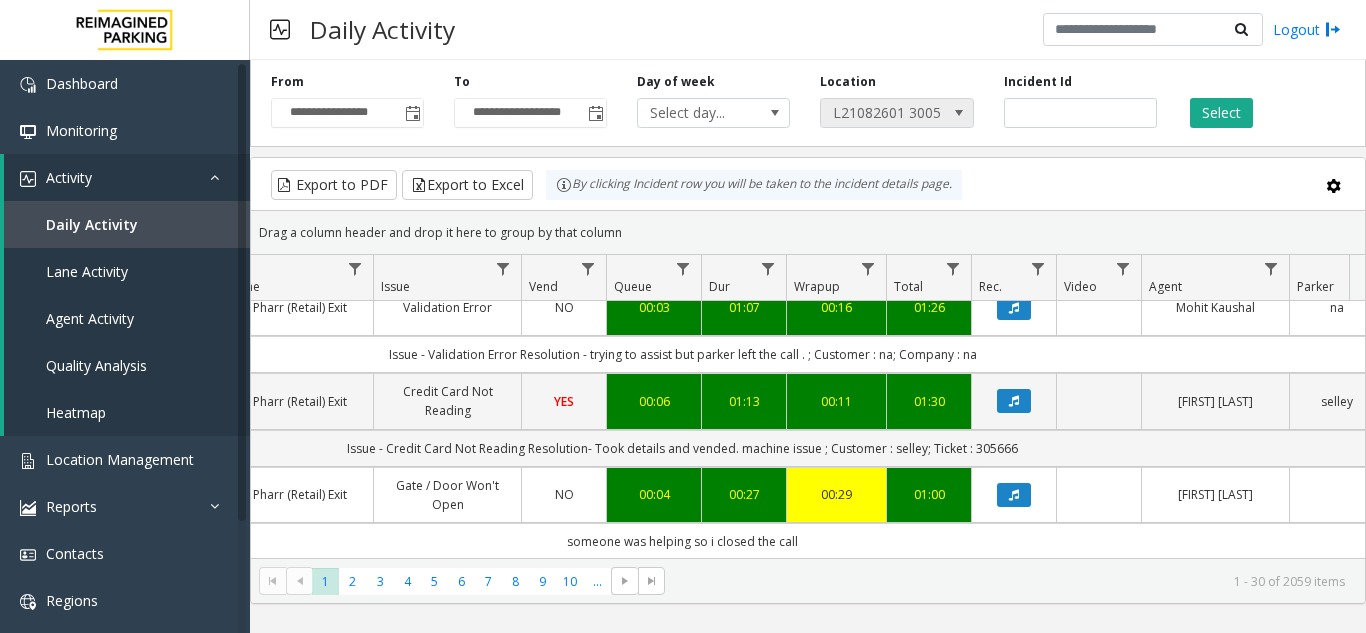 click at bounding box center (959, 113) 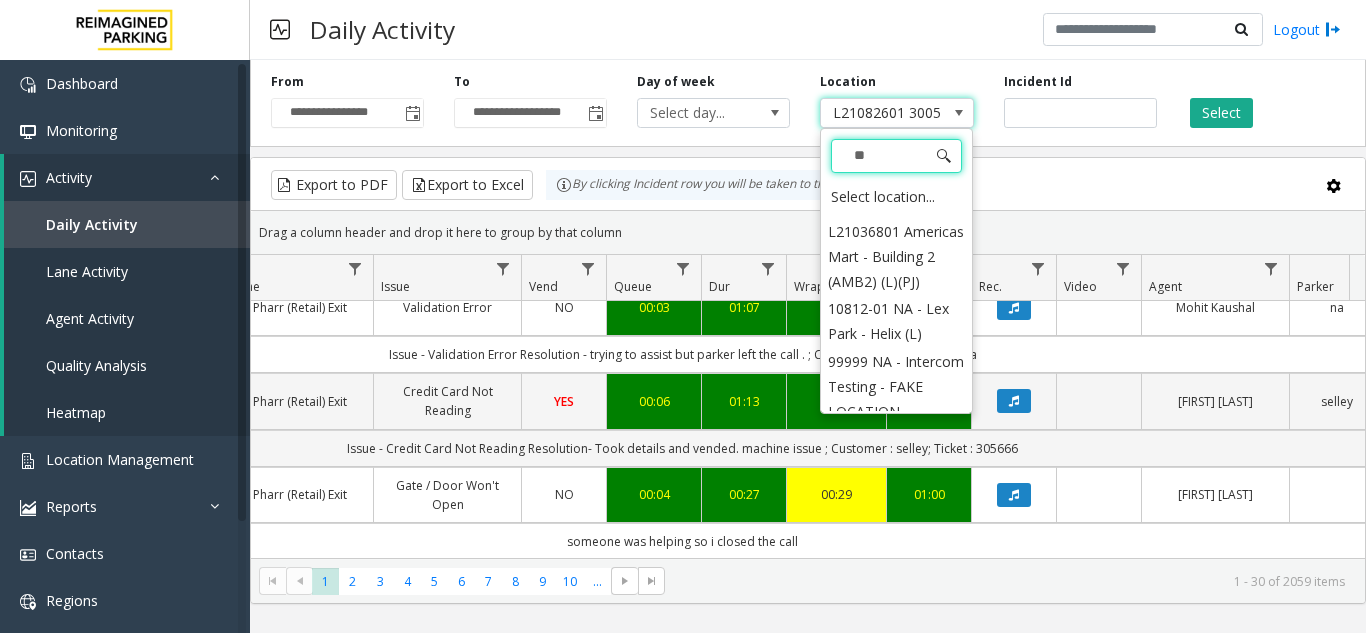 scroll, scrollTop: 0, scrollLeft: 0, axis: both 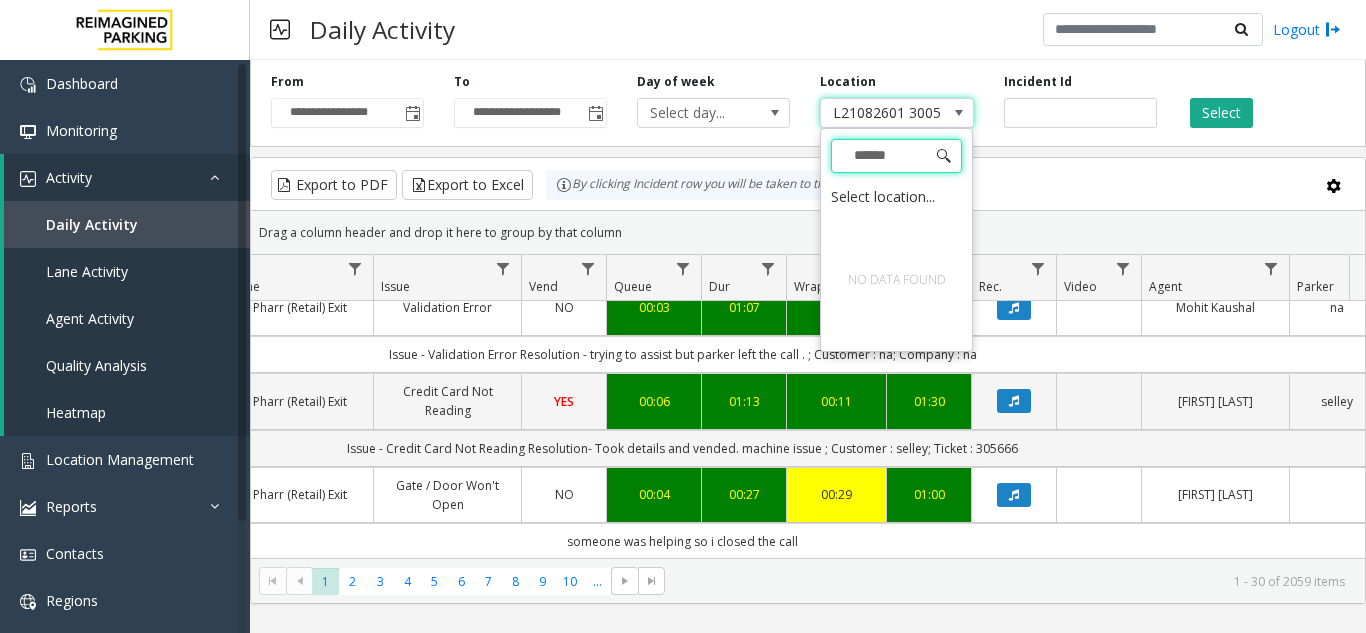 type on "****" 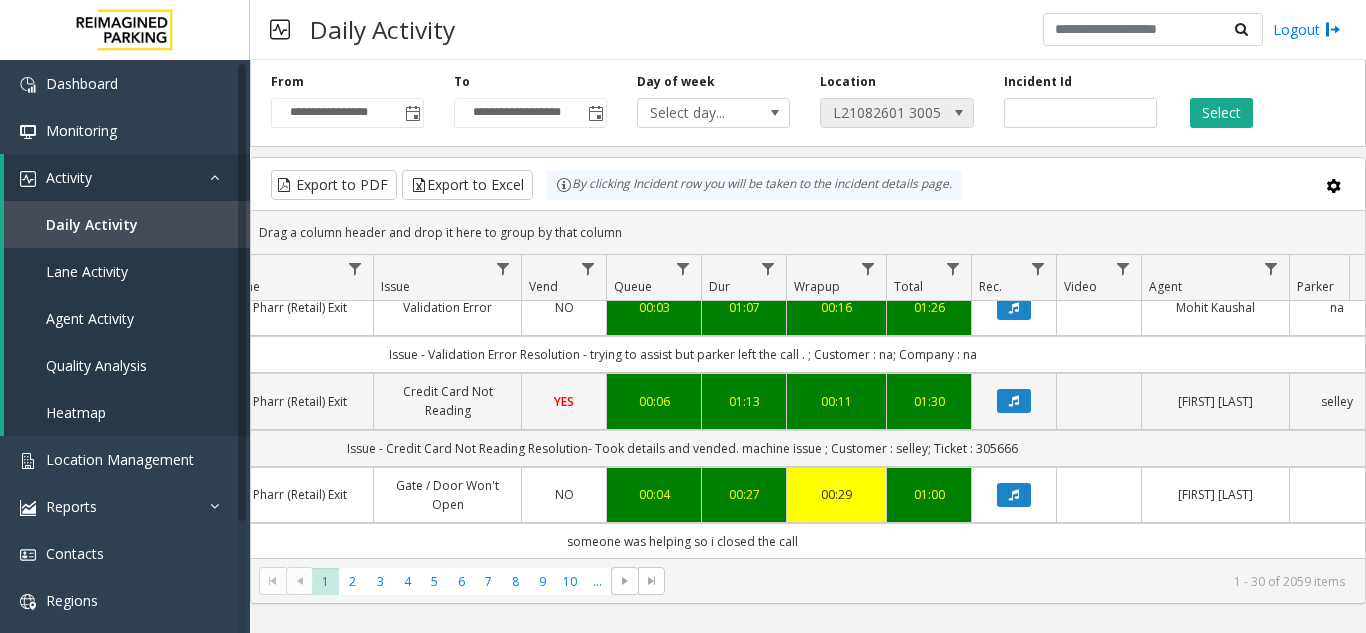 click at bounding box center (959, 113) 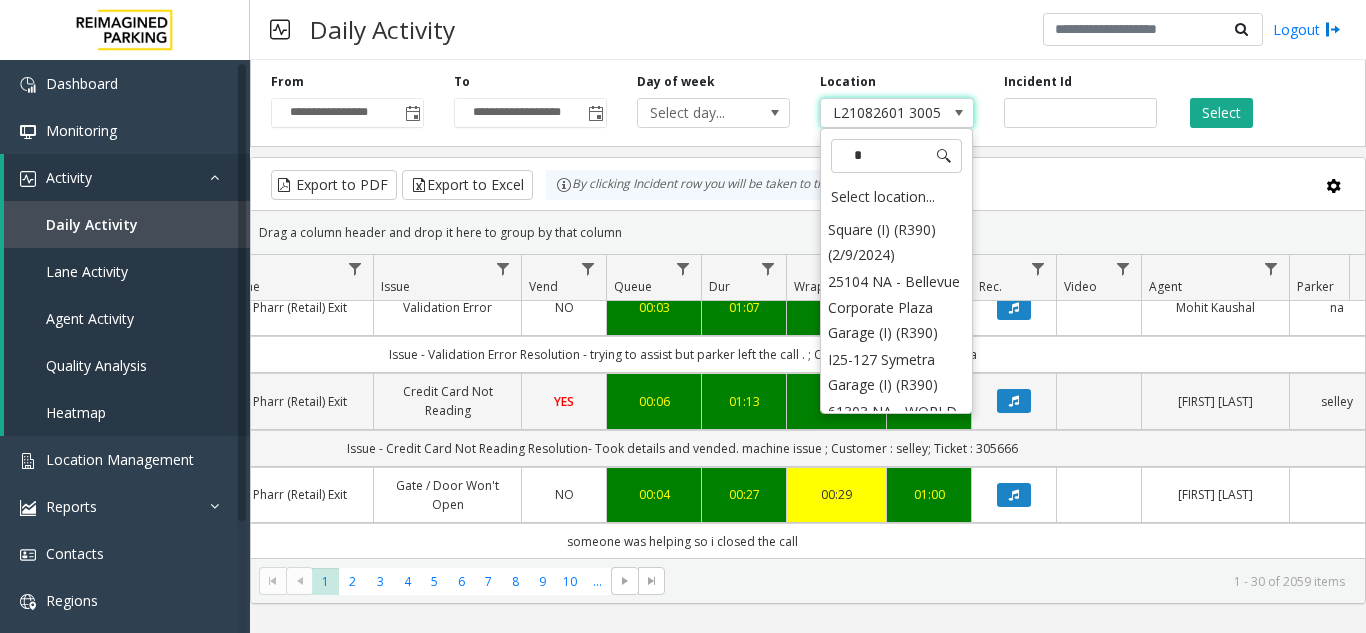 scroll, scrollTop: 0, scrollLeft: 0, axis: both 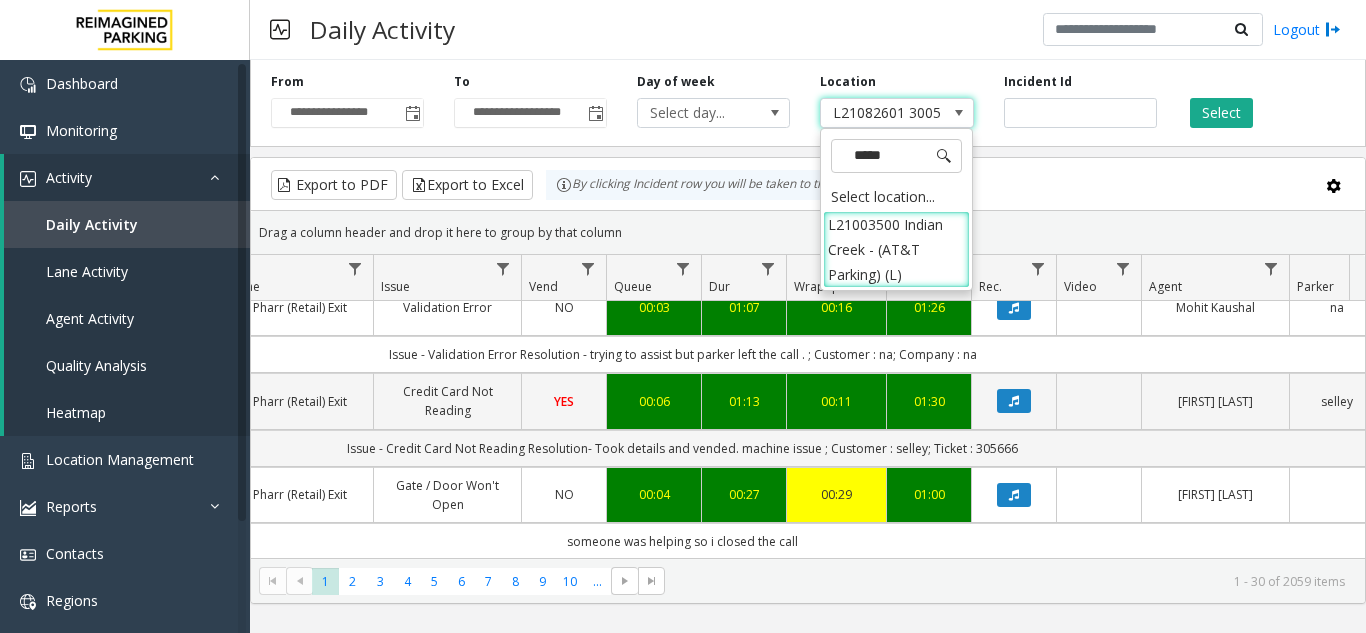 type on "******" 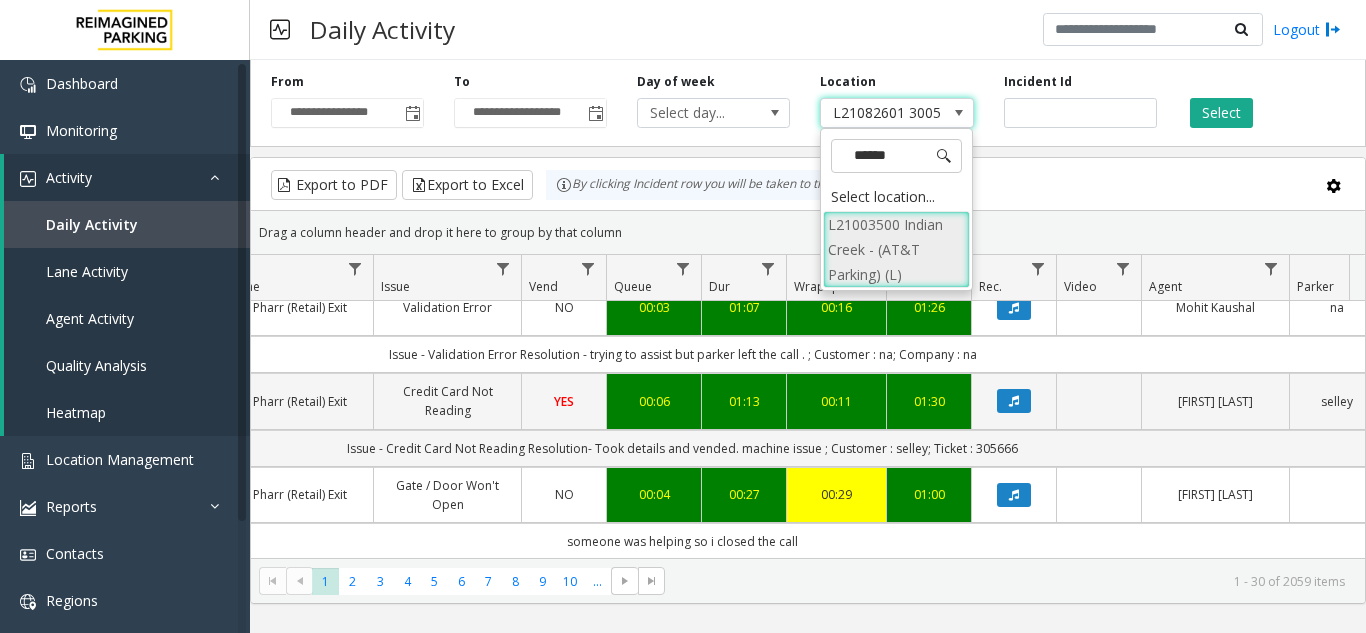 click on "L21003500 Indian Creek - (AT&T Parking) (L)" at bounding box center [896, 250] 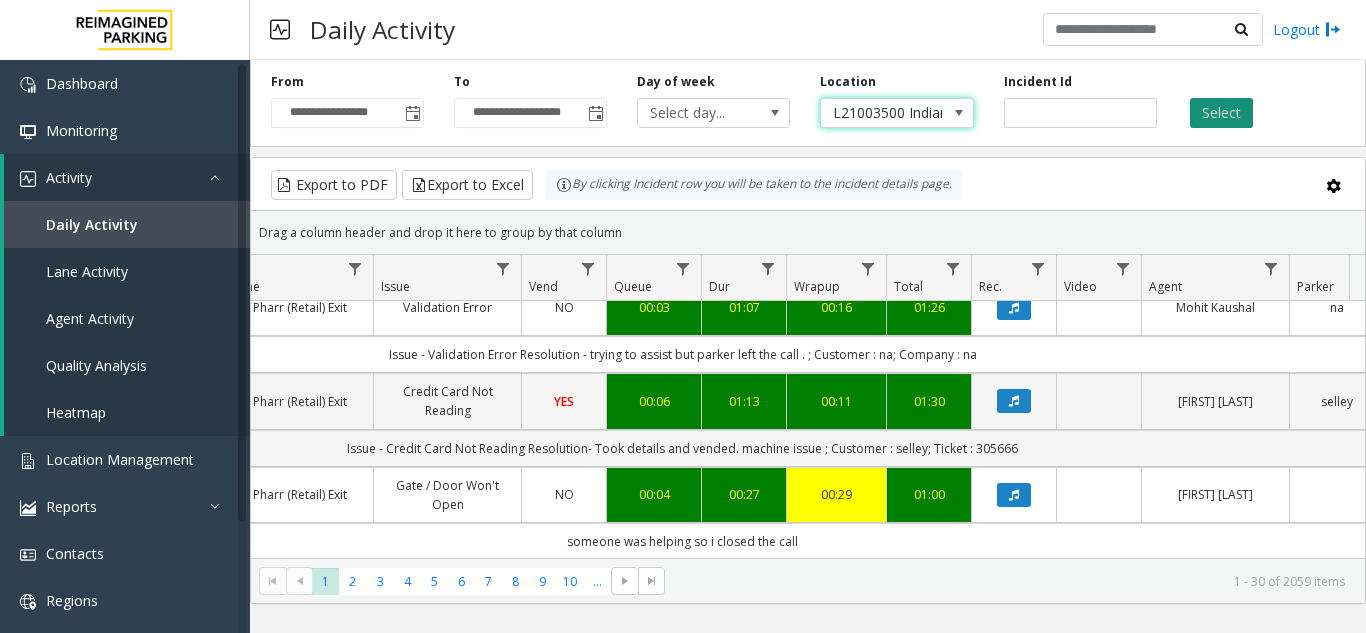 click on "Select" 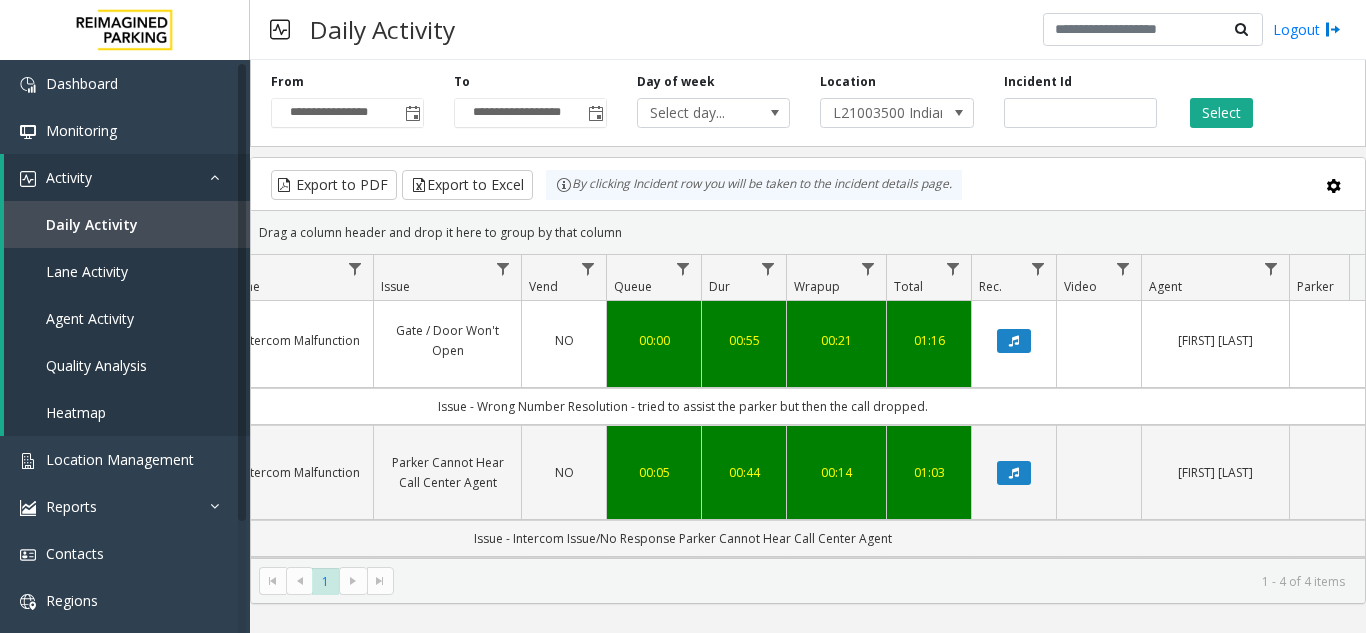 scroll, scrollTop: 0, scrollLeft: 502, axis: horizontal 